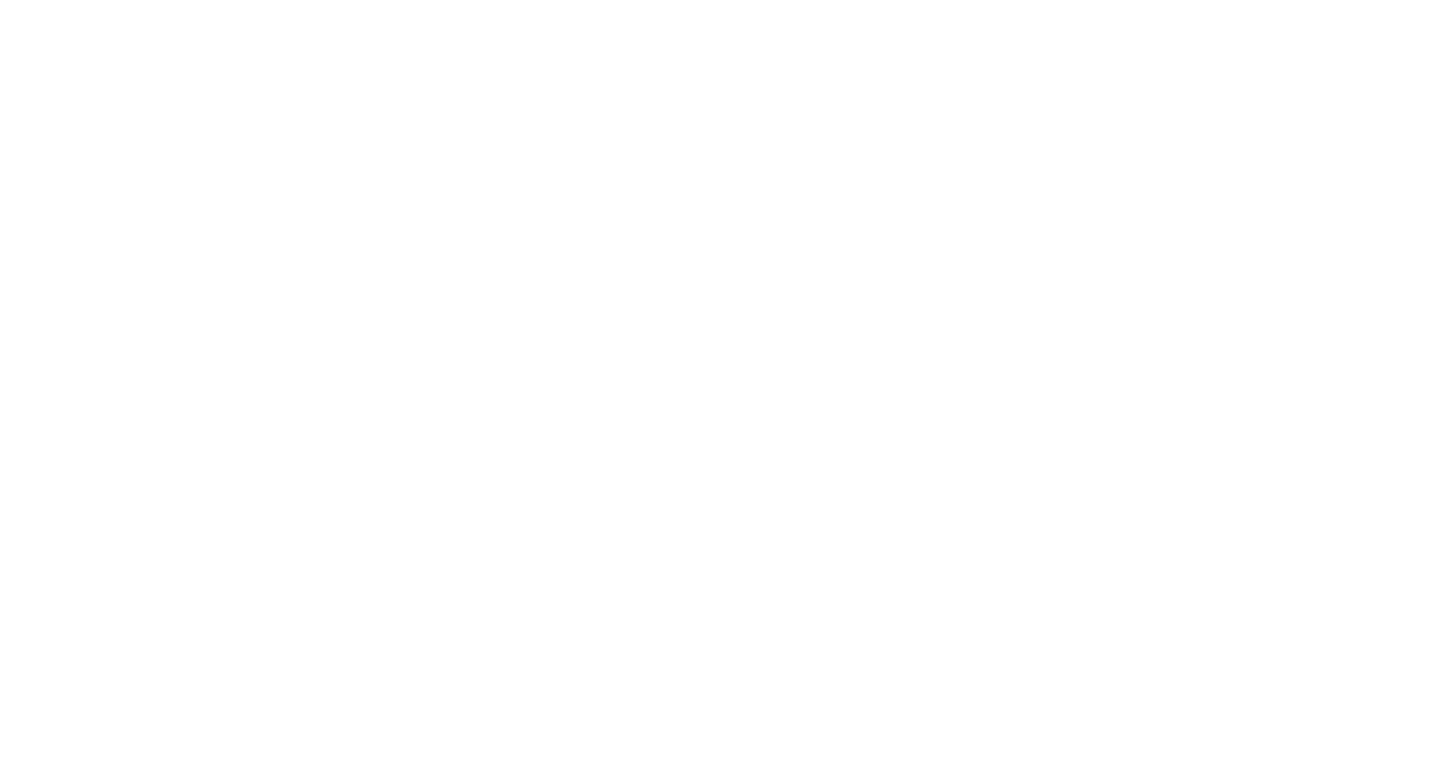 scroll, scrollTop: 0, scrollLeft: 0, axis: both 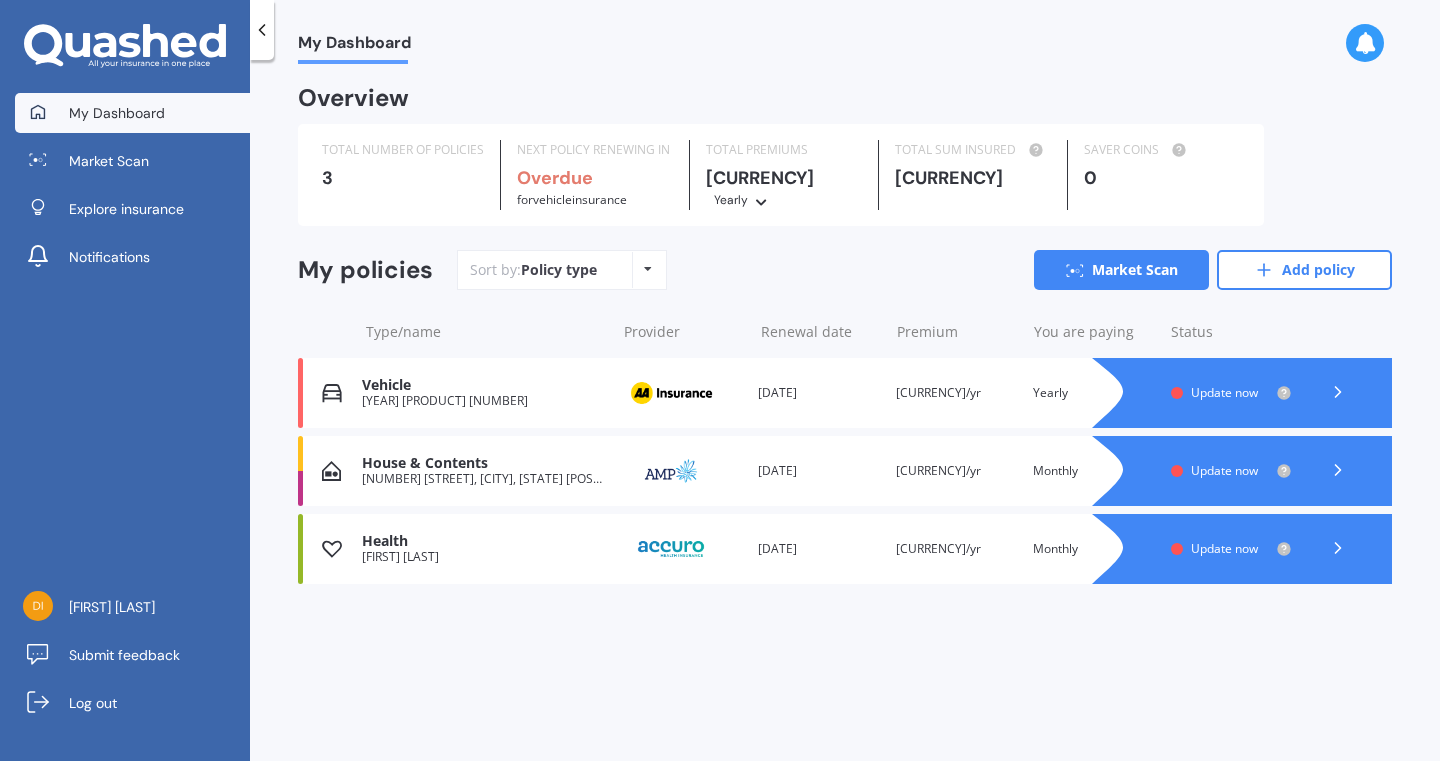 click 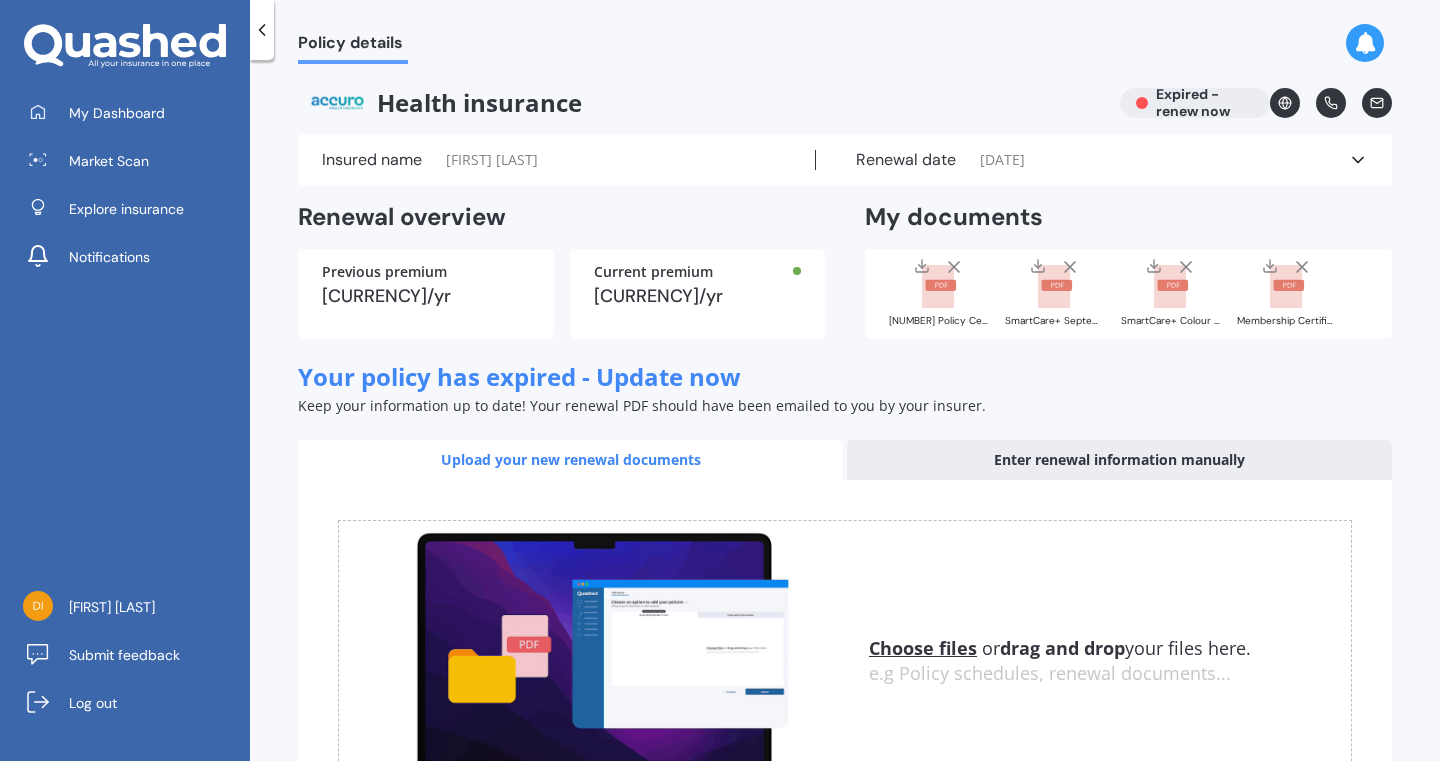 click on "Choose files" at bounding box center (923, 648) 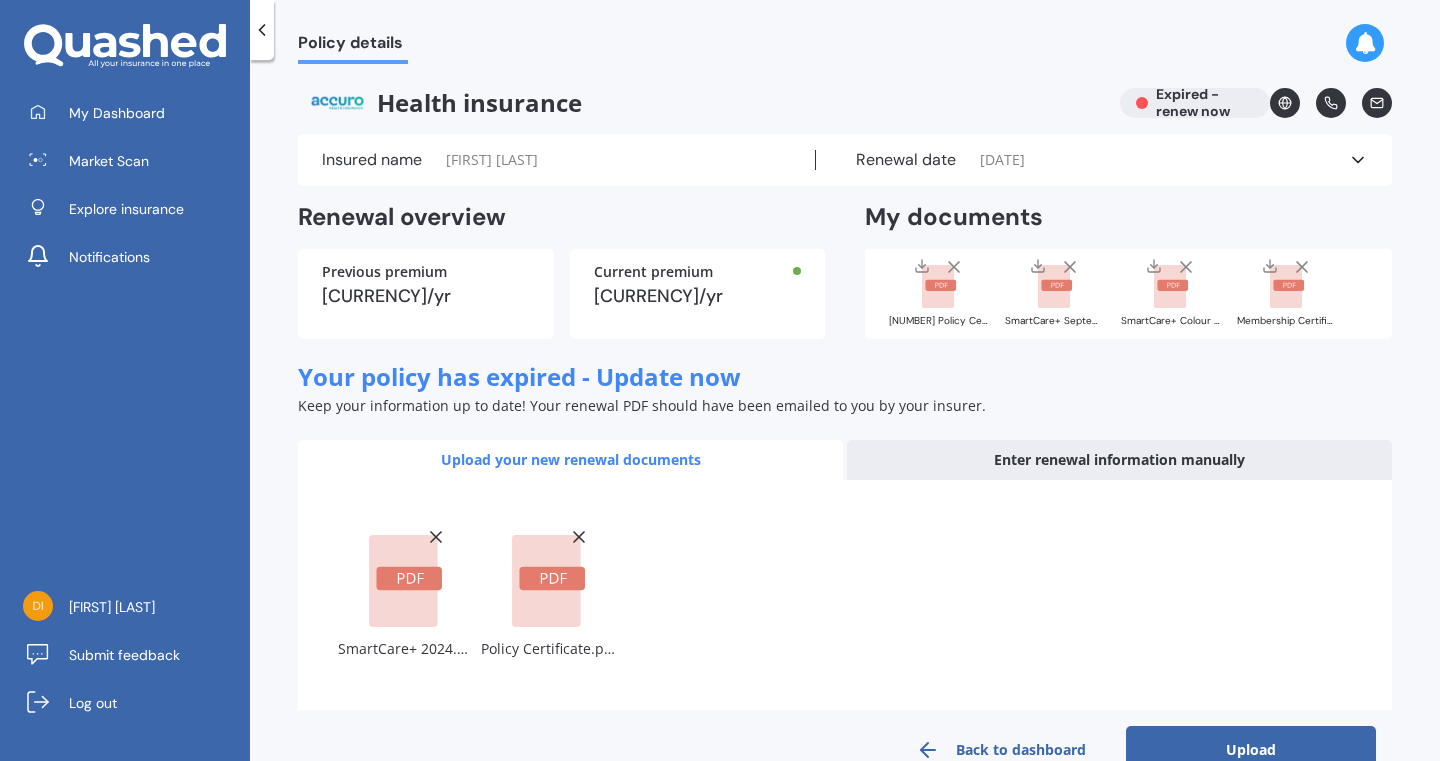 click on "Upload" at bounding box center [1251, 750] 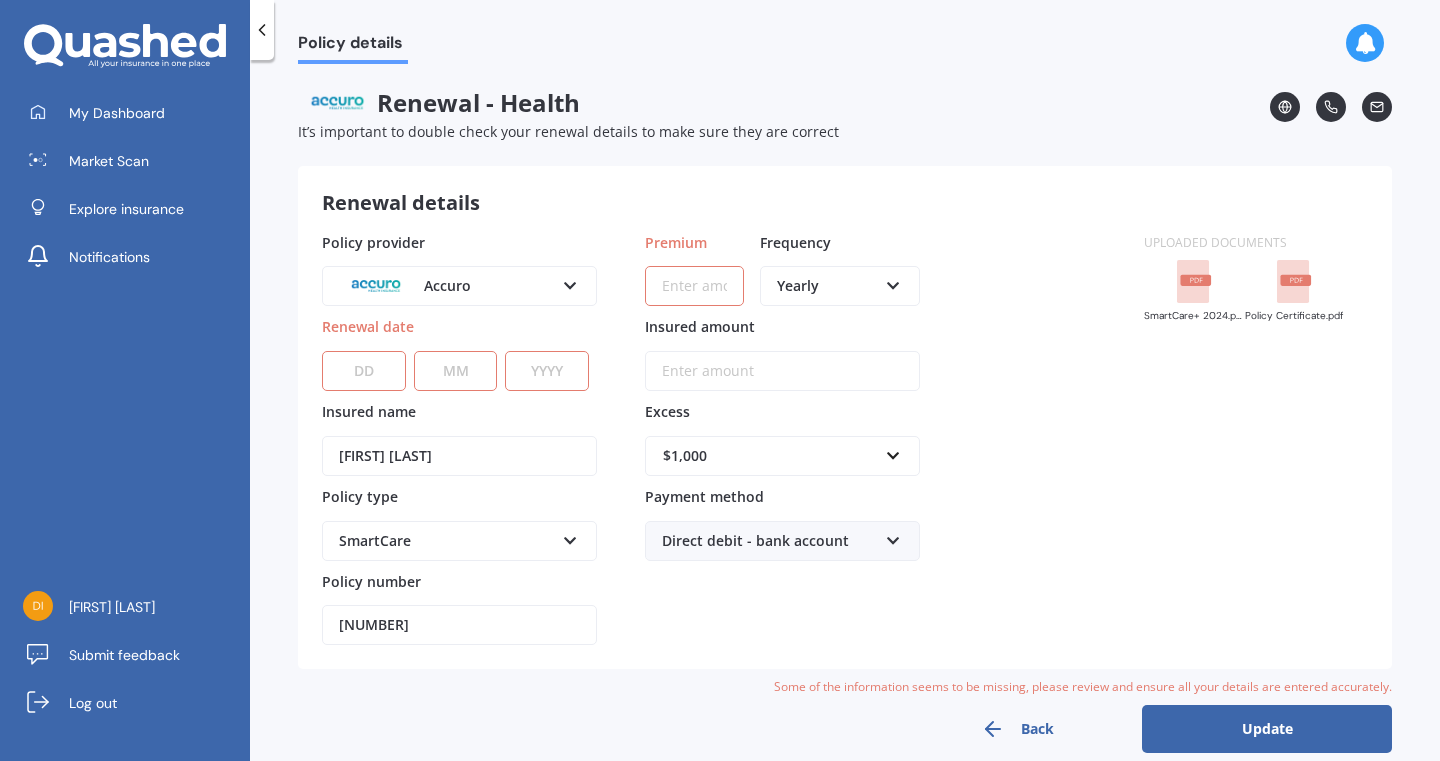 select on "12" 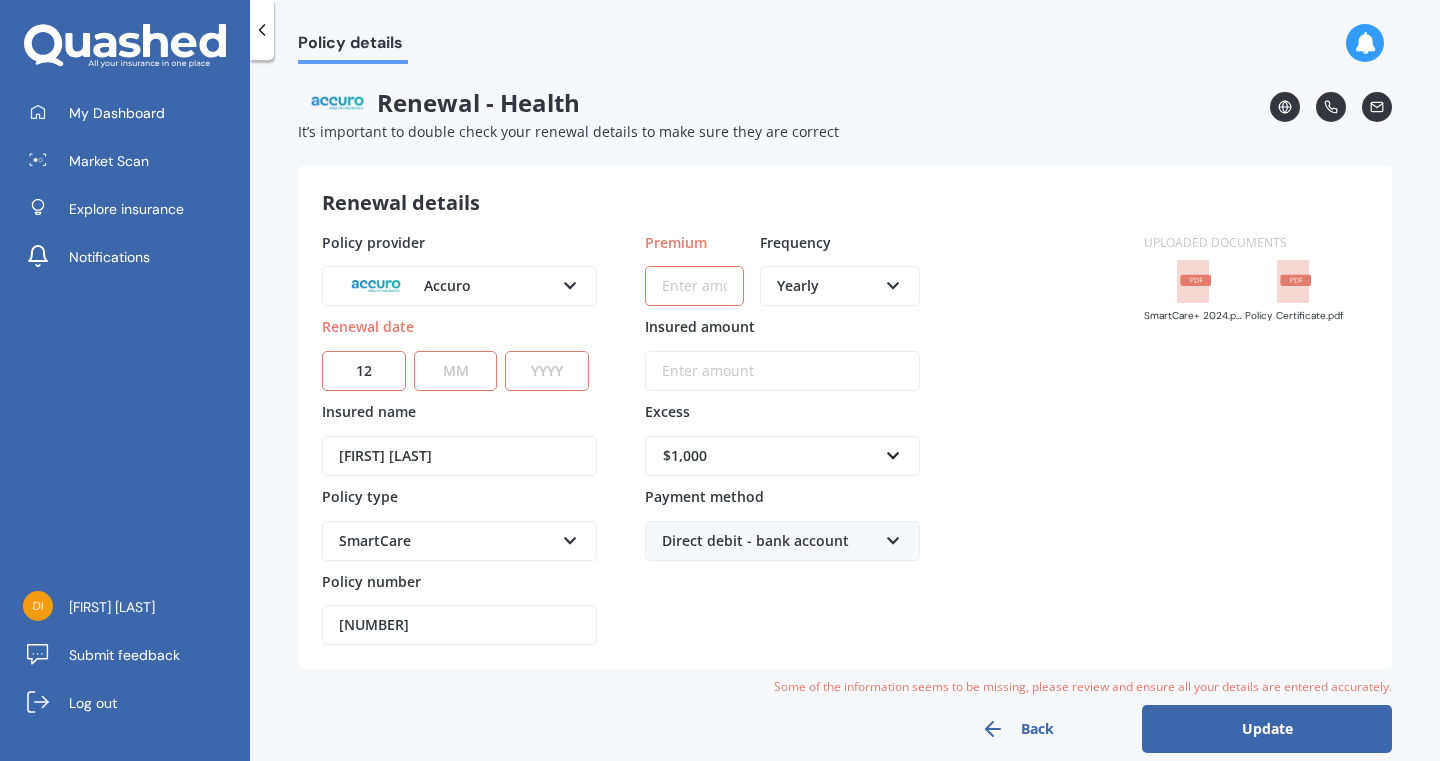 select on "07" 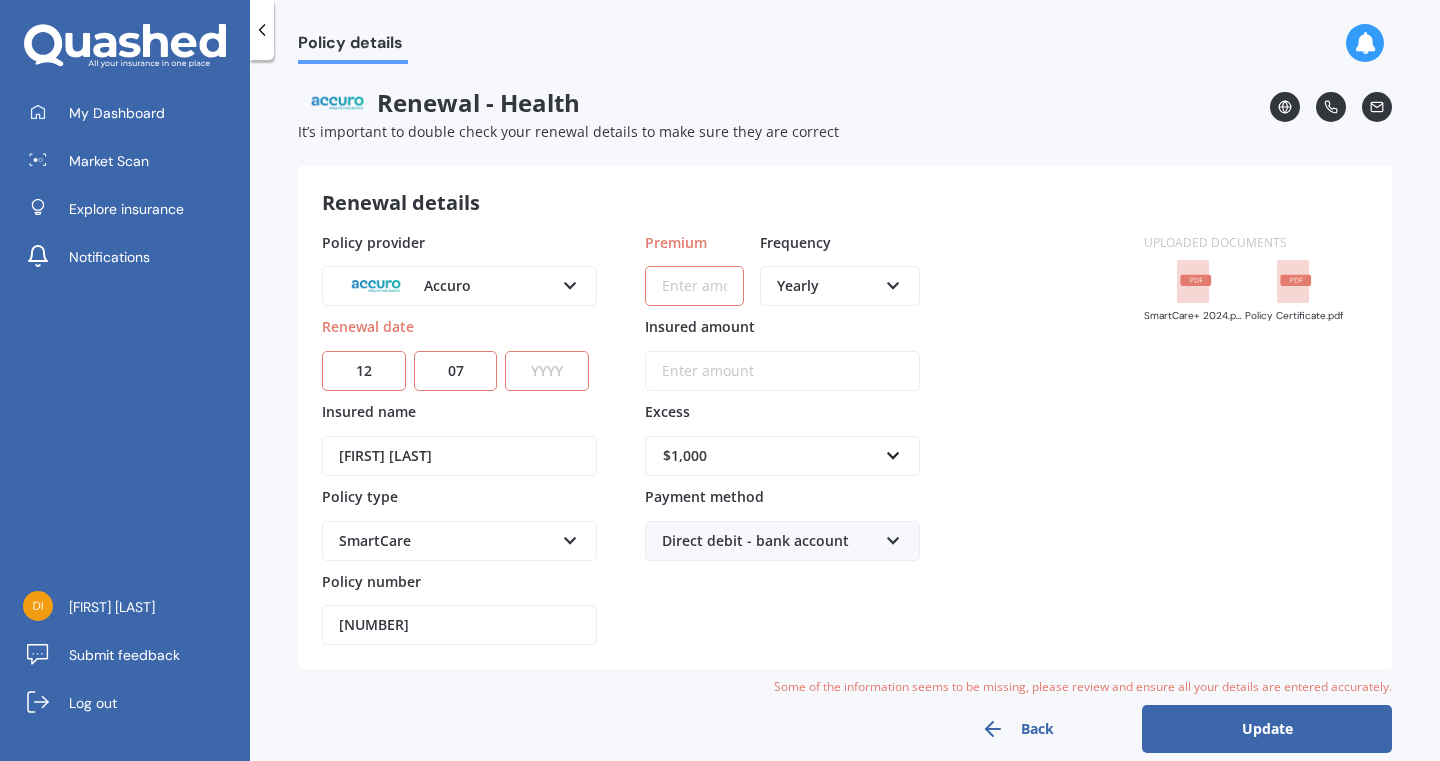 select on "2025" 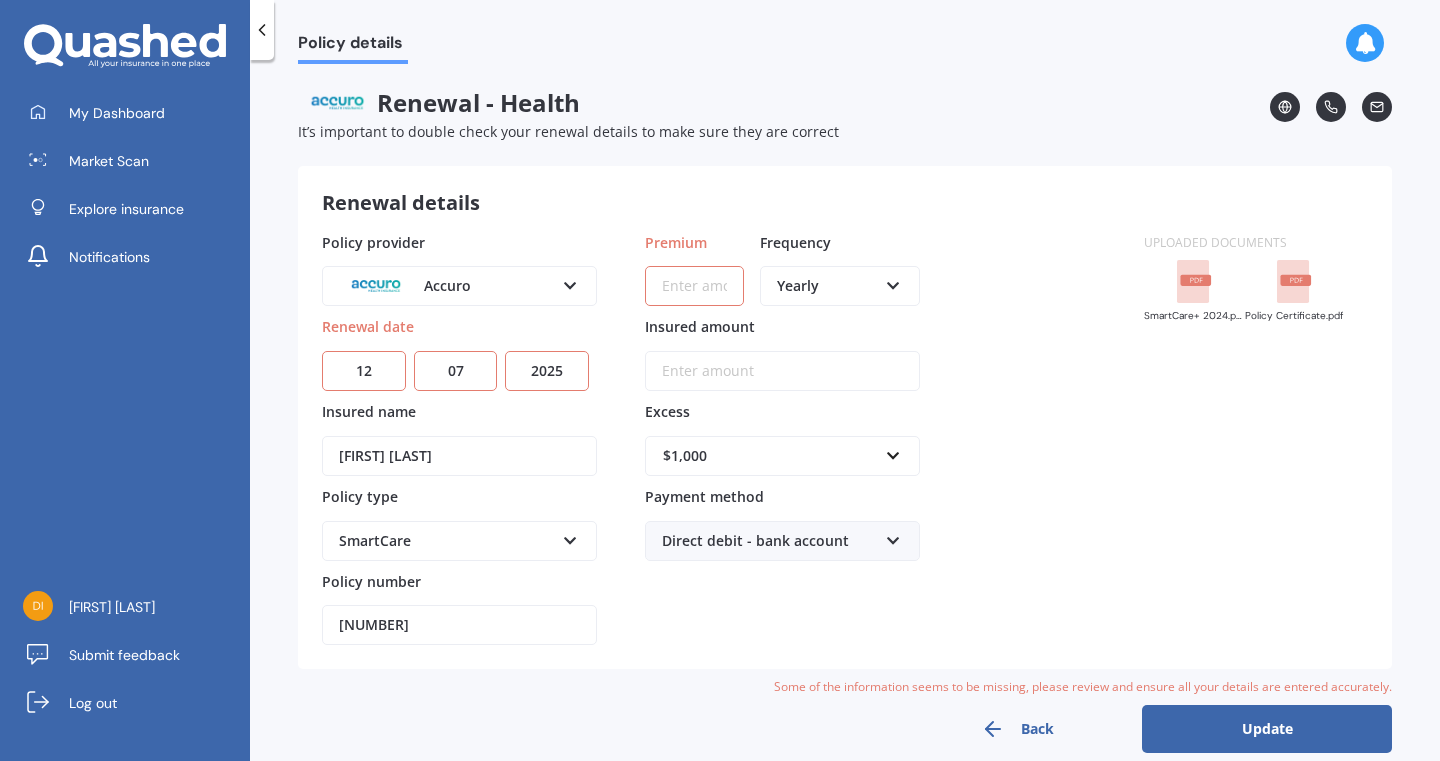 click on "Premium" at bounding box center (694, 286) 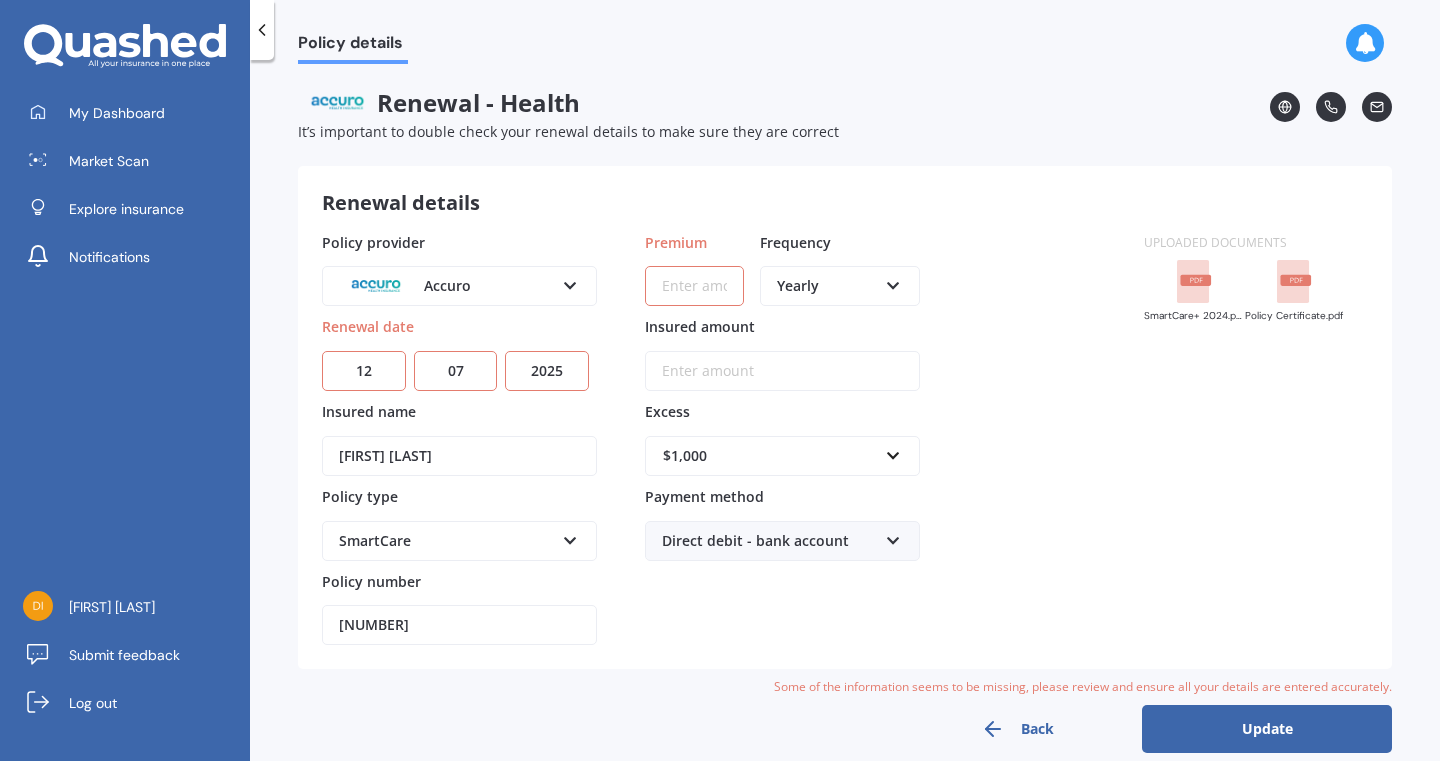 click on "Premium" at bounding box center (694, 286) 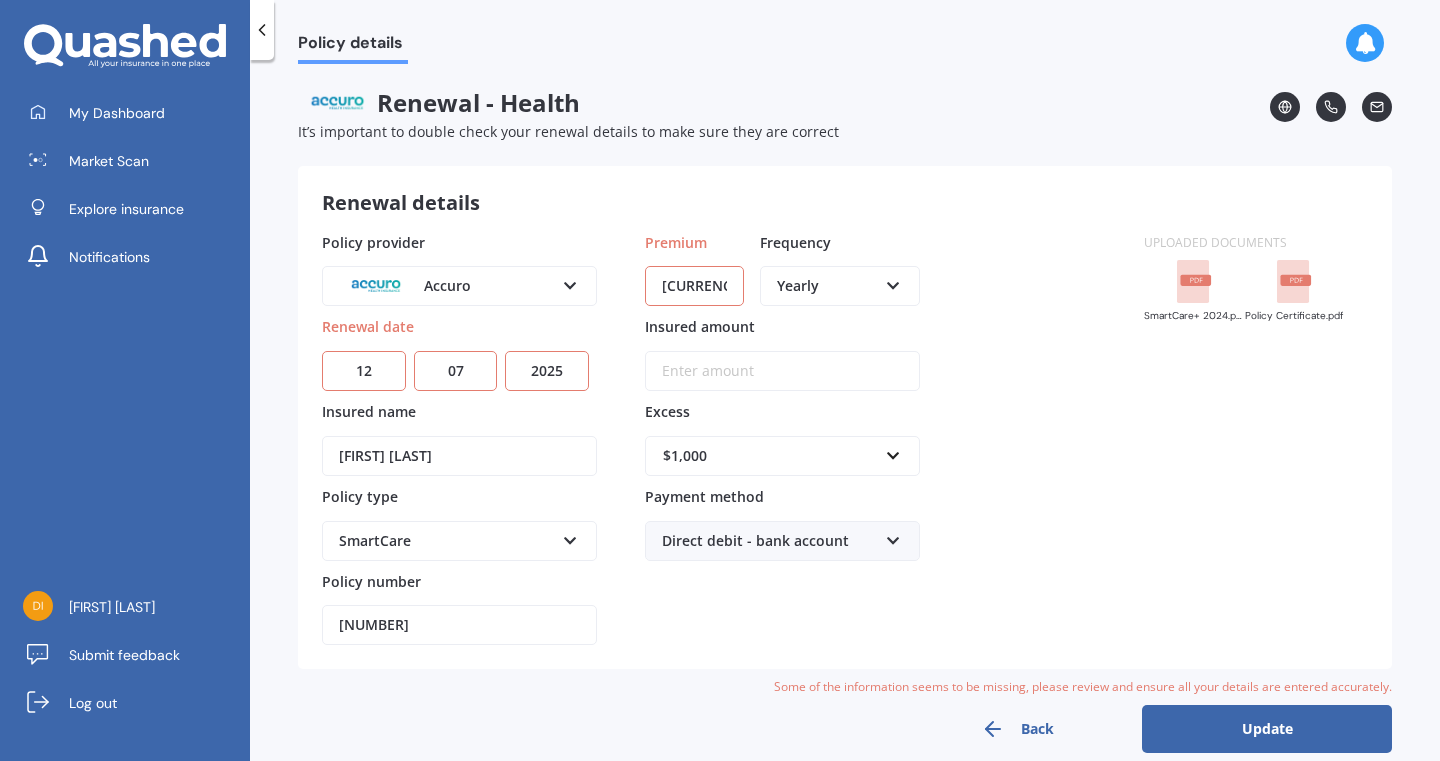 click on "[CURRENCY]" at bounding box center [694, 286] 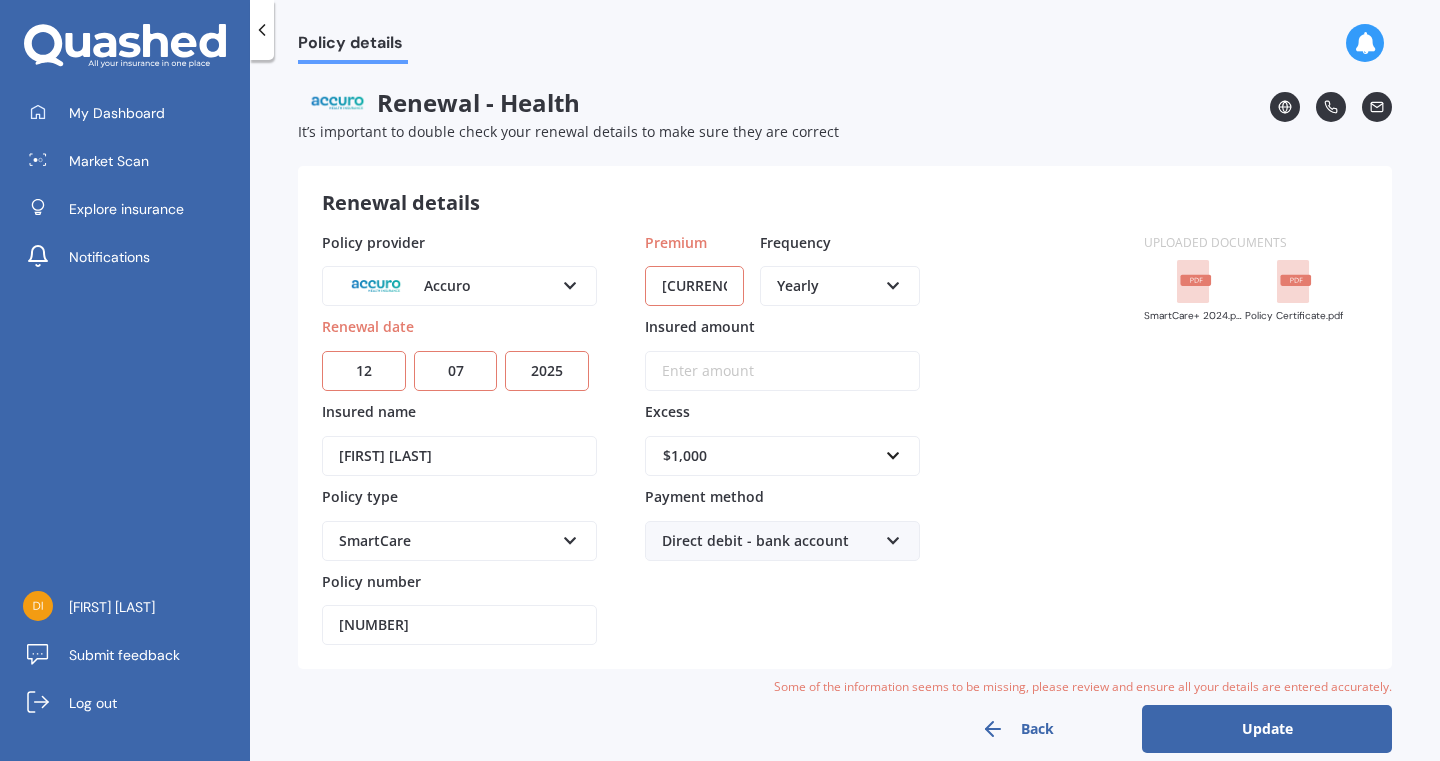 type on "[CURRENCY]" 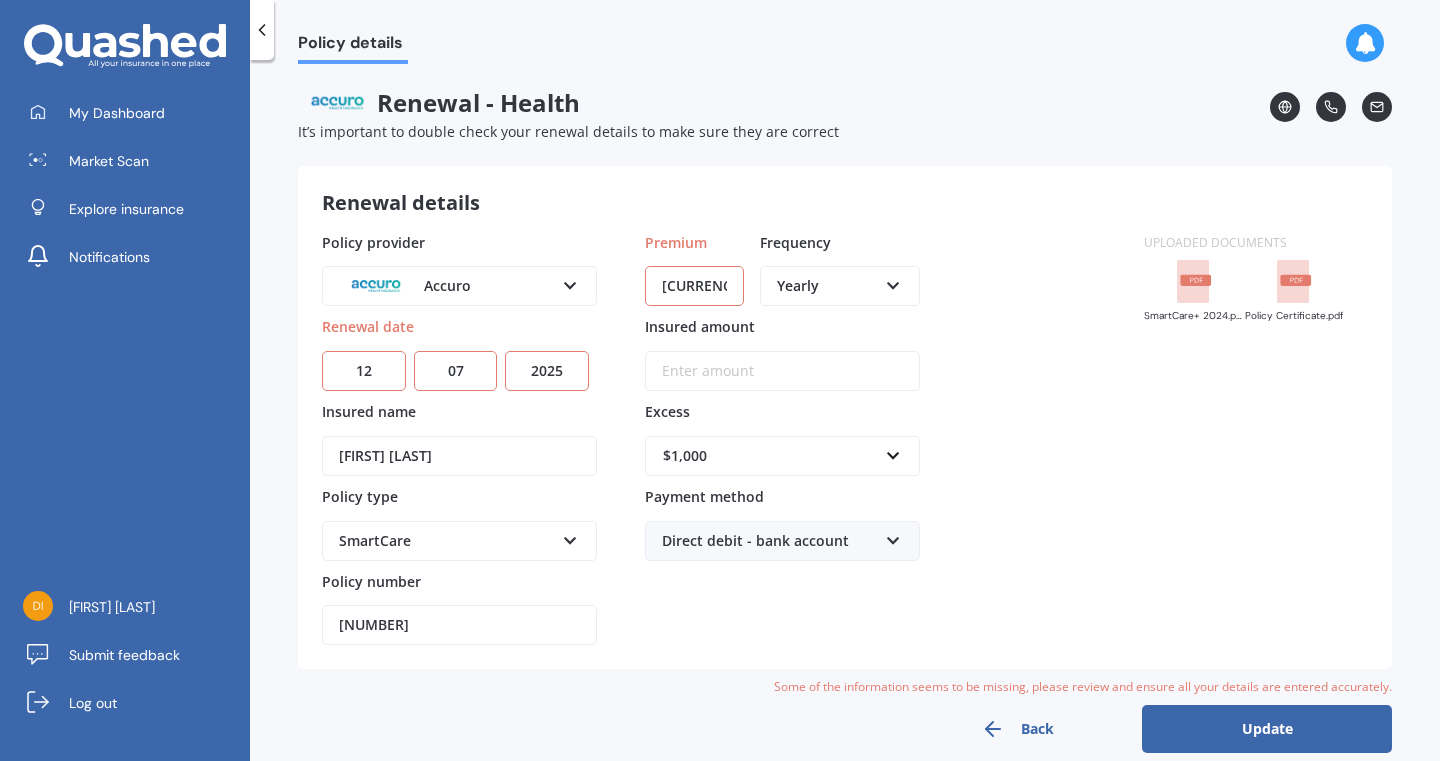 click at bounding box center (893, 282) 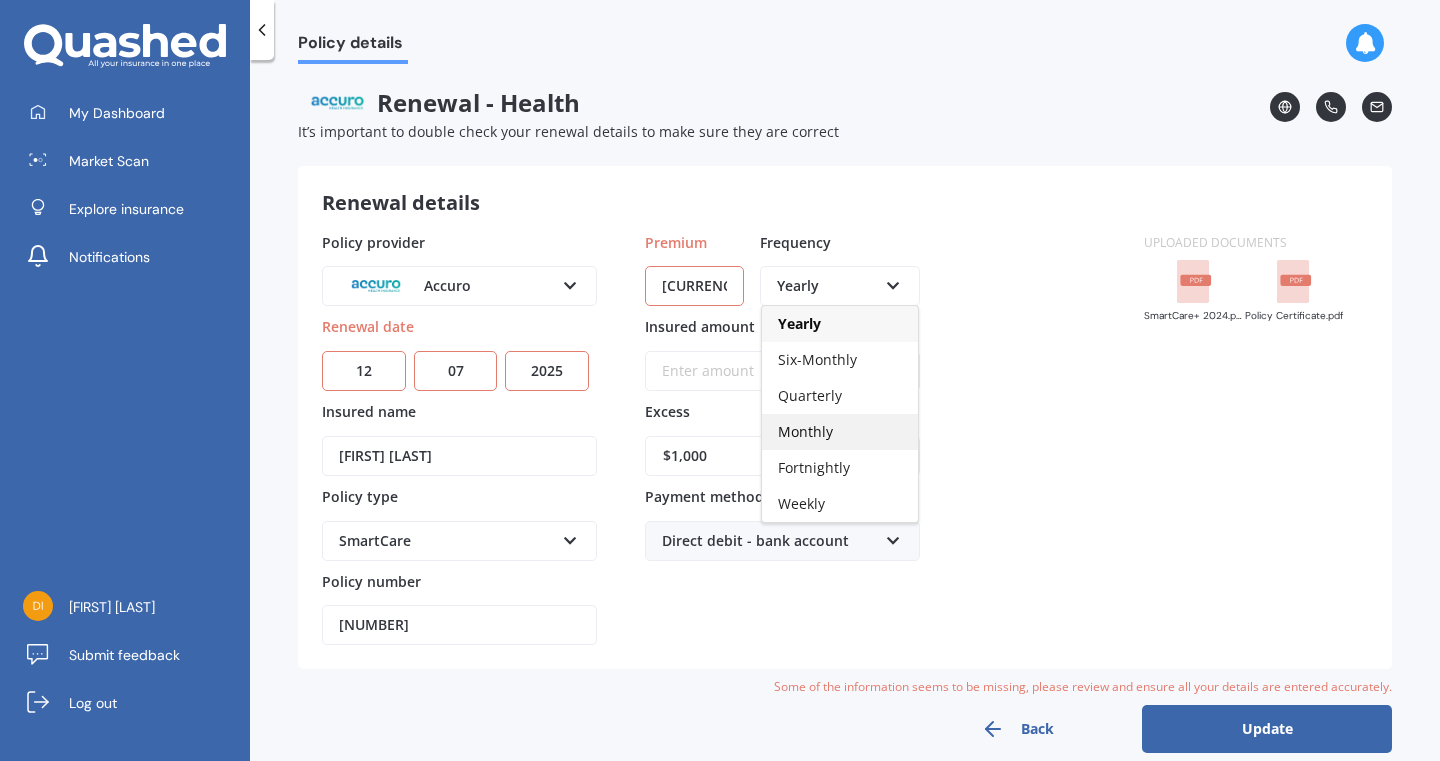 click on "Monthly" at bounding box center (805, 431) 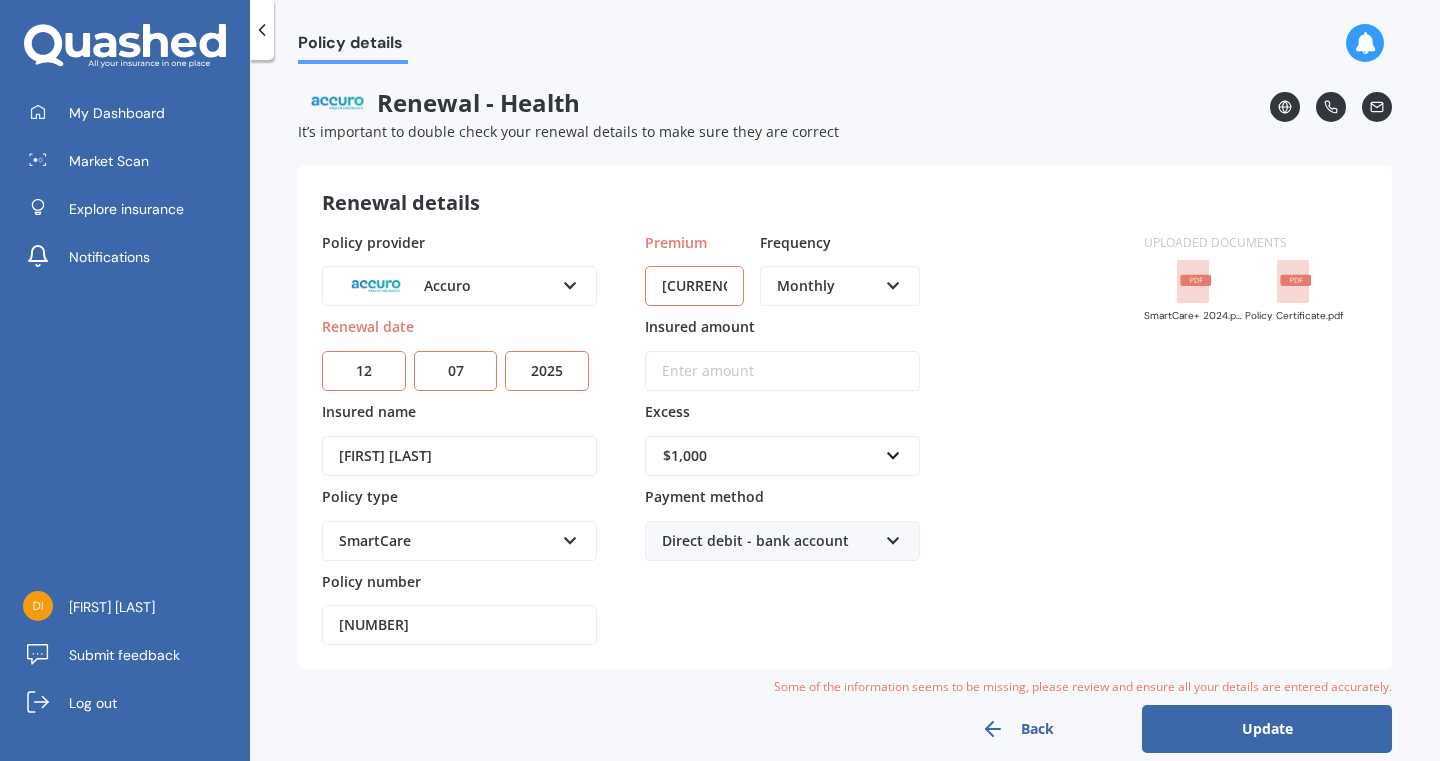 click on "Update" at bounding box center (1267, 729) 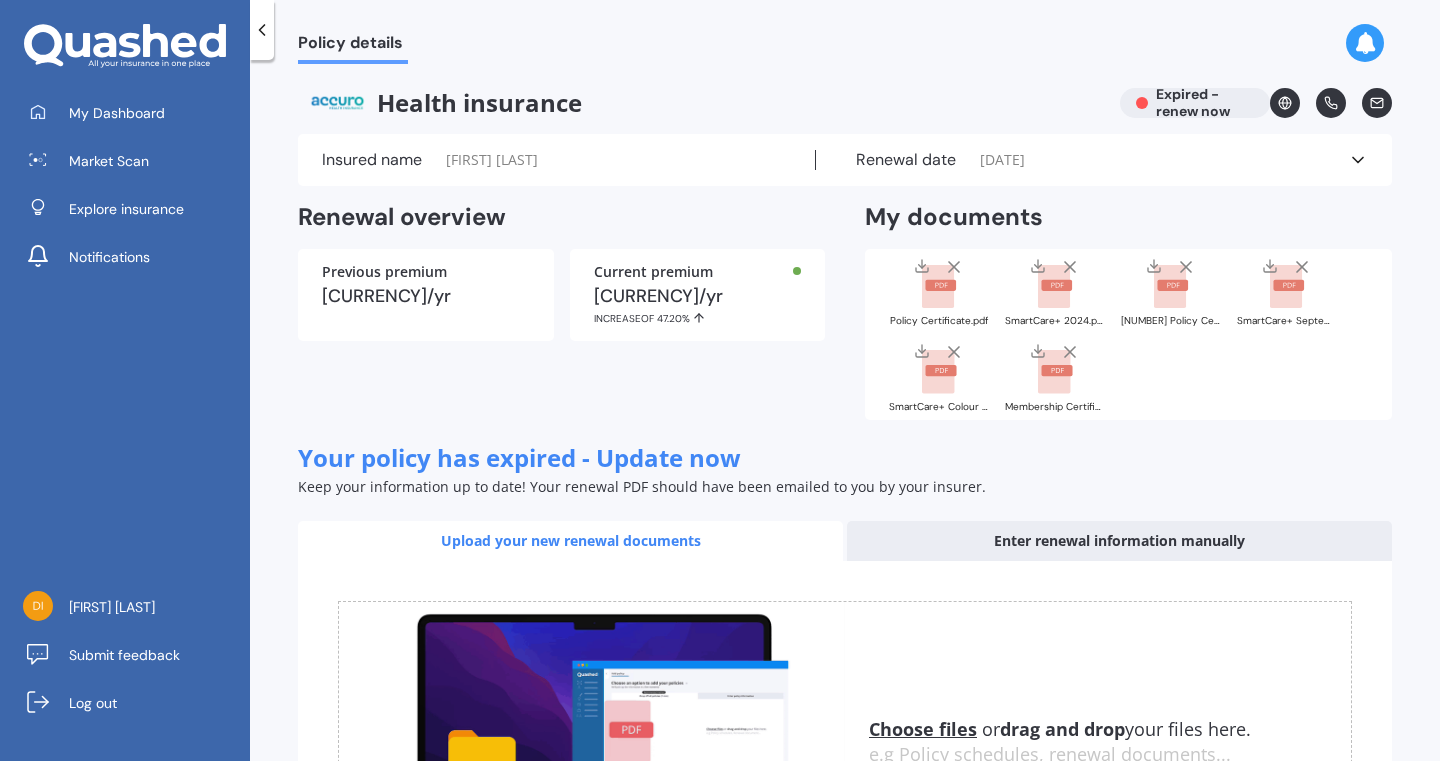 scroll, scrollTop: 0, scrollLeft: 0, axis: both 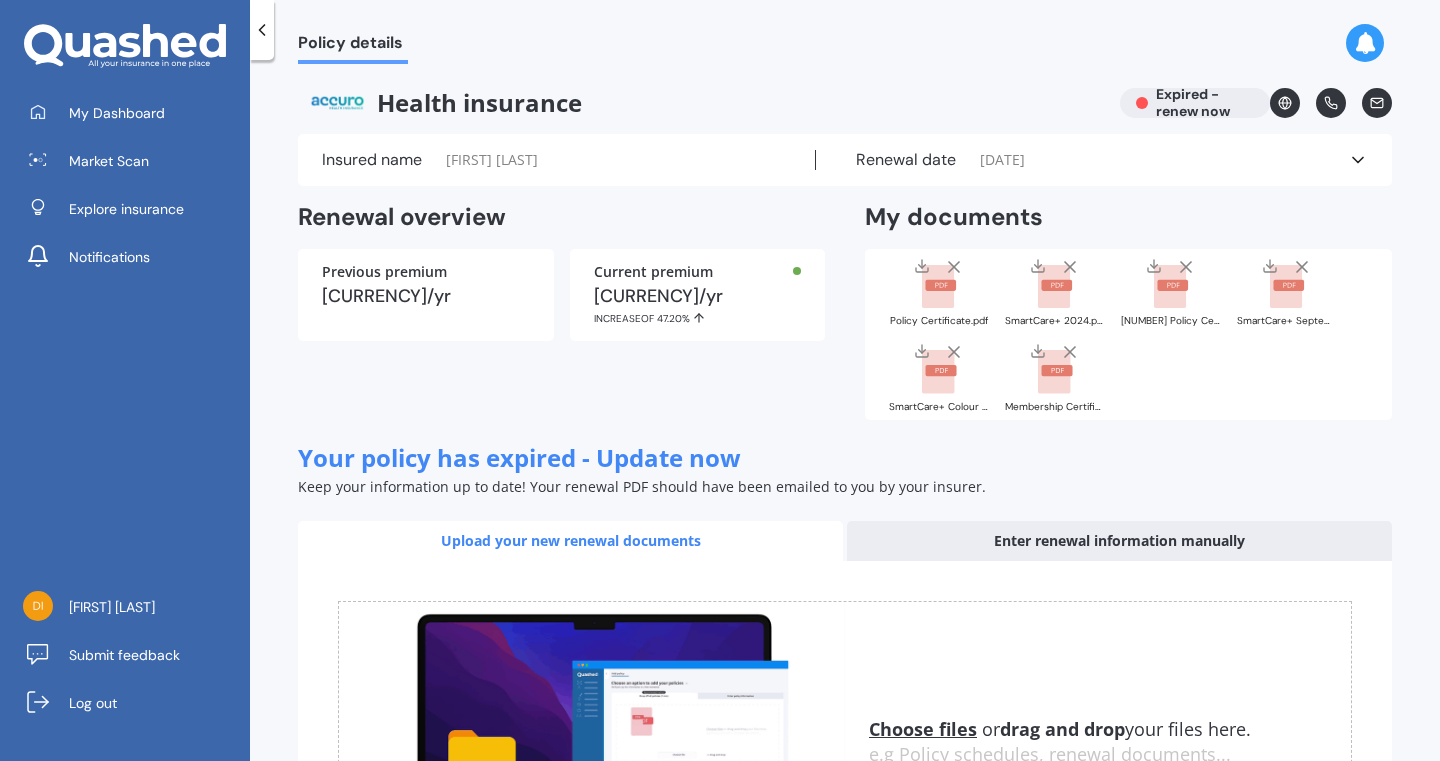 click 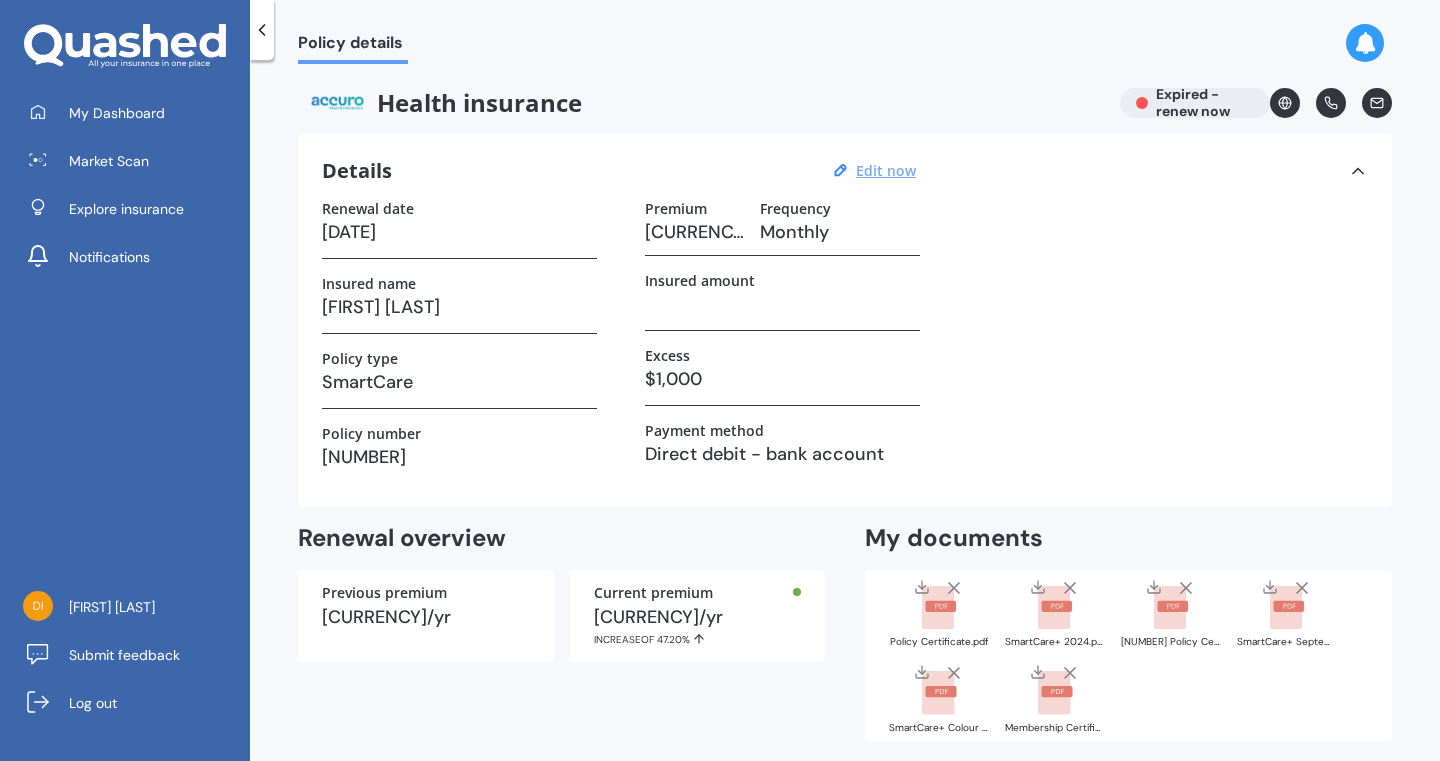 click on "Edit now" at bounding box center [886, 170] 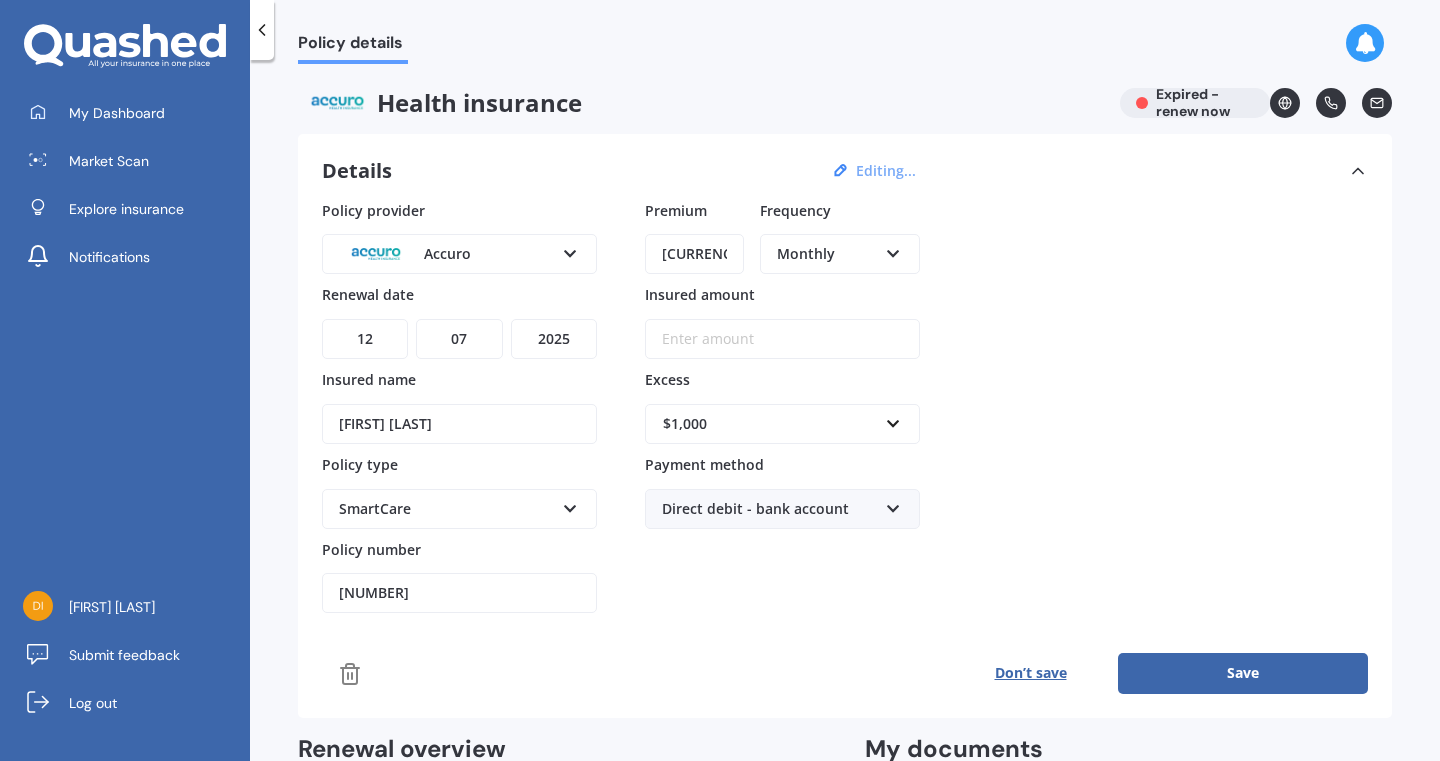 select on "2026" 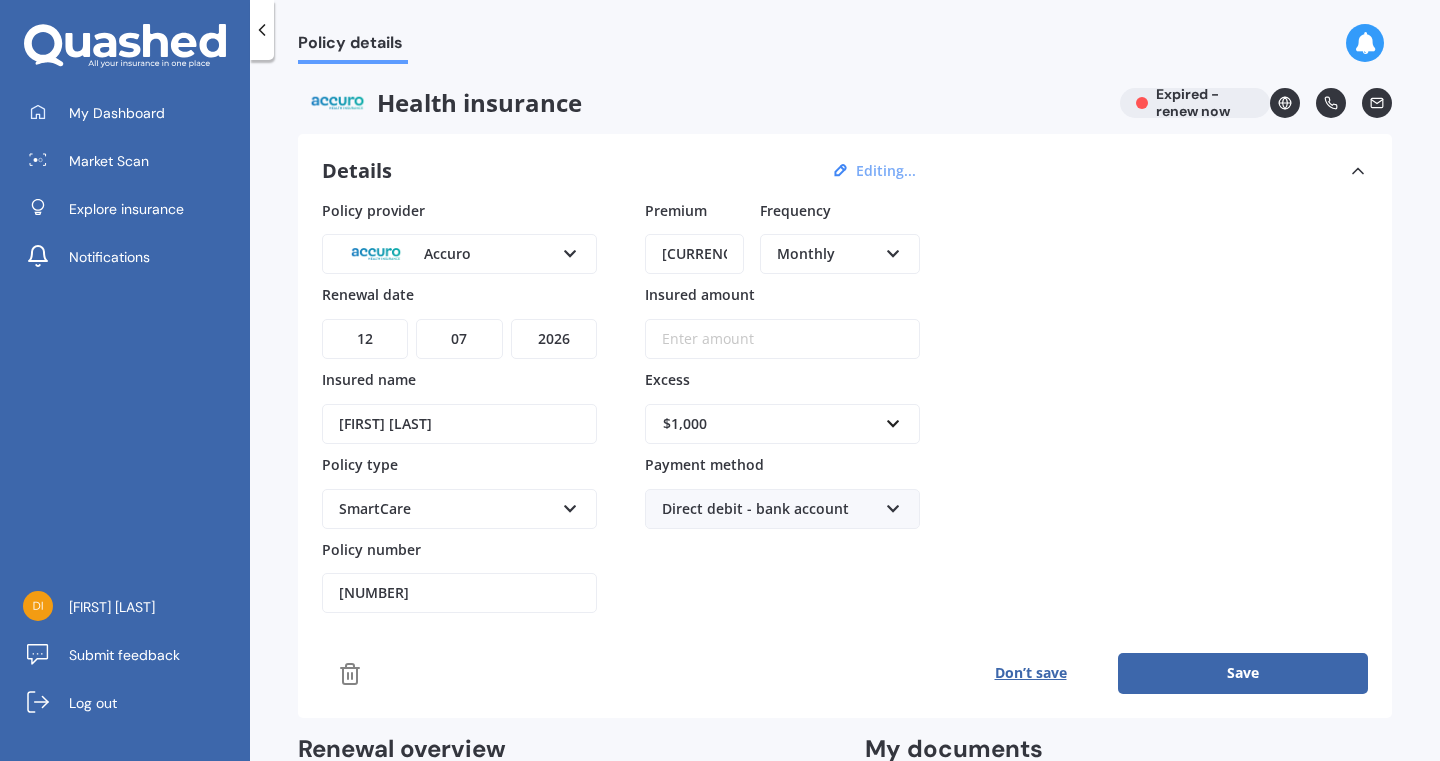 click on "Save" at bounding box center (1243, 673) 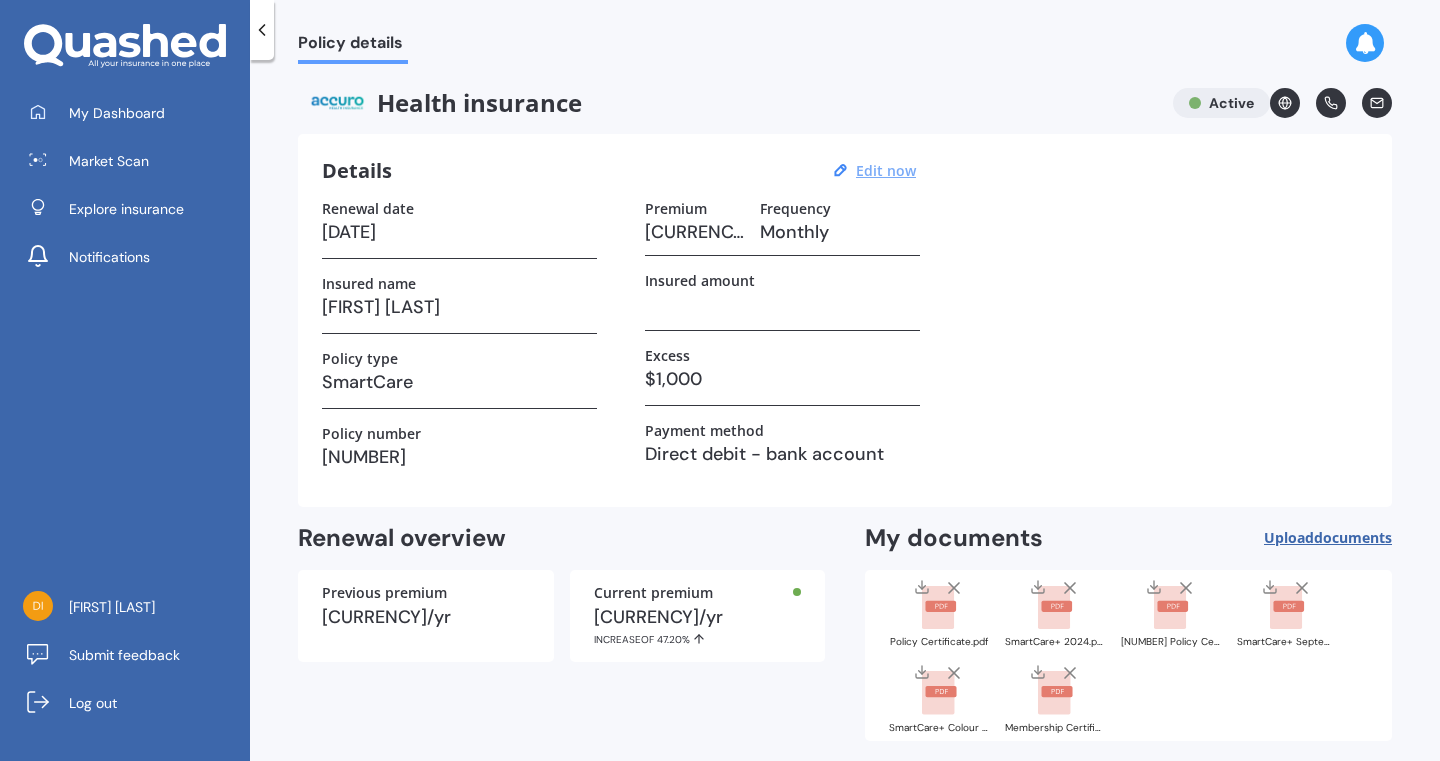 scroll, scrollTop: 0, scrollLeft: 0, axis: both 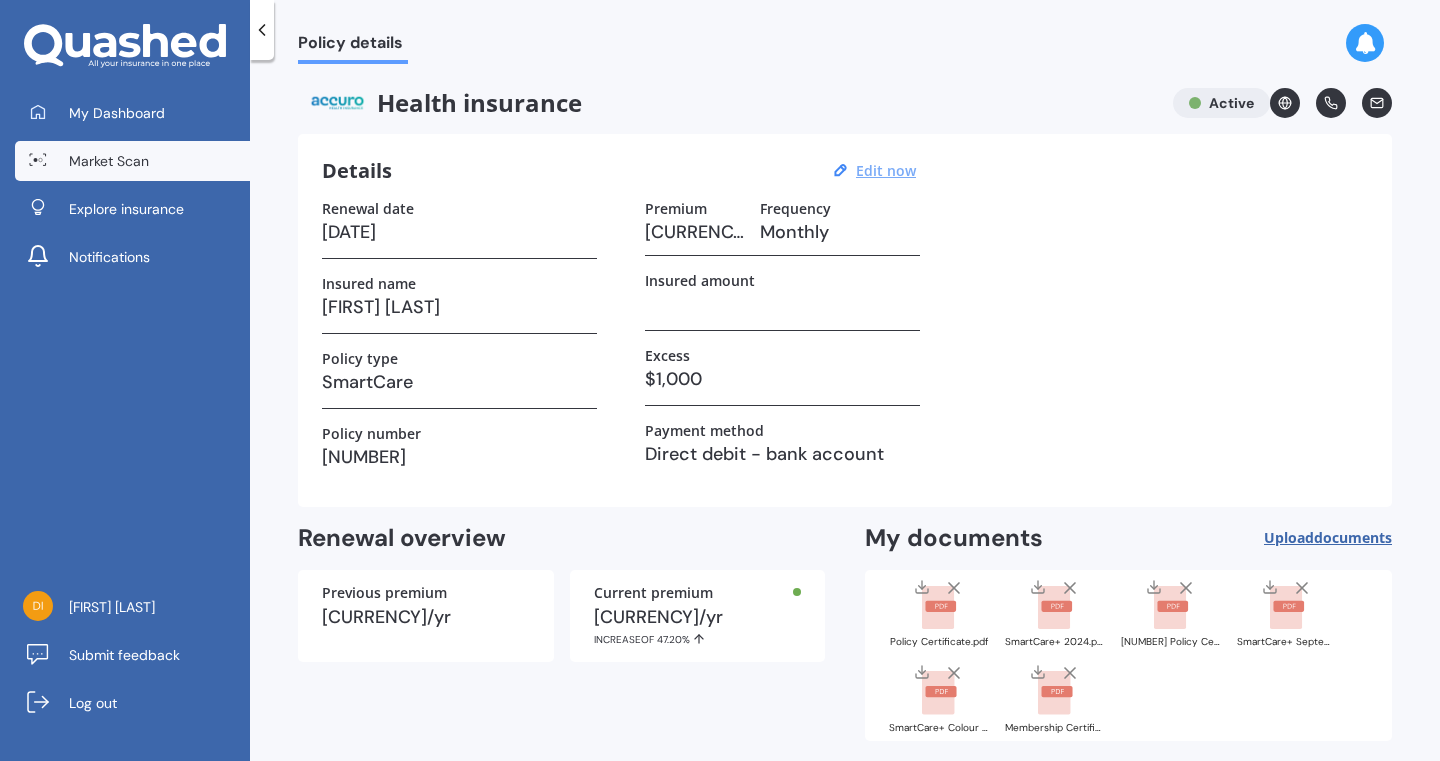 click on "Market Scan" at bounding box center [109, 161] 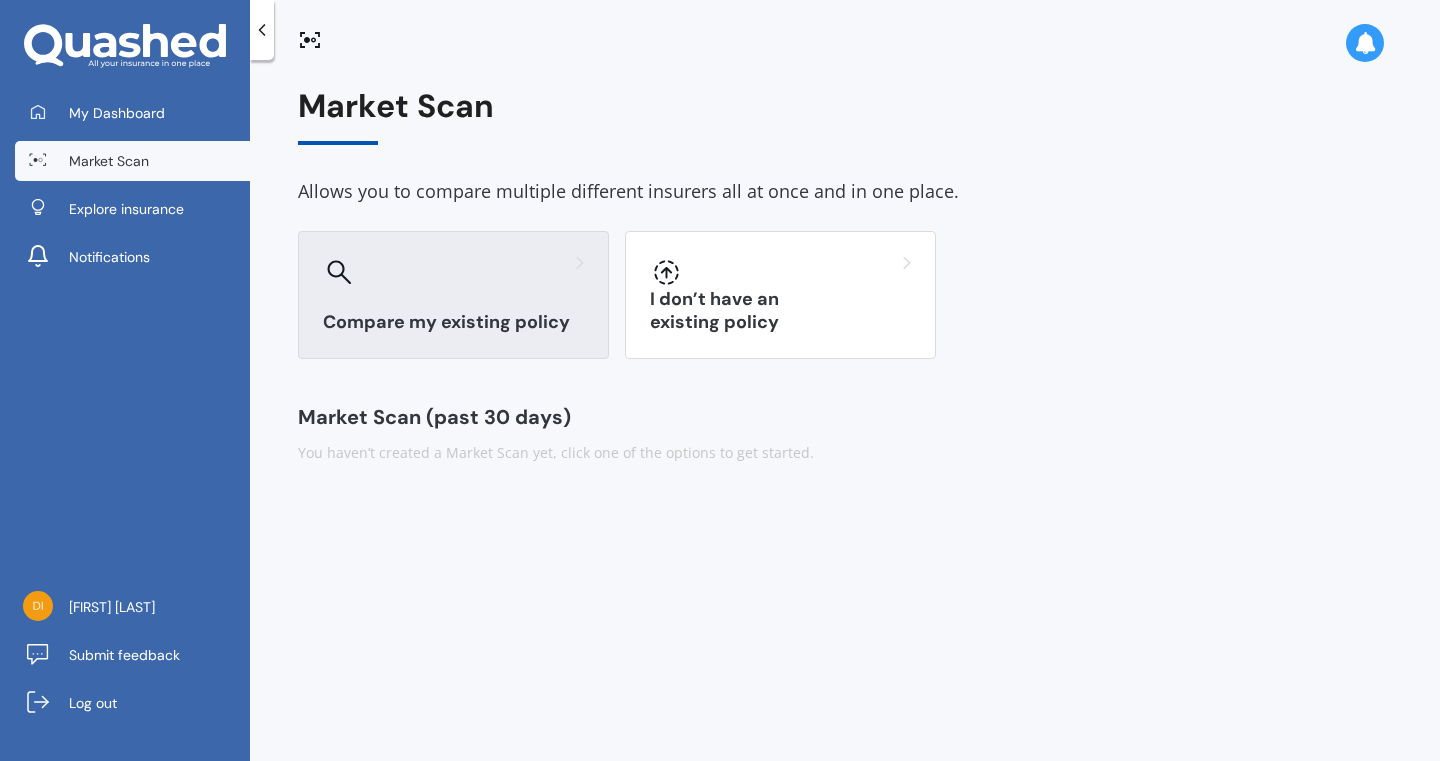 click on "Compare my existing policy" at bounding box center (453, 322) 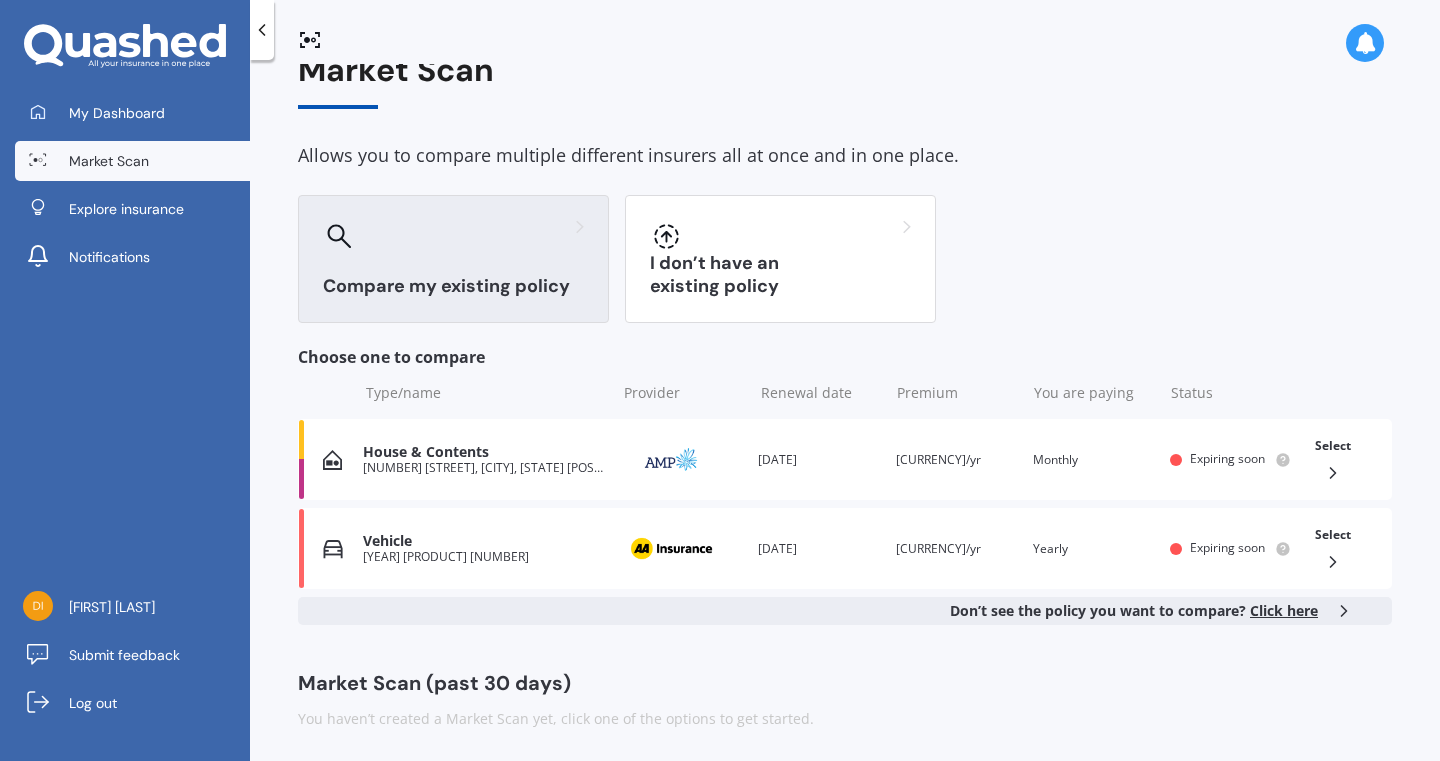scroll, scrollTop: 35, scrollLeft: 0, axis: vertical 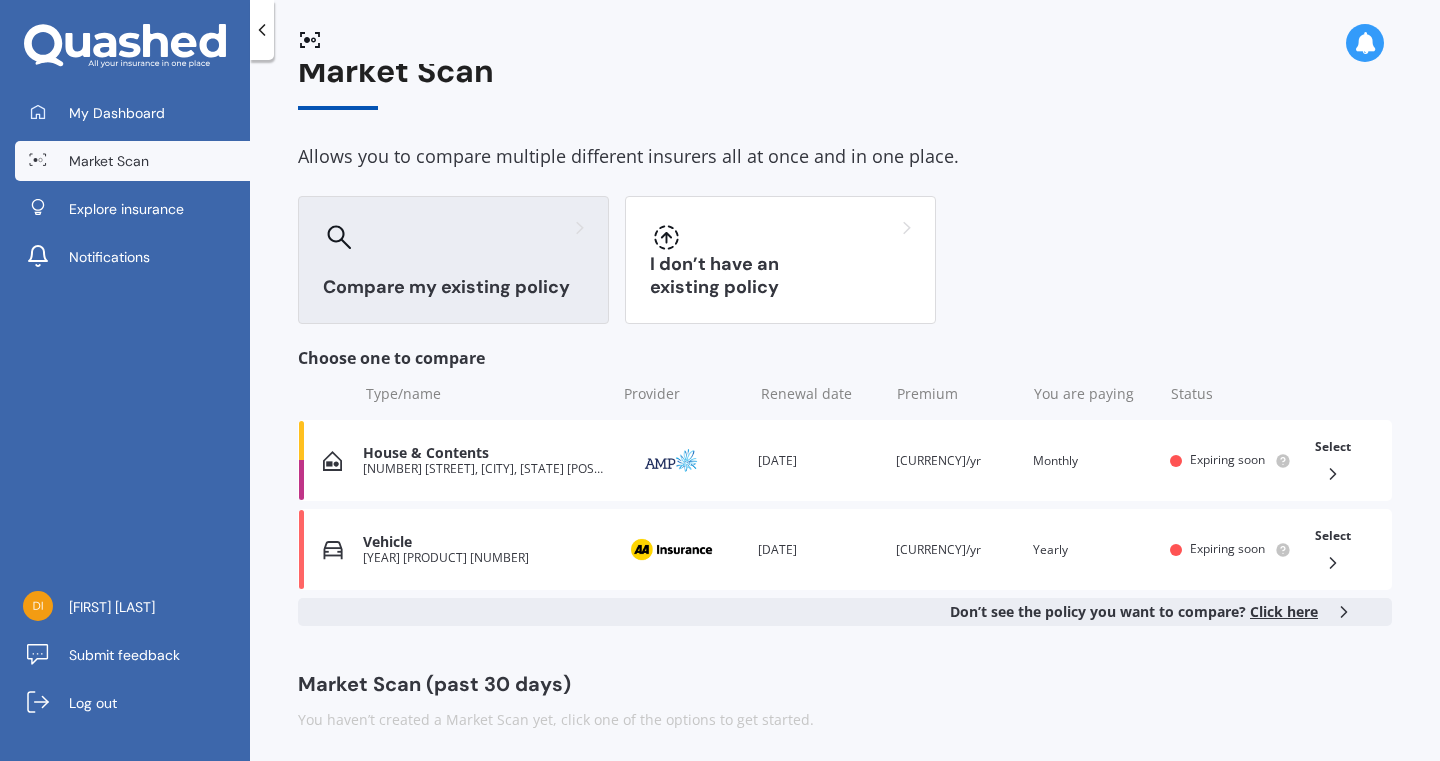 click on "Click here" at bounding box center [1284, 611] 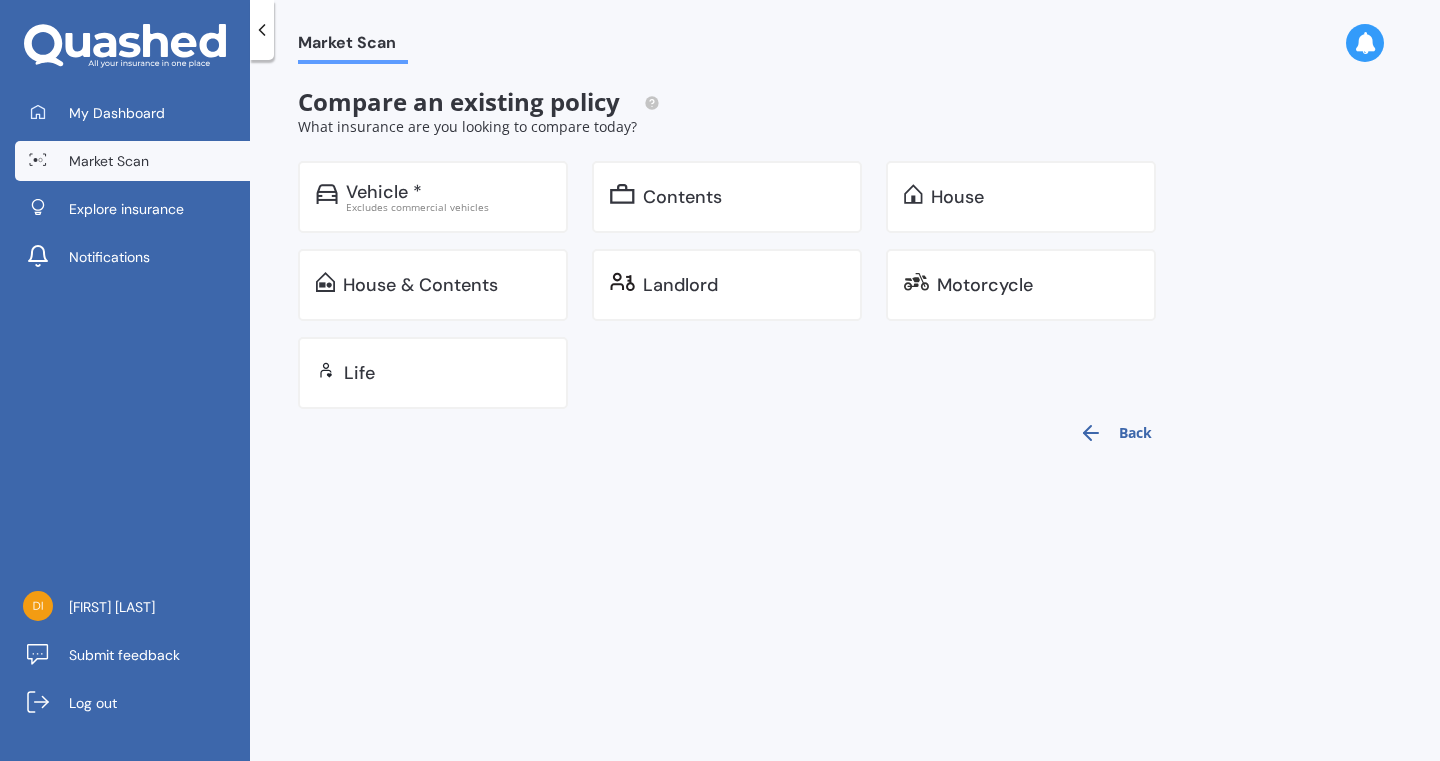 scroll, scrollTop: 0, scrollLeft: 0, axis: both 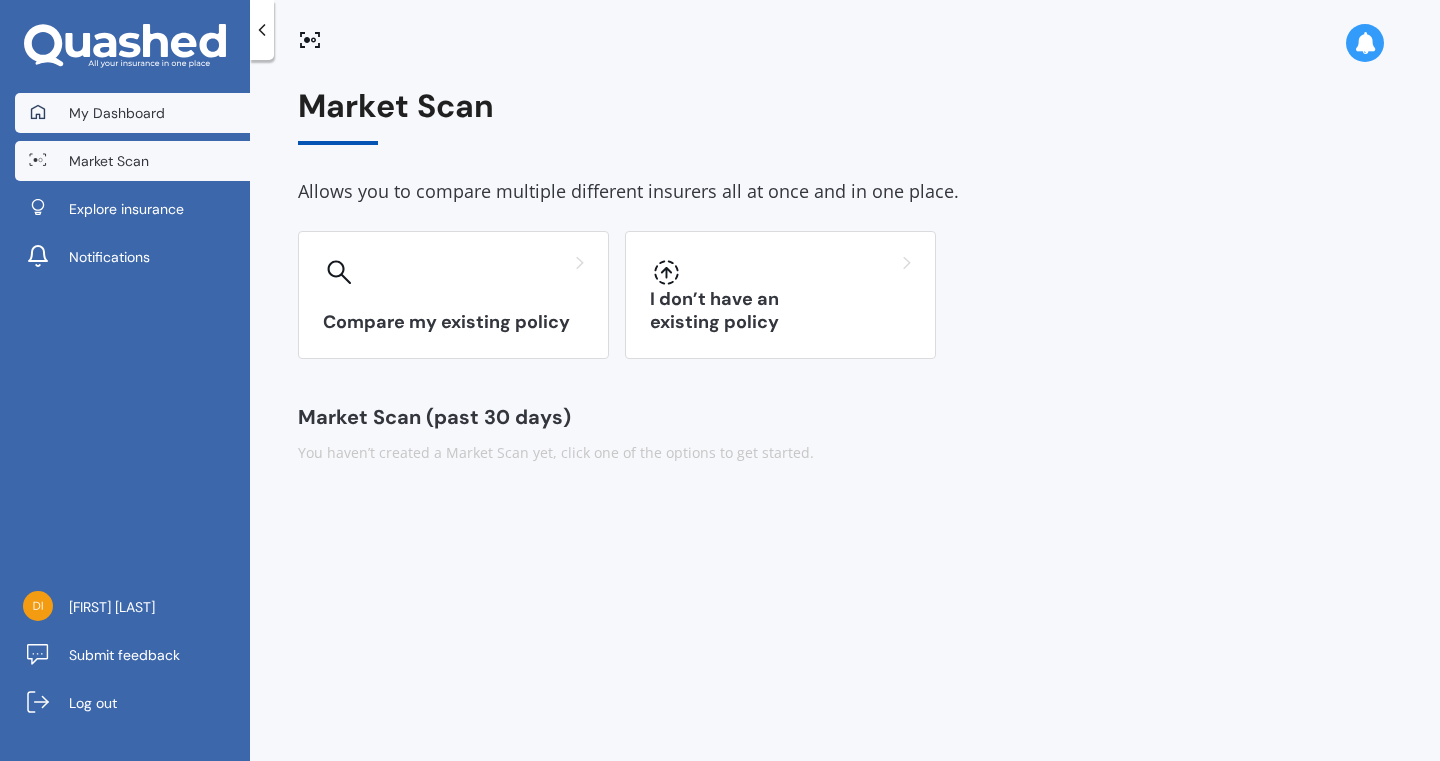 click on "My Dashboard" at bounding box center (117, 113) 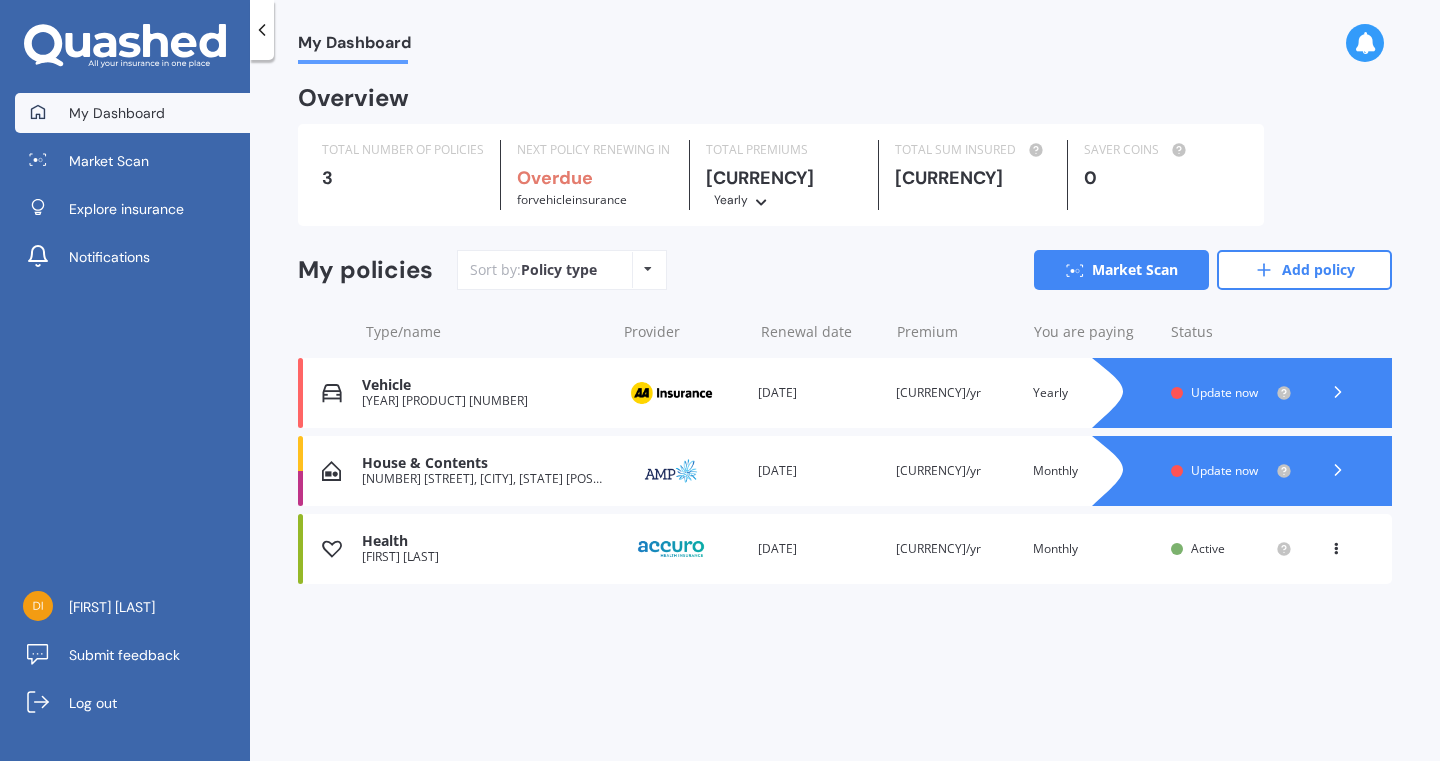 click at bounding box center (1336, 545) 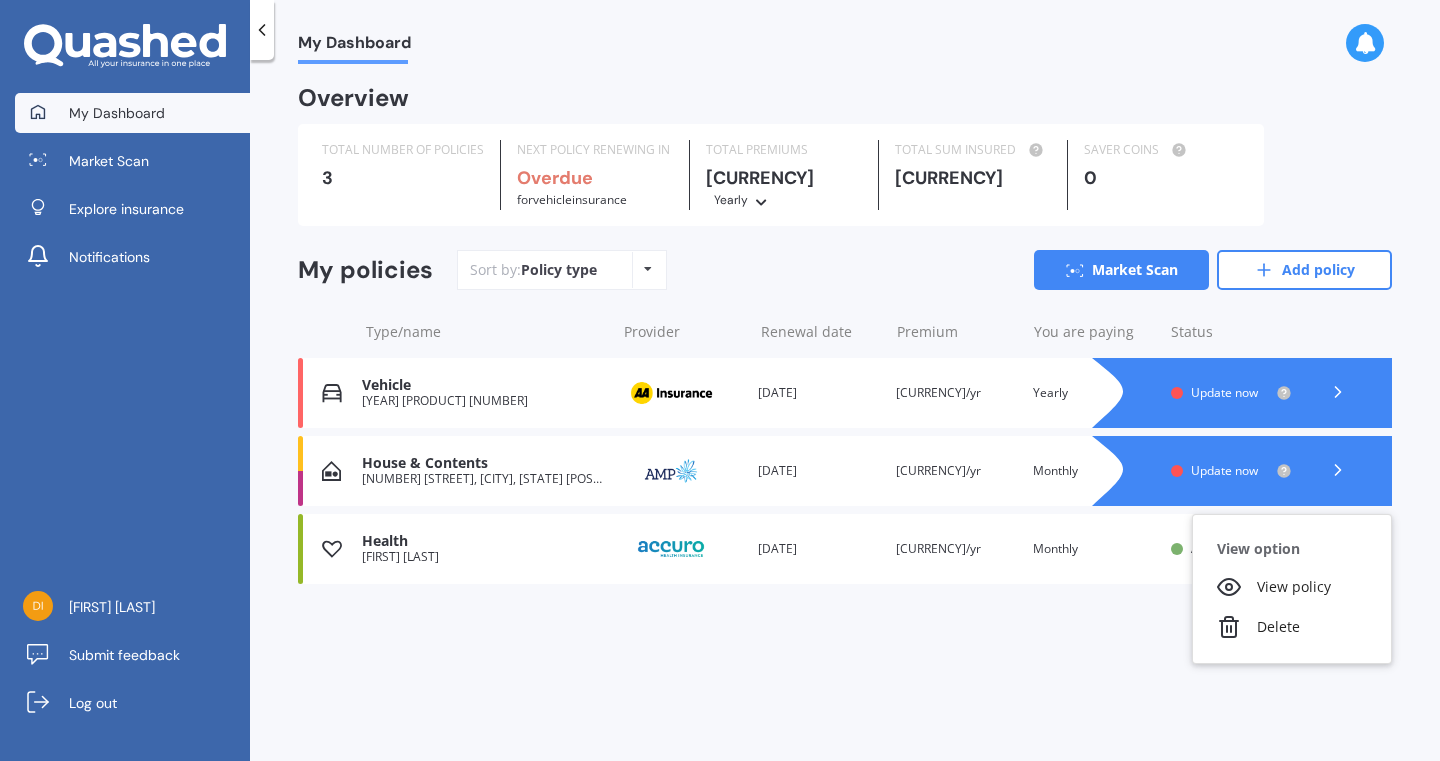 click on "View option" at bounding box center [1292, 549] 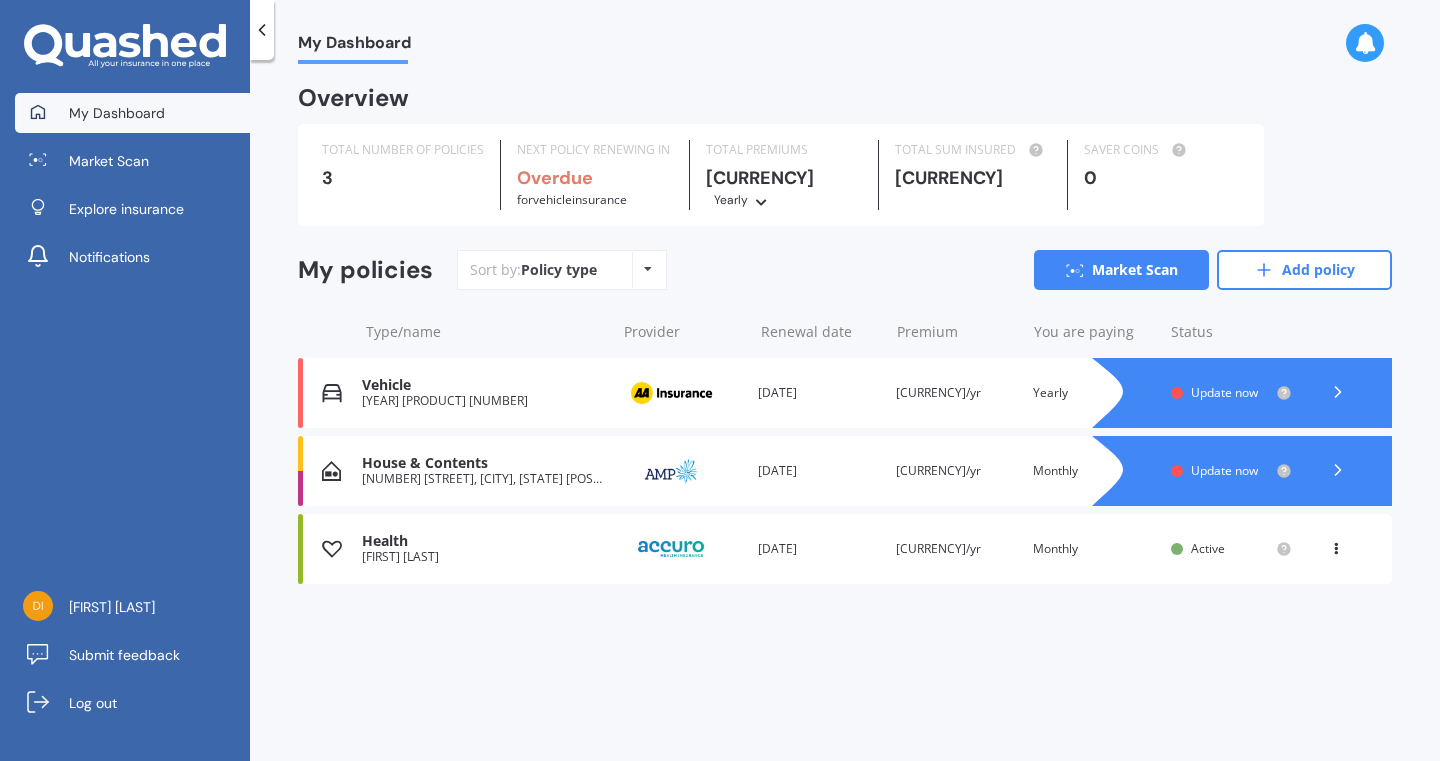 click on "Health" at bounding box center (483, 541) 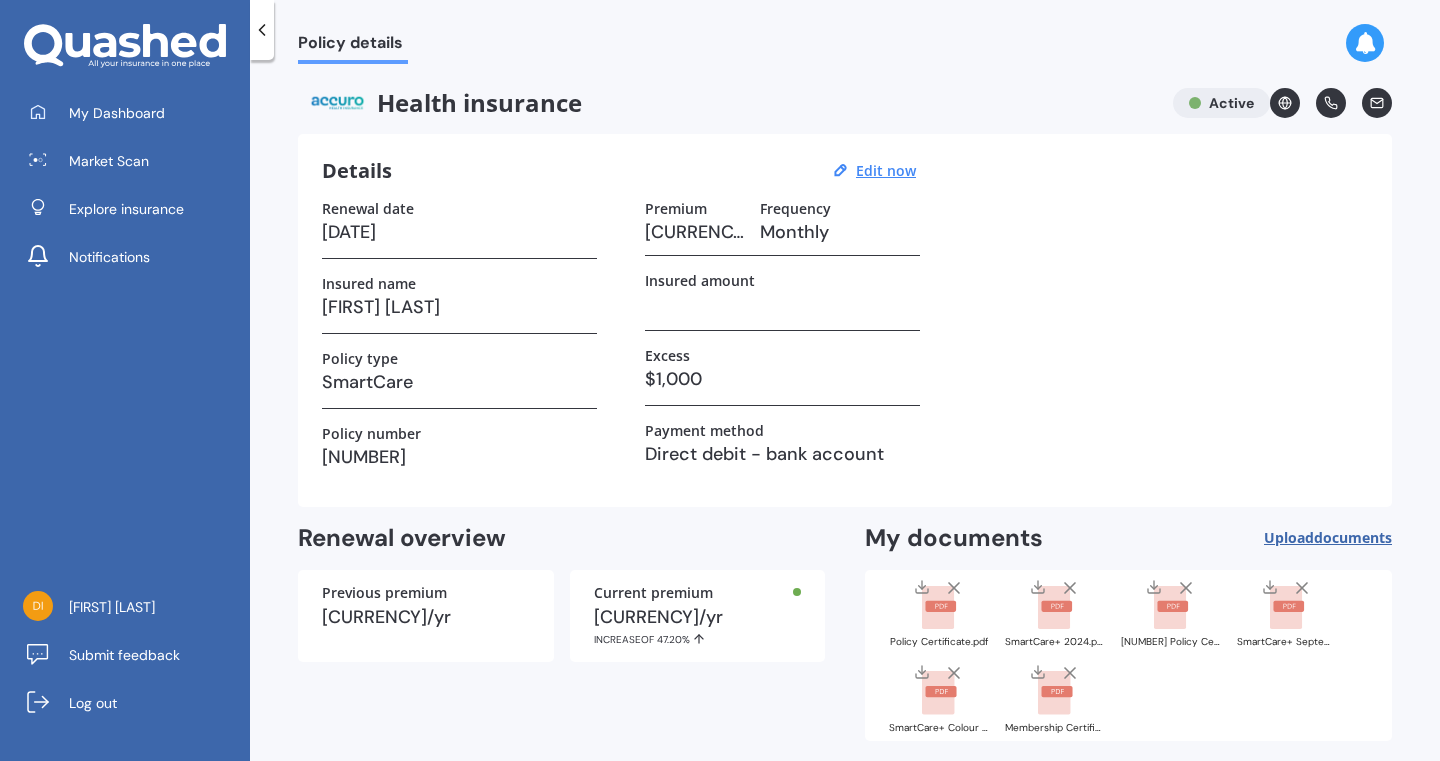 click 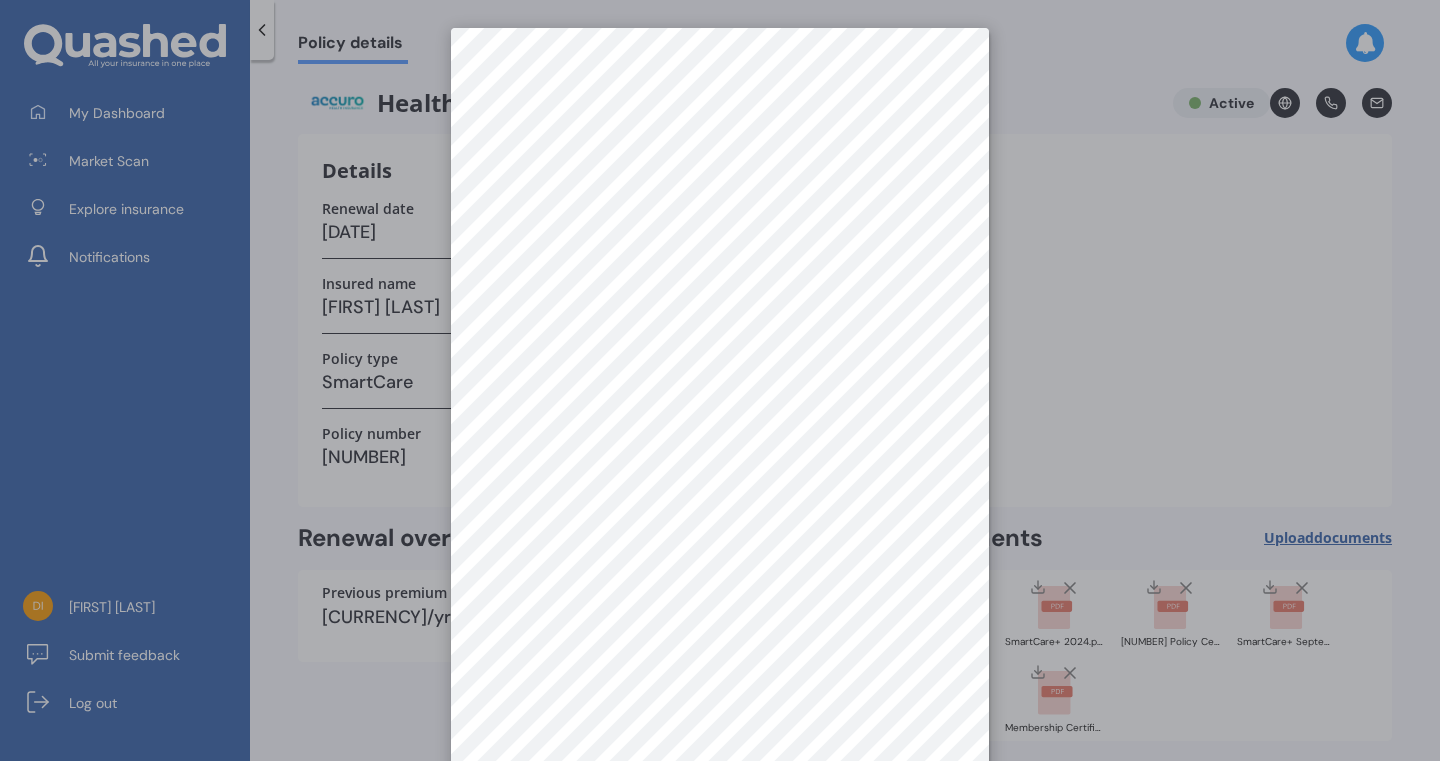 click at bounding box center [720, 380] 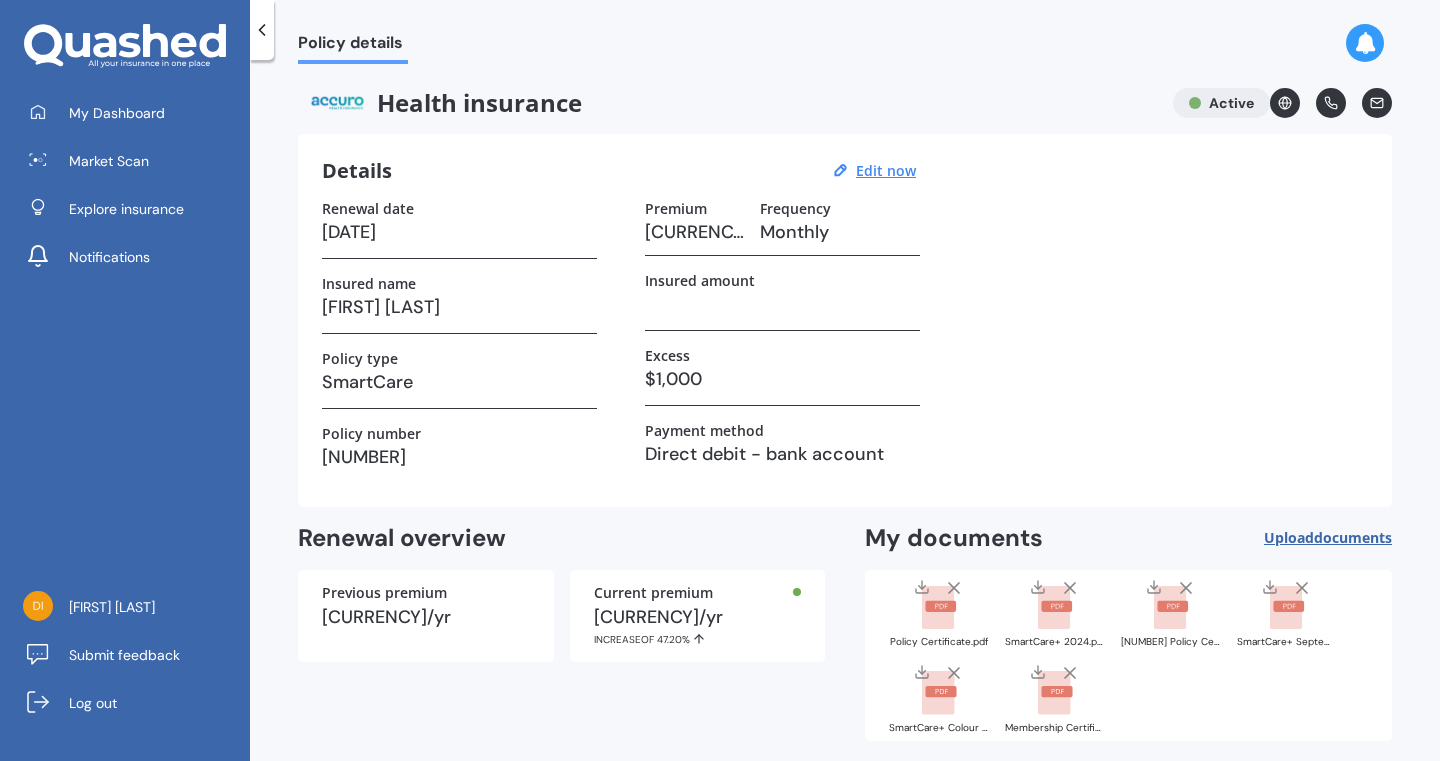 click 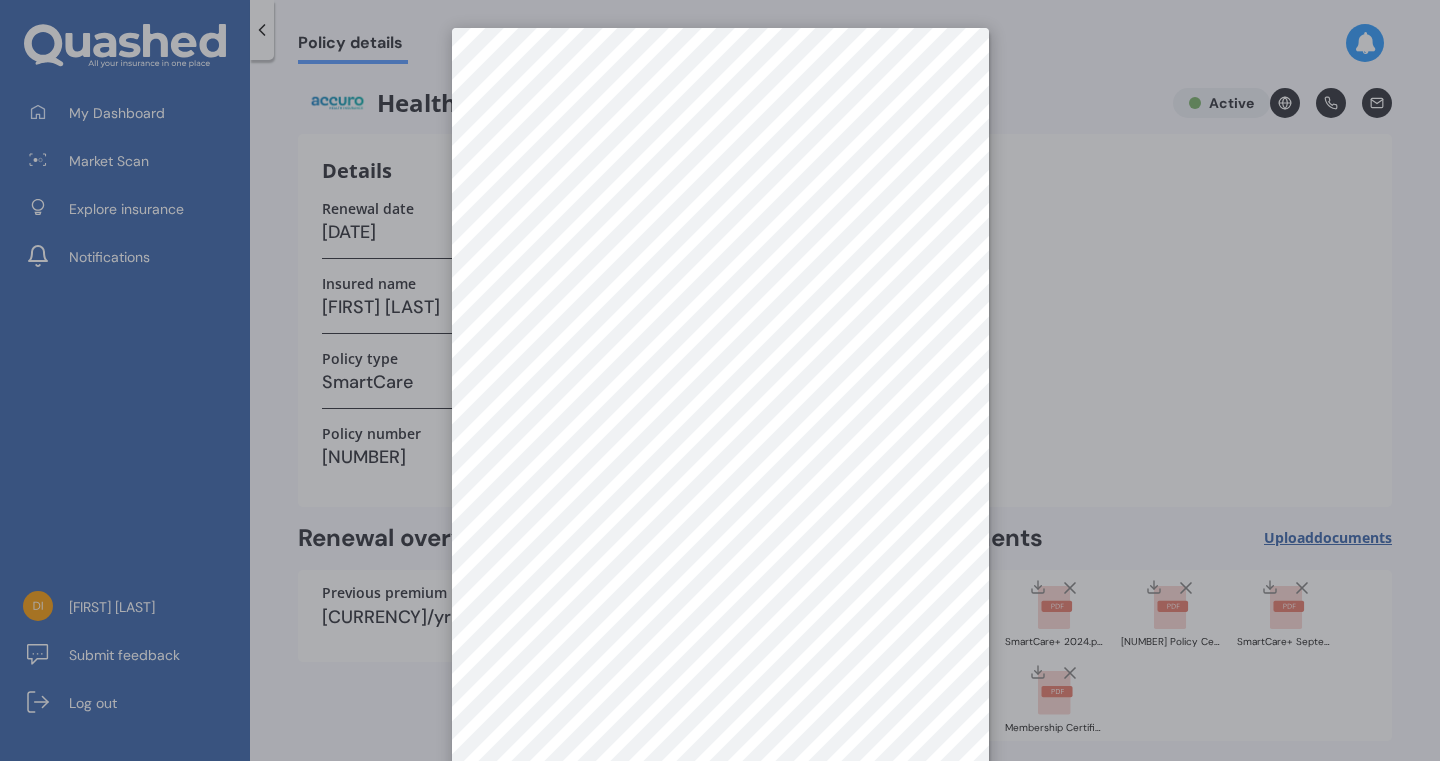 click at bounding box center [720, 380] 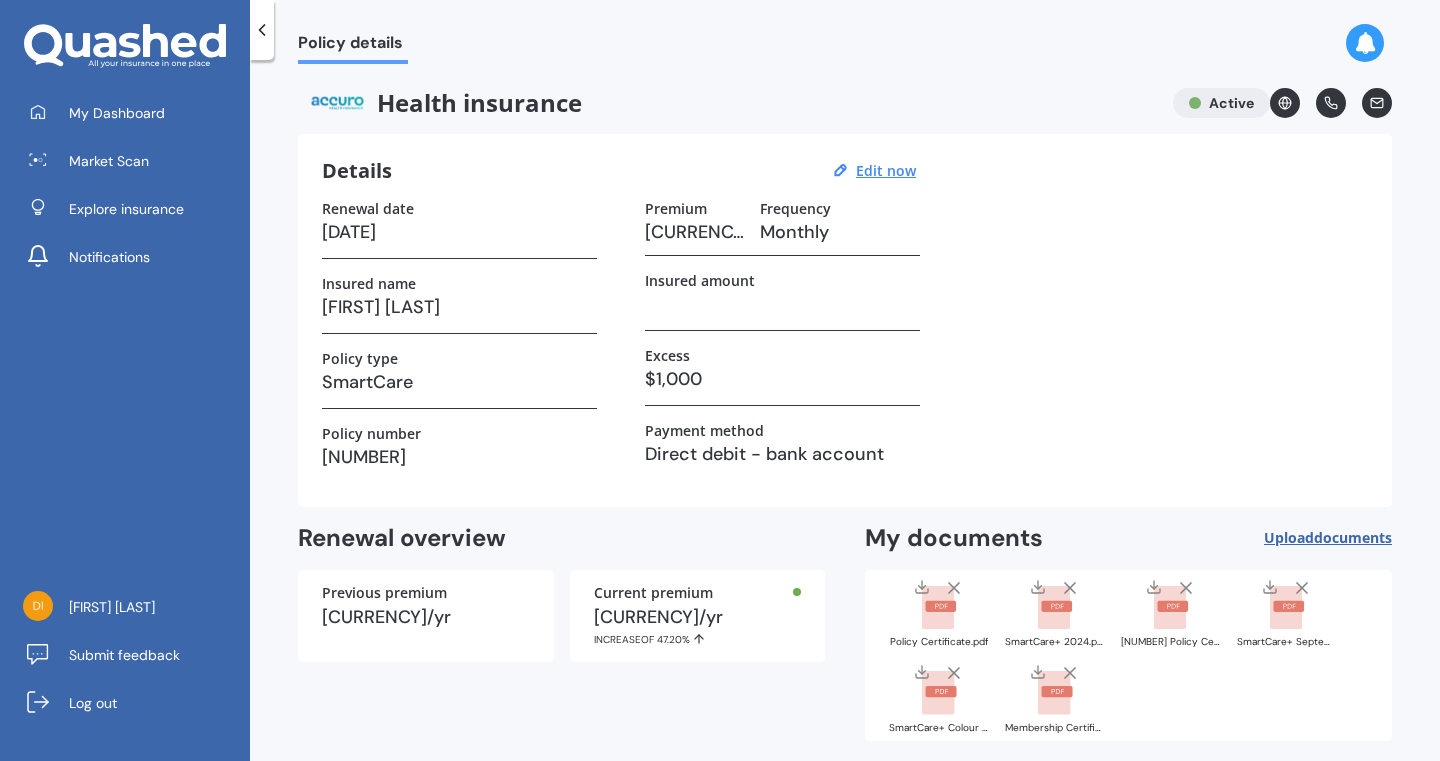 click 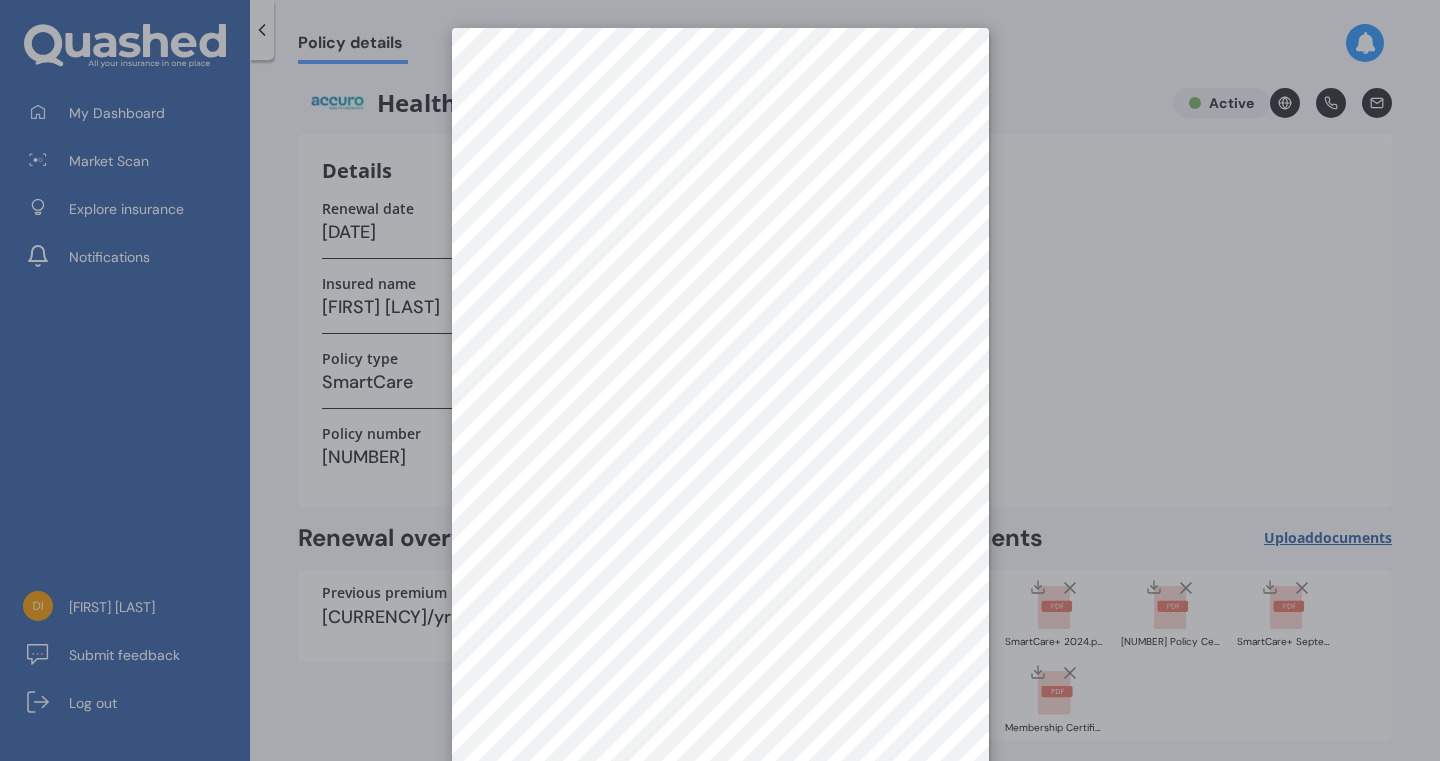 click at bounding box center (720, 380) 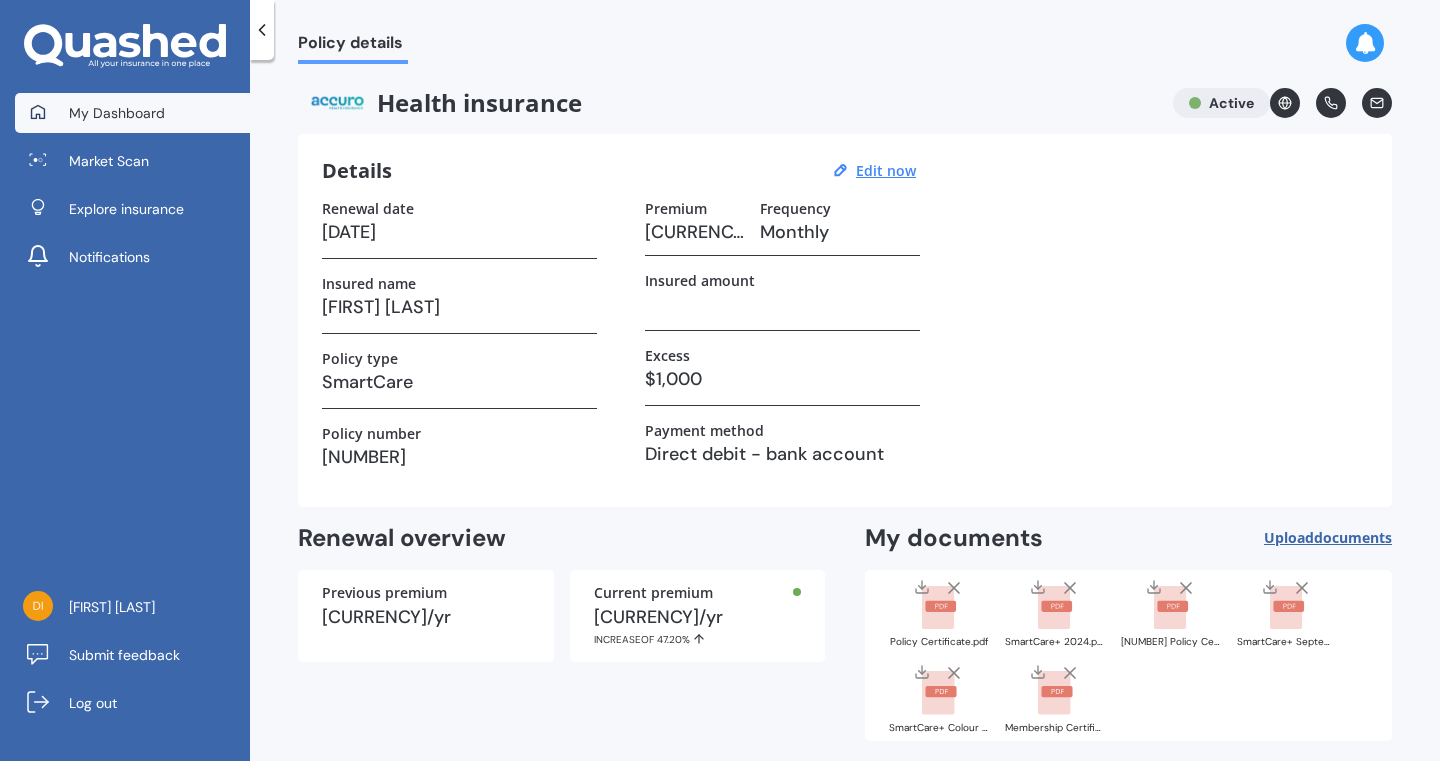 click on "My Dashboard" at bounding box center [117, 113] 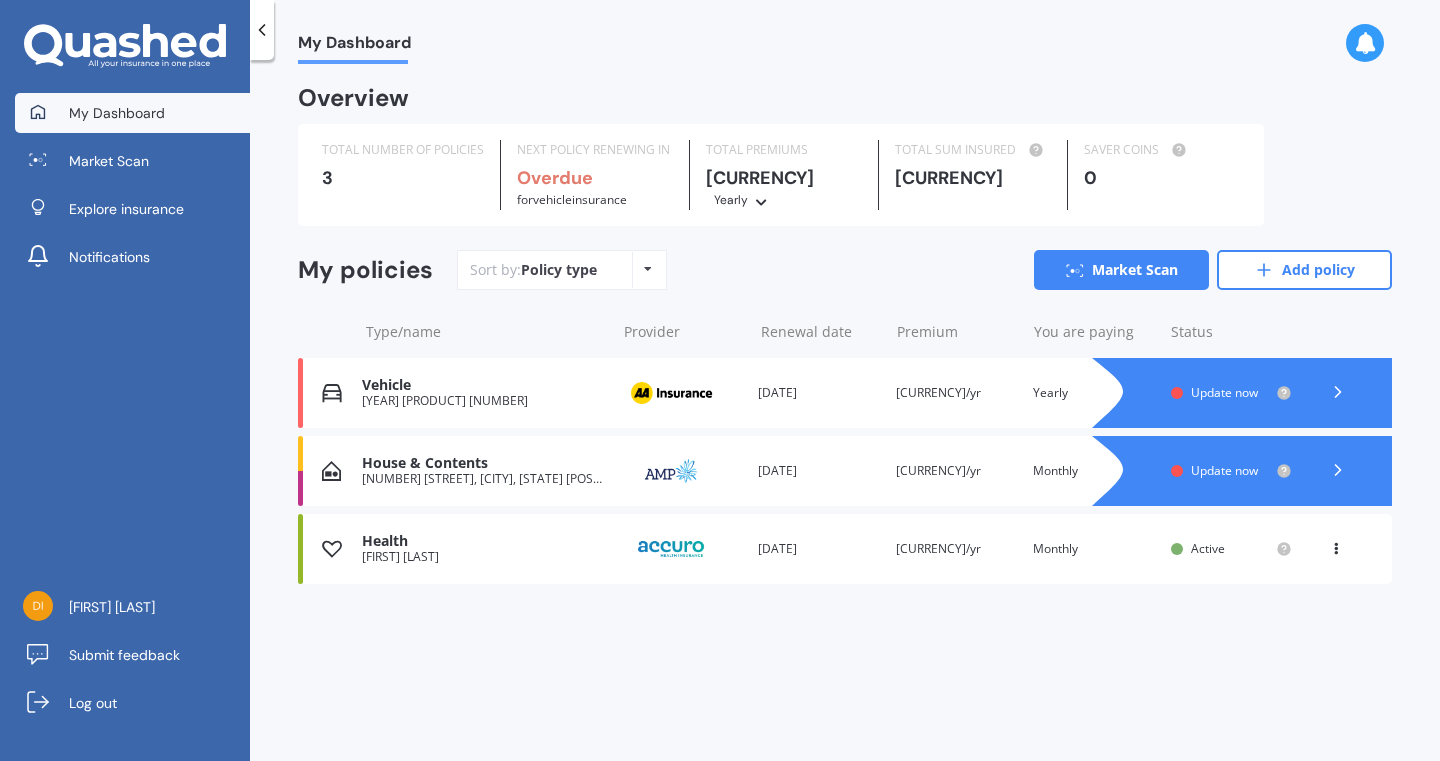 click on "[NUMBER] [STREET], [CITY], [STATE] [POSTAL_CODE]" at bounding box center (483, 479) 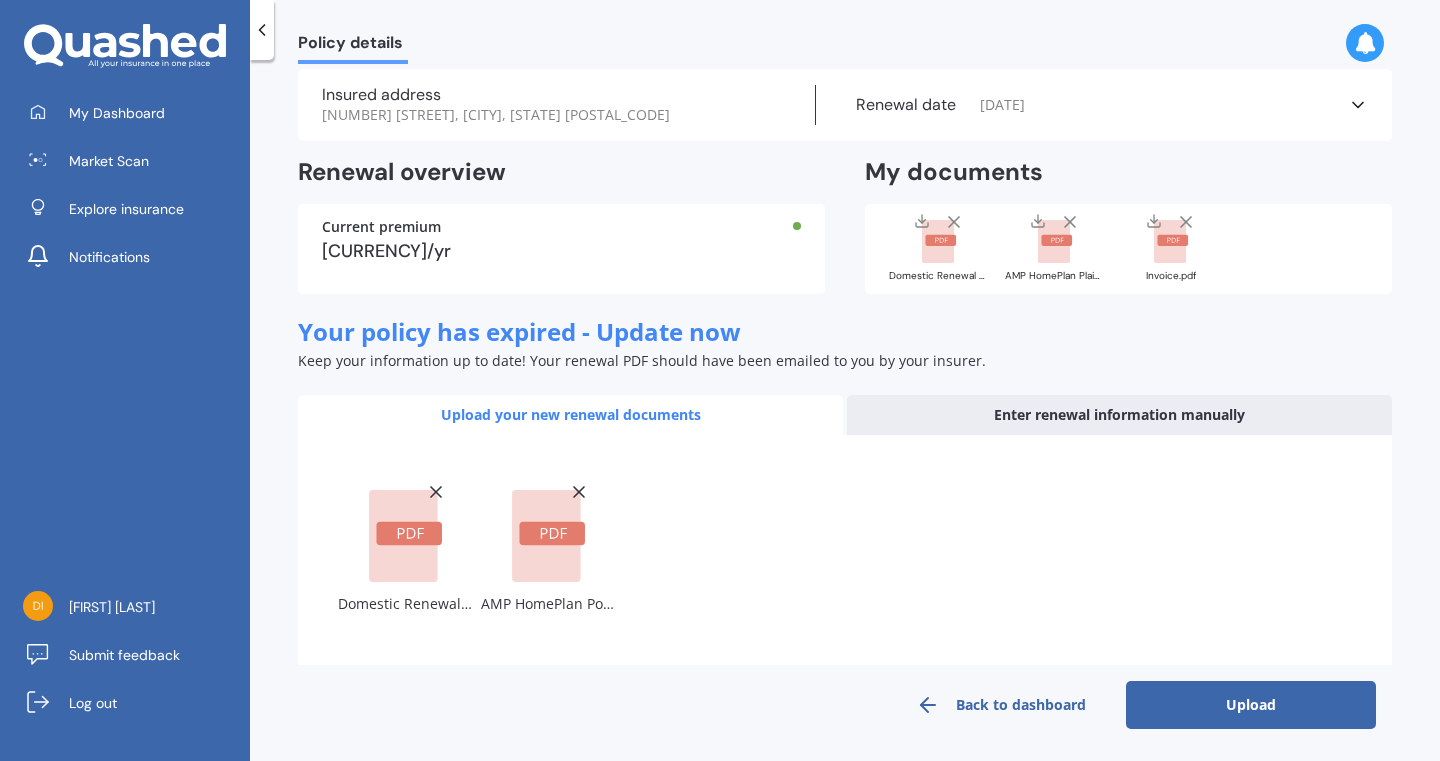 scroll, scrollTop: 64, scrollLeft: 0, axis: vertical 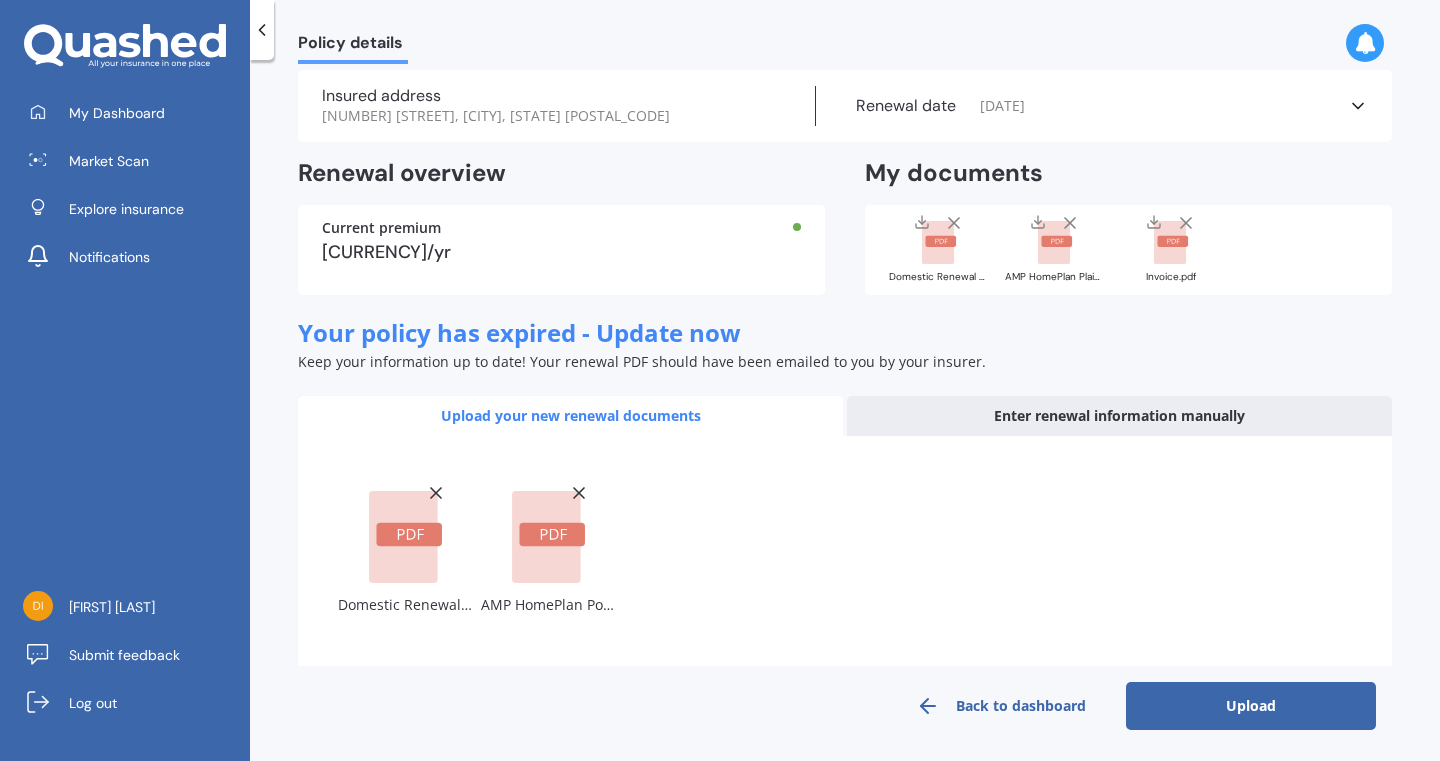 click on "Upload" at bounding box center (1251, 706) 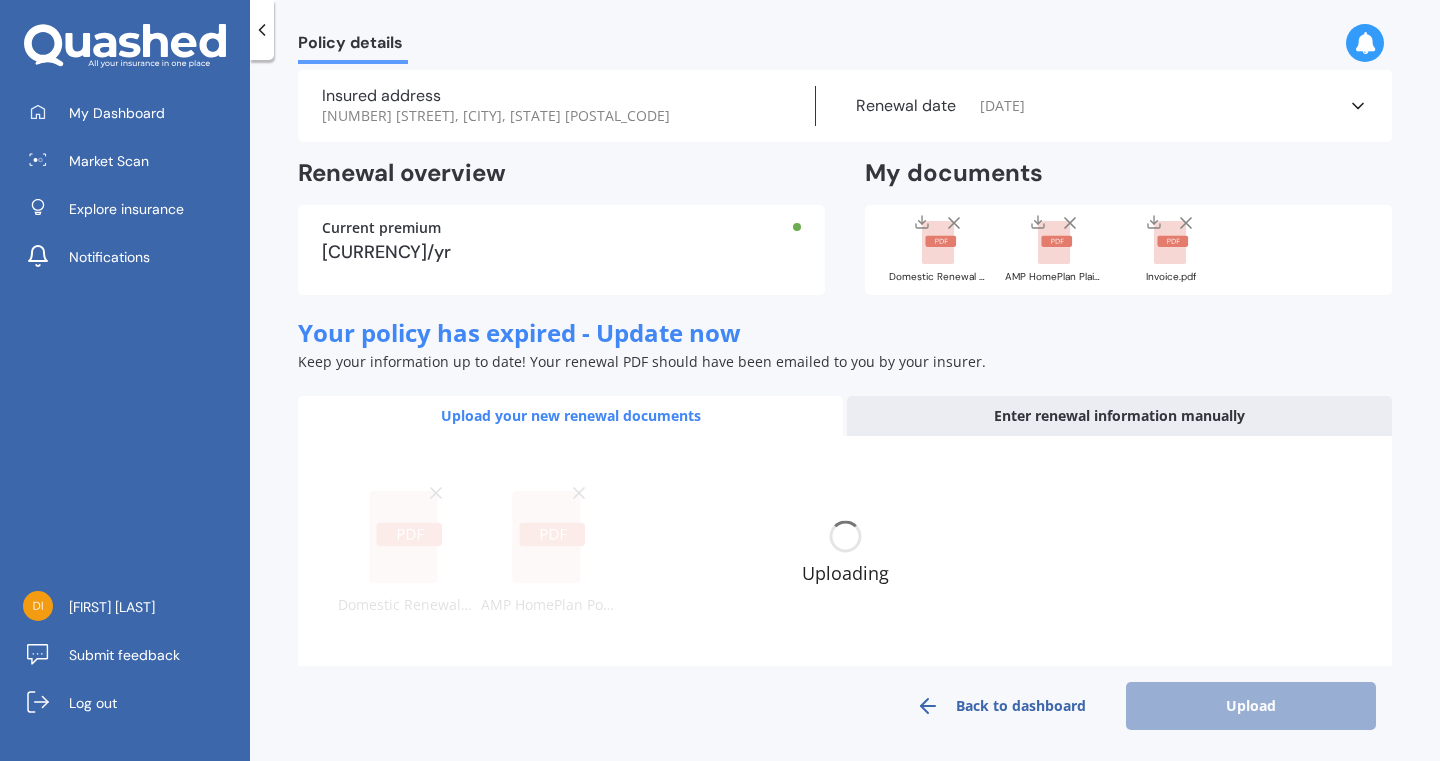 scroll, scrollTop: 50, scrollLeft: 0, axis: vertical 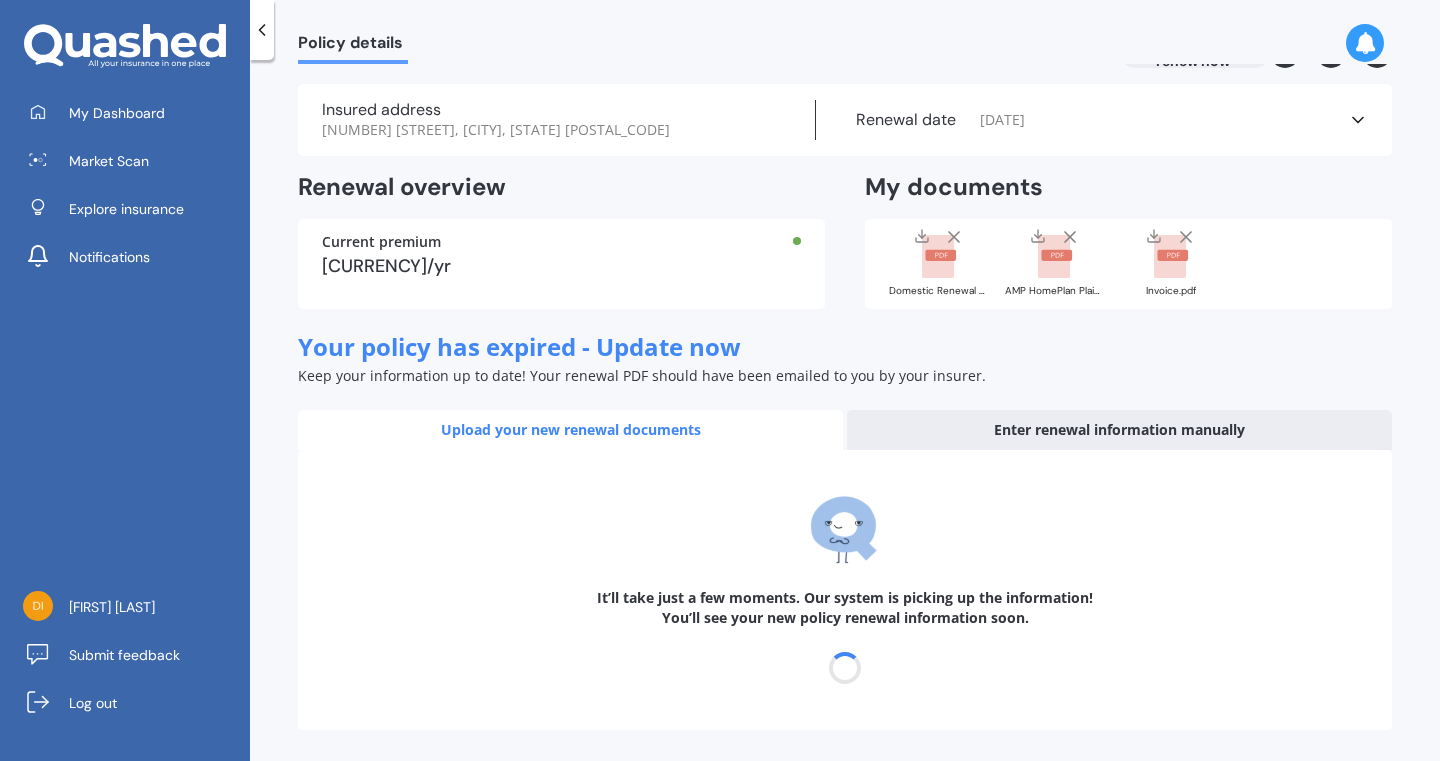 select on "20" 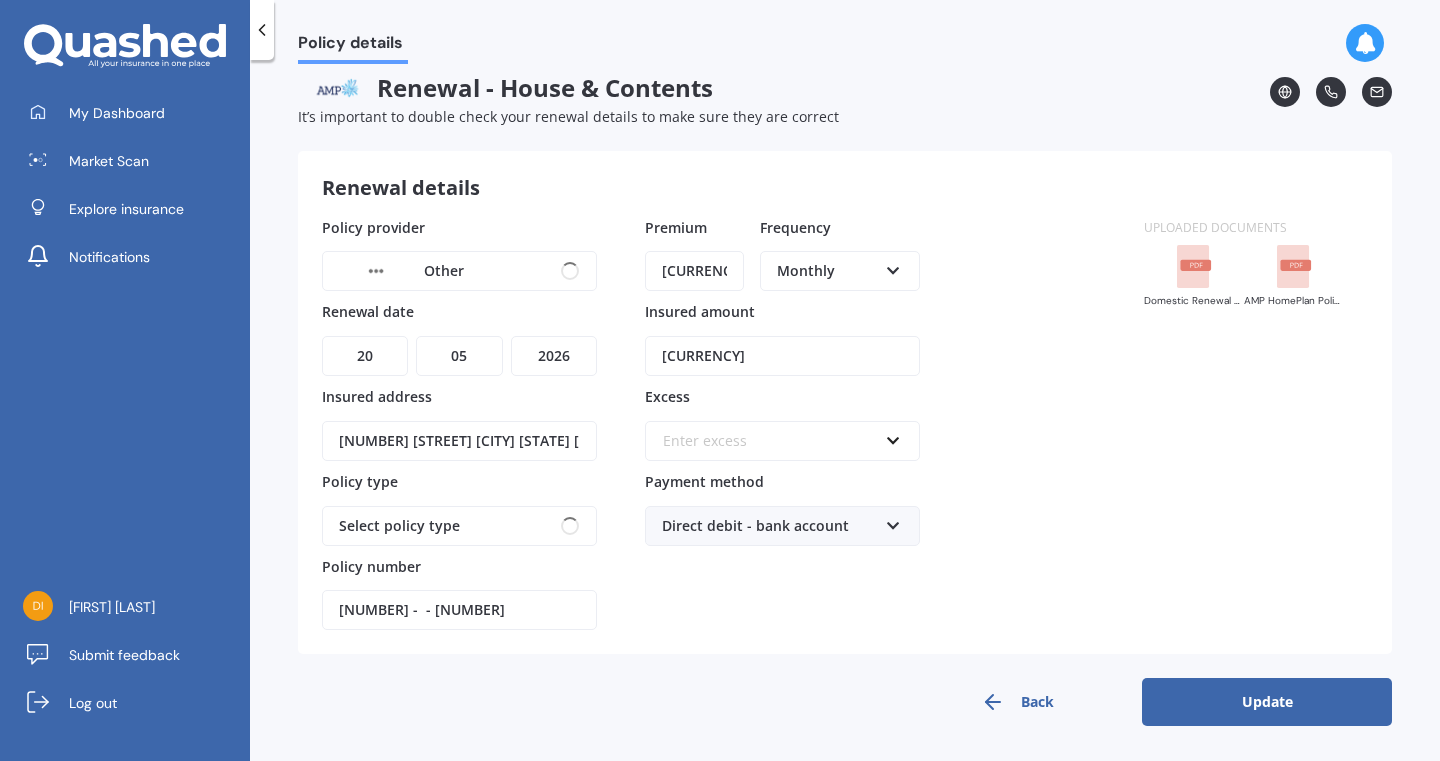 scroll, scrollTop: 0, scrollLeft: 0, axis: both 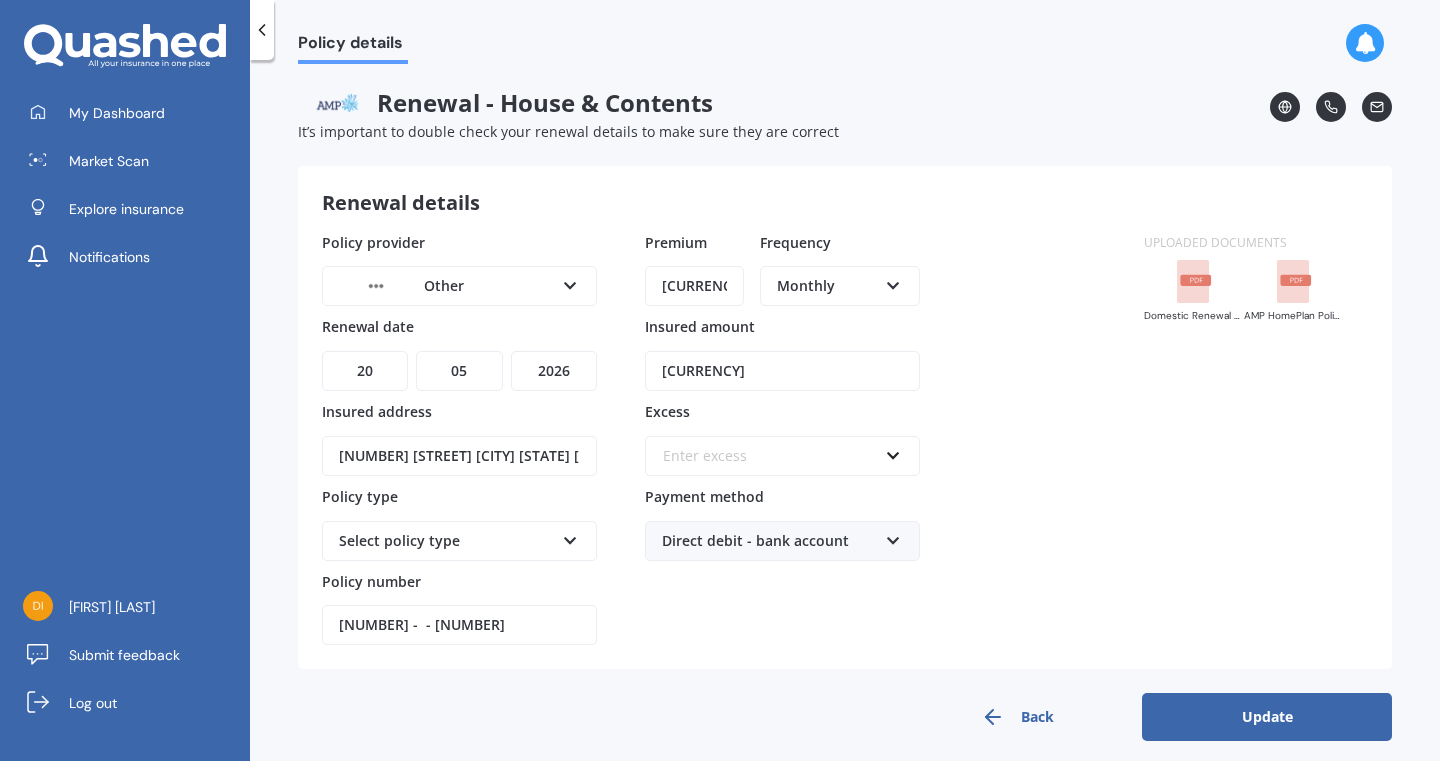 click on "Update" at bounding box center (1267, 717) 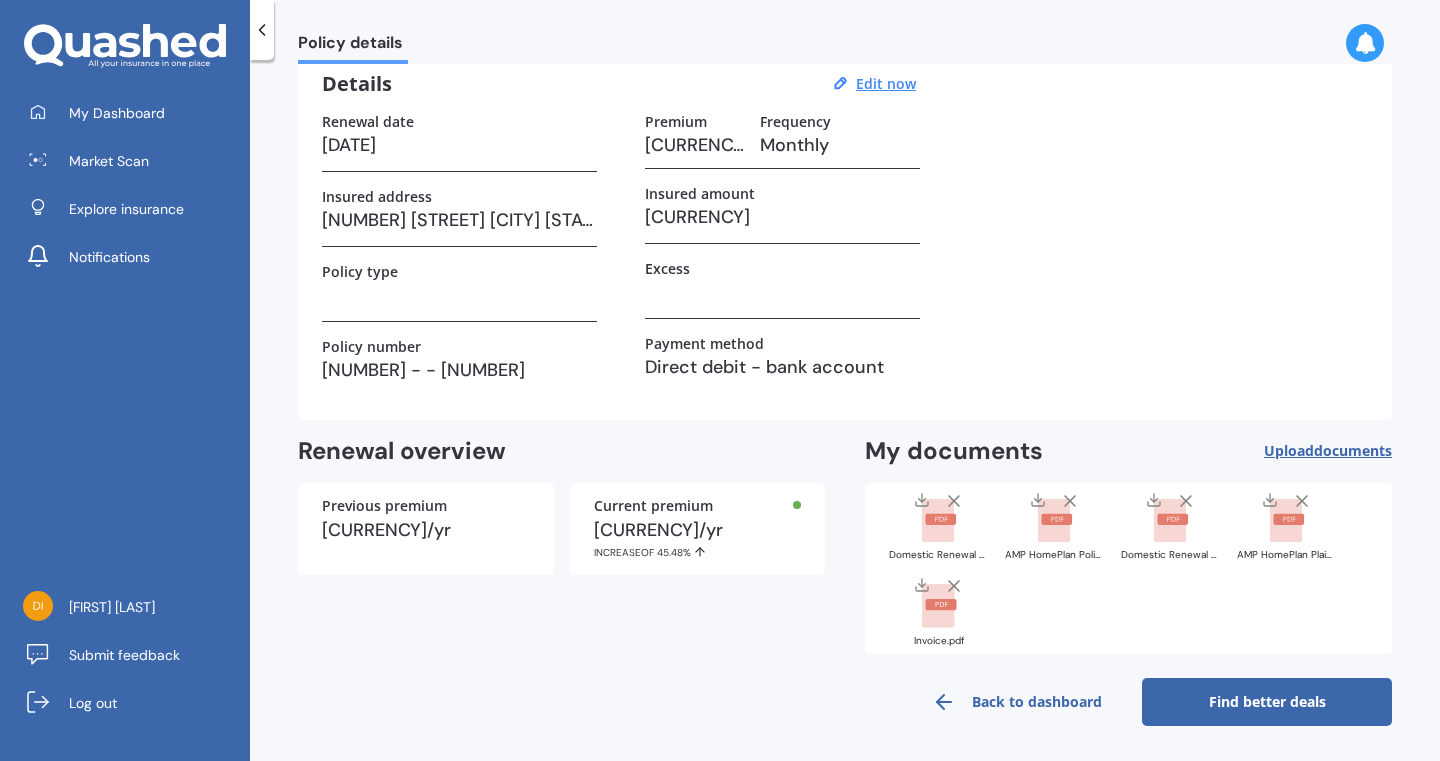 scroll, scrollTop: 86, scrollLeft: 0, axis: vertical 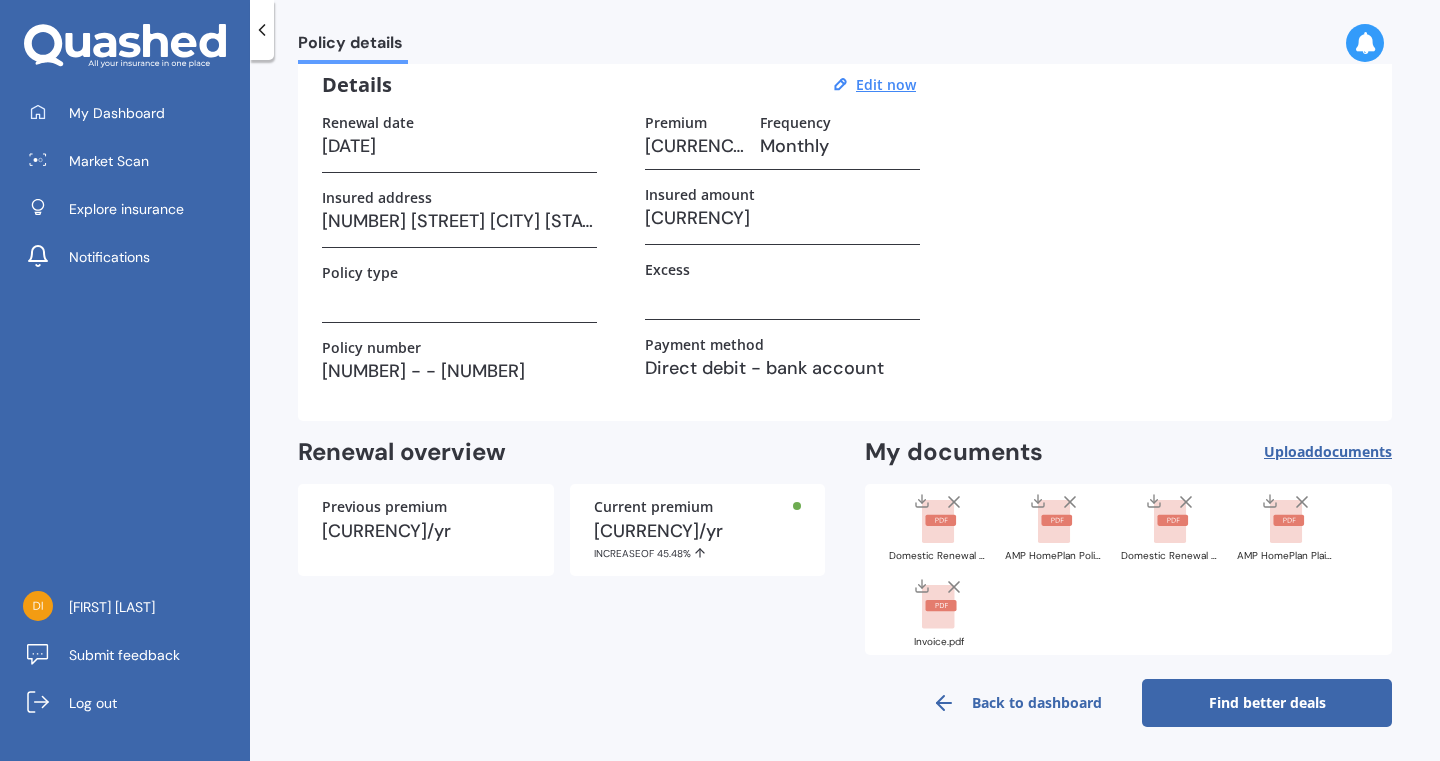 click on "Find better deals" at bounding box center [1267, 703] 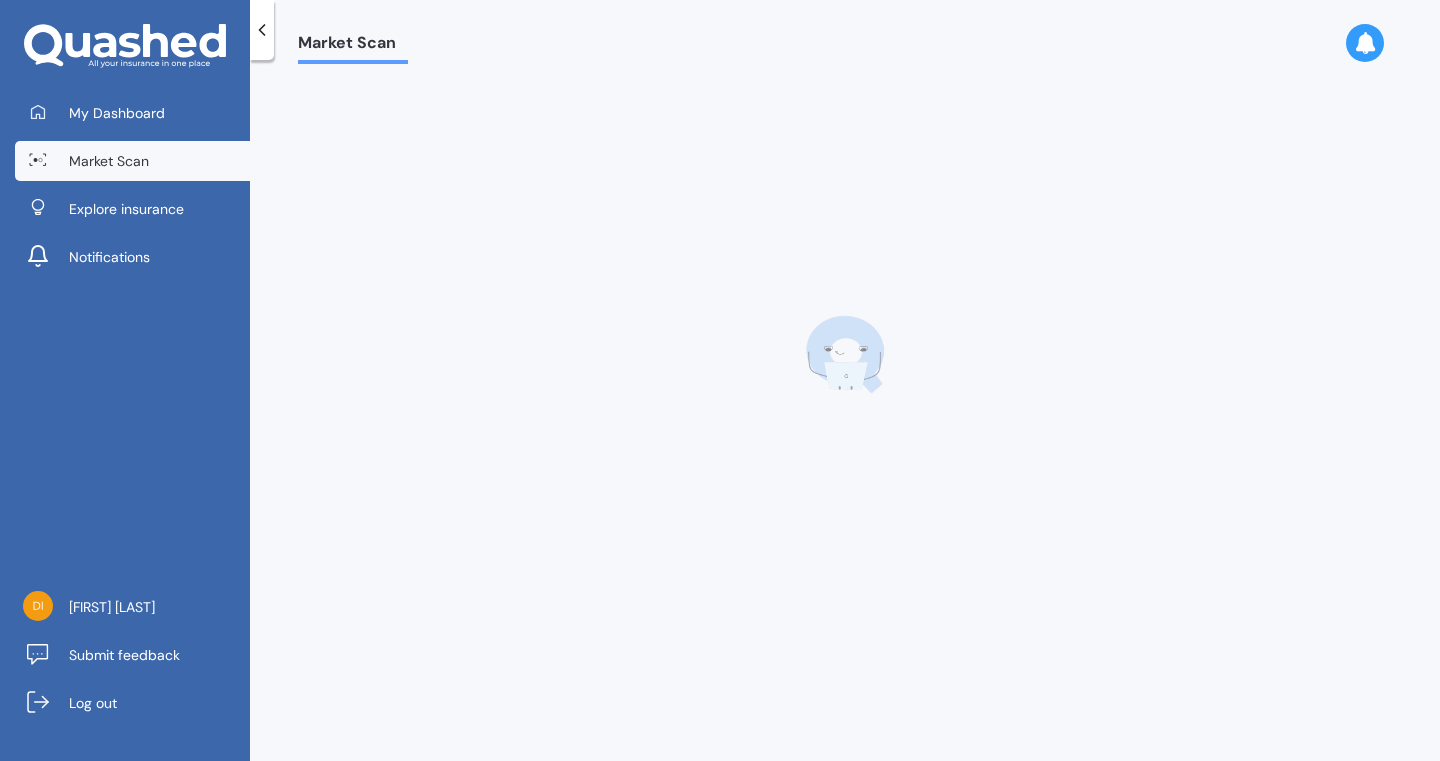 scroll, scrollTop: 0, scrollLeft: 0, axis: both 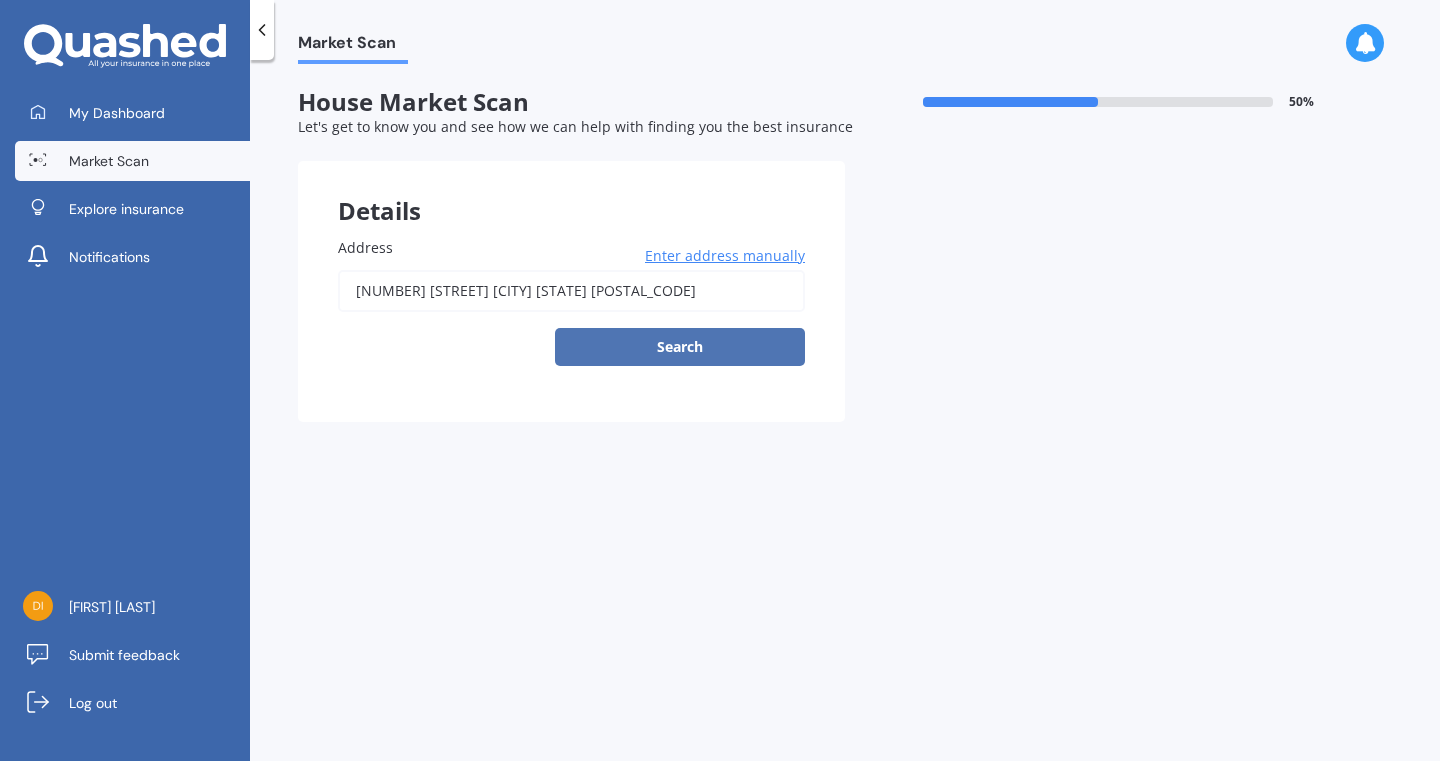 click on "Search" at bounding box center [680, 347] 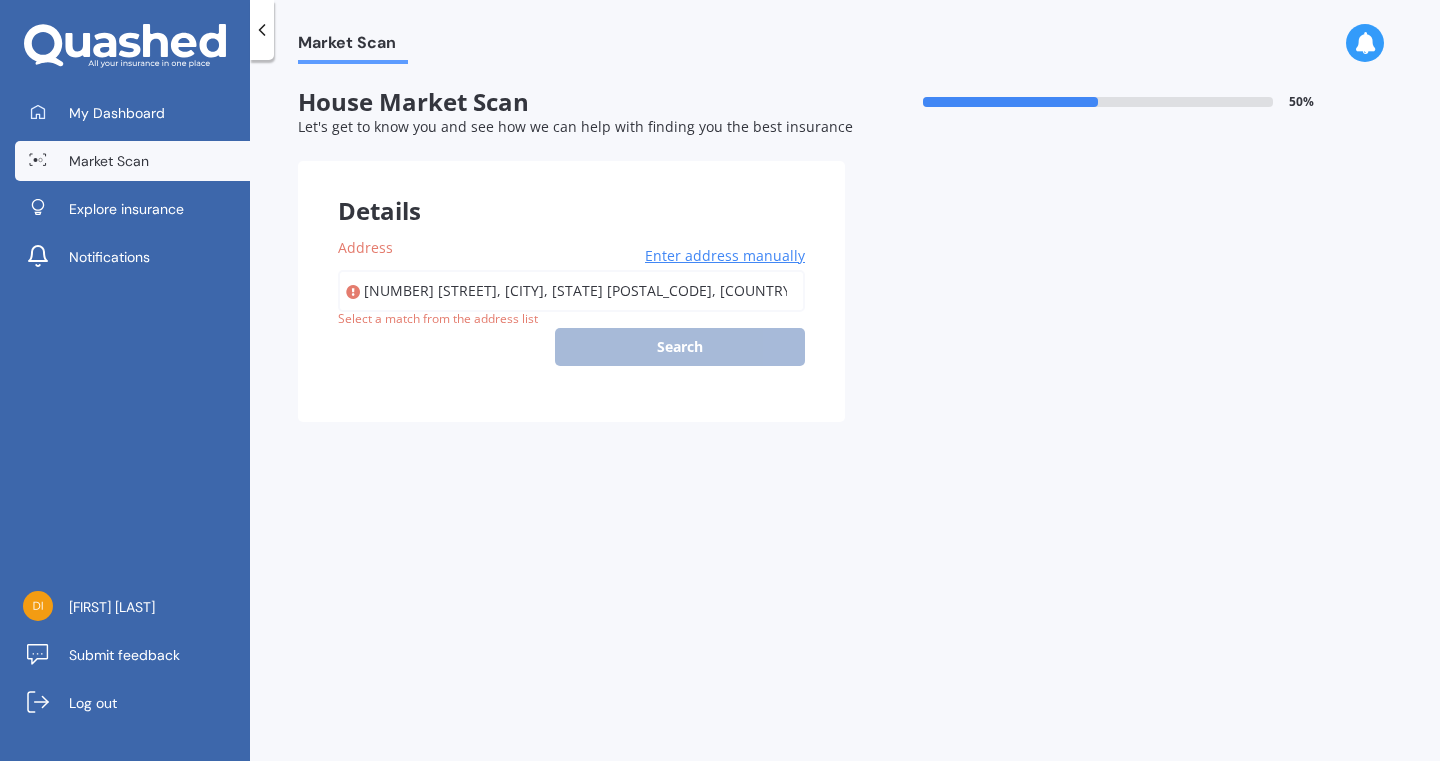 type on "[NUMBER] [STREET], [CITY], [STATE] [POSTAL_CODE]" 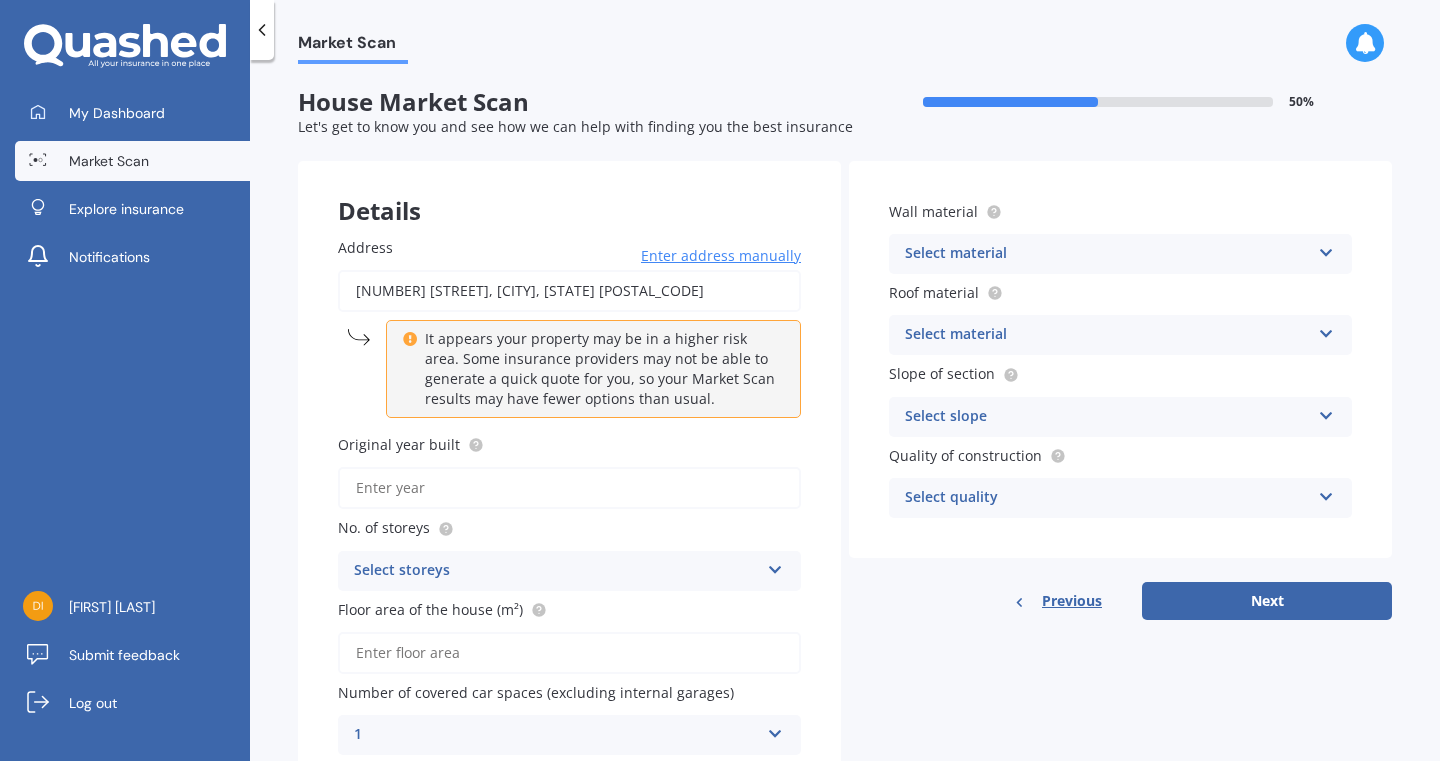 click on "Original year built" at bounding box center (569, 488) 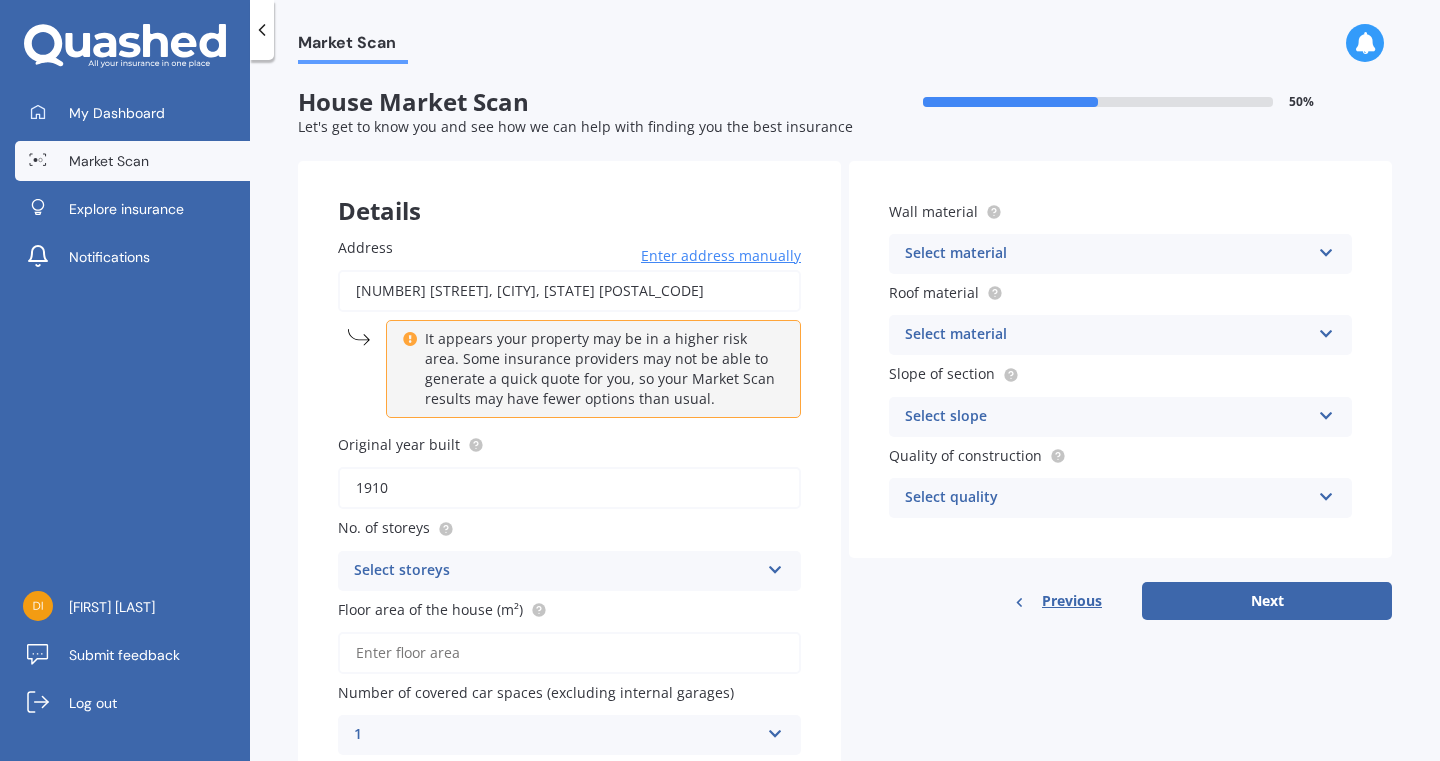 type on "1910" 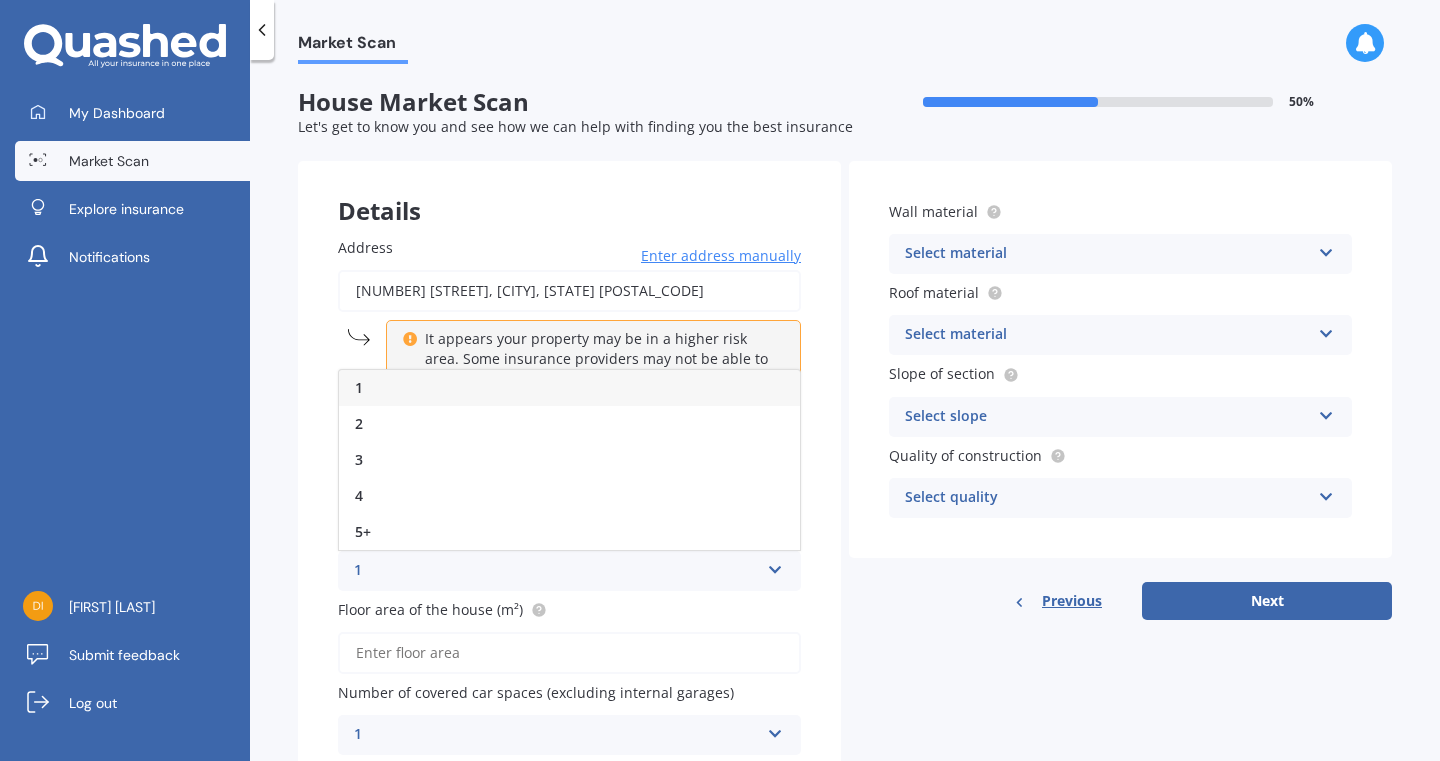 click on "1" at bounding box center [569, 388] 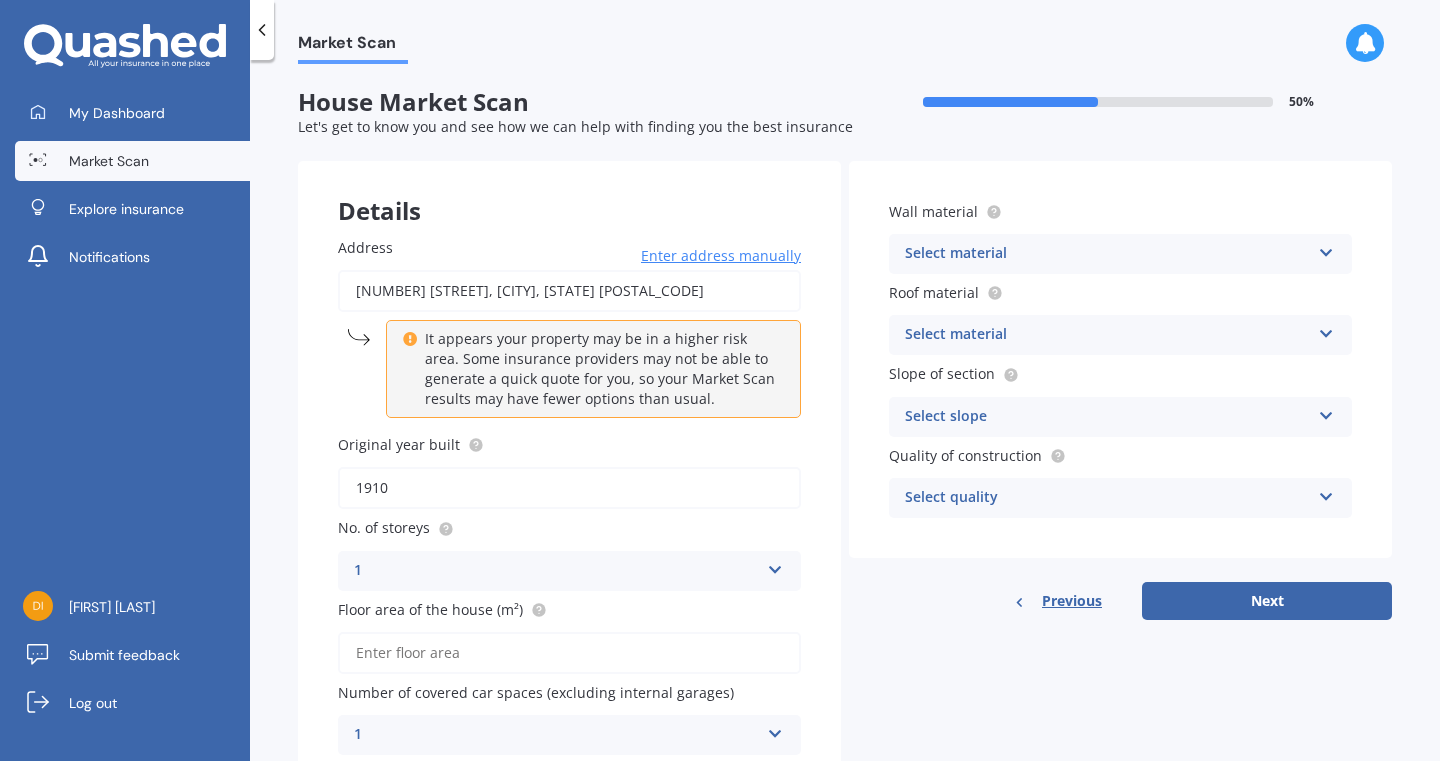 click on "Floor area of the house (m²)" at bounding box center (569, 653) 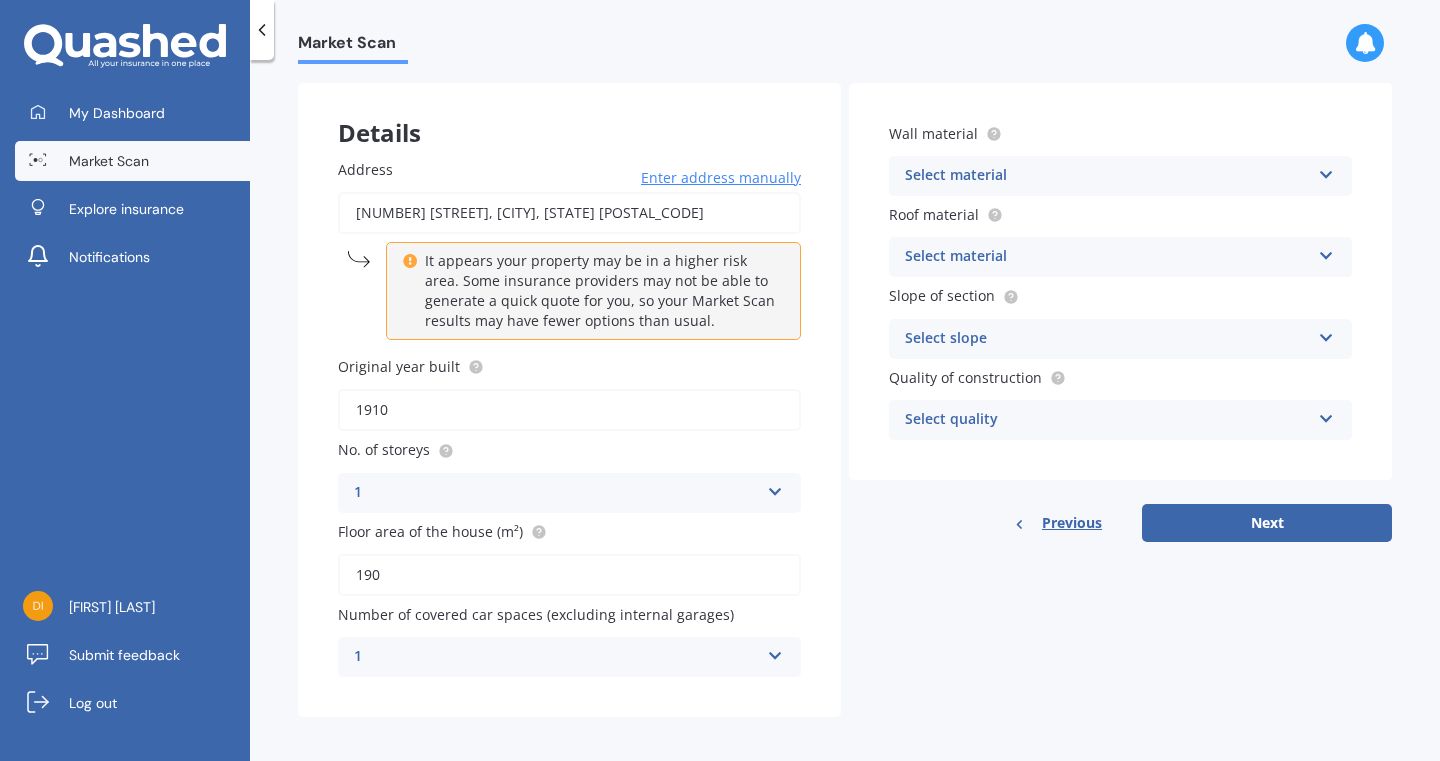 scroll, scrollTop: 77, scrollLeft: 0, axis: vertical 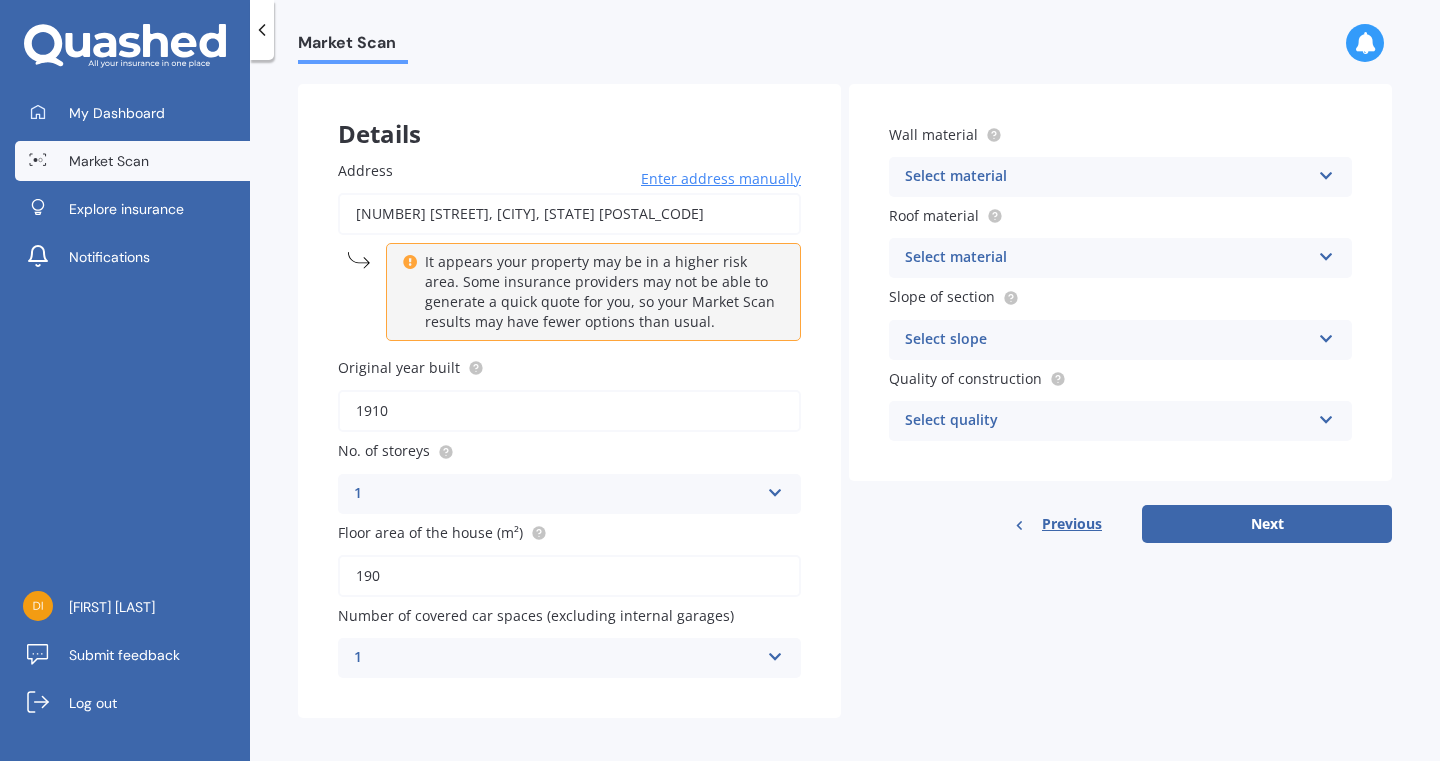 type on "190" 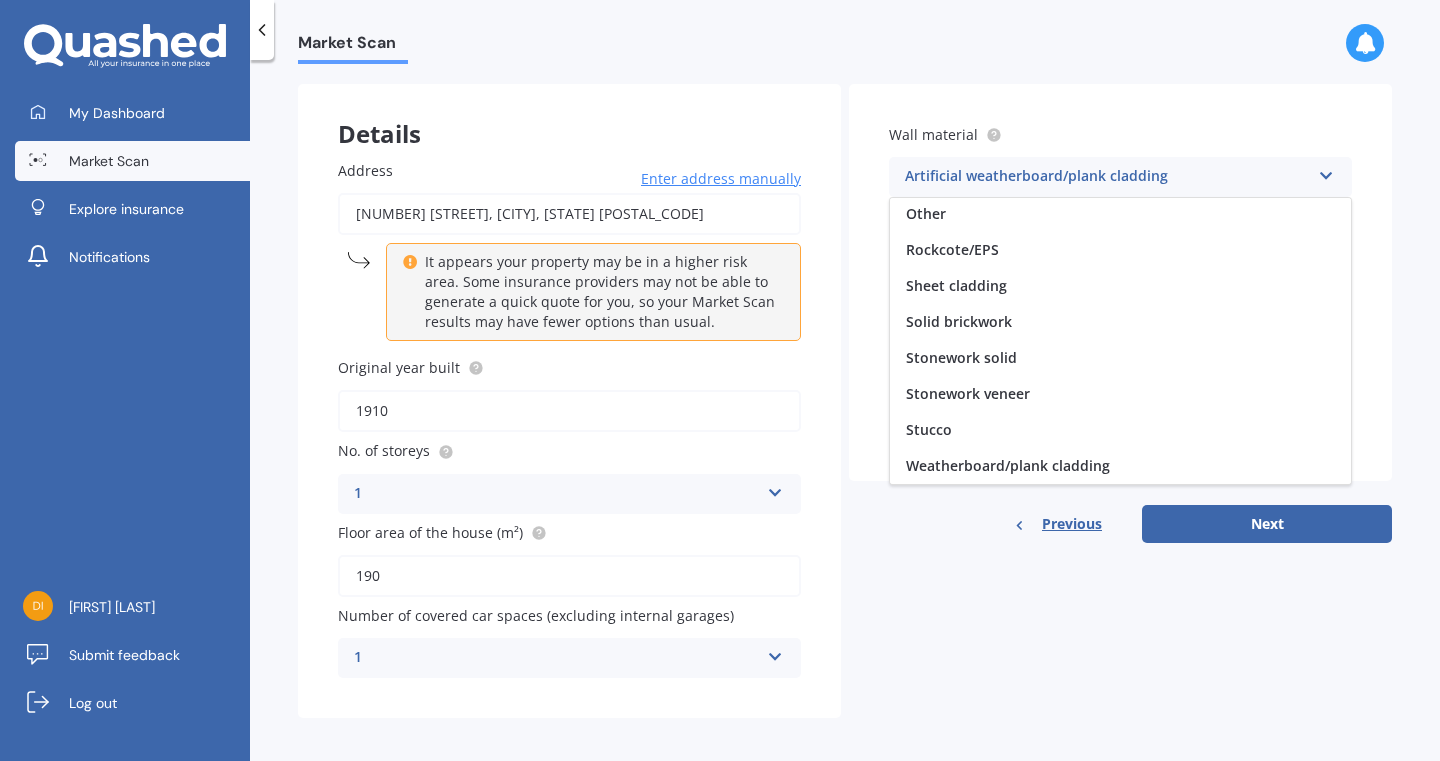 scroll, scrollTop: 182, scrollLeft: 0, axis: vertical 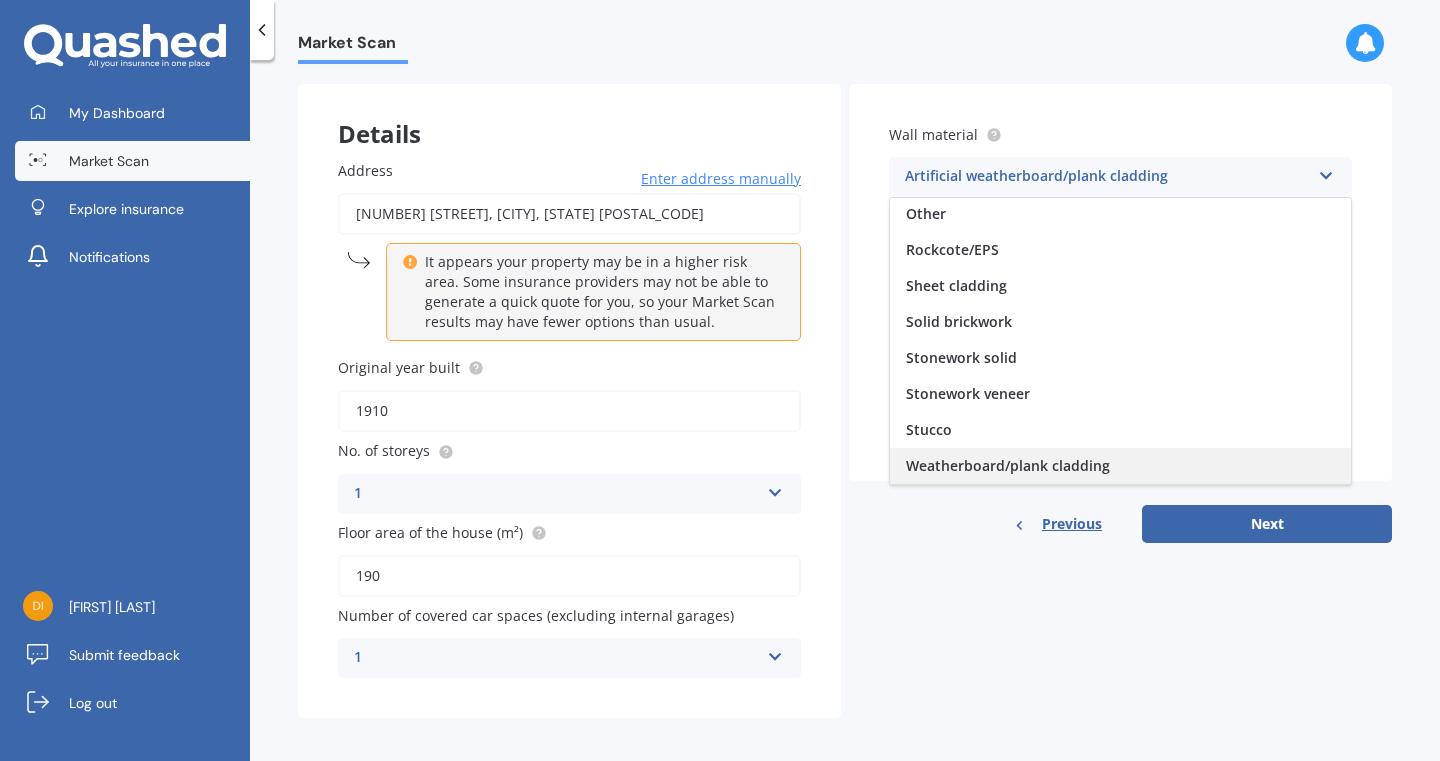 click on "Weatherboard/plank cladding" at bounding box center [1008, 465] 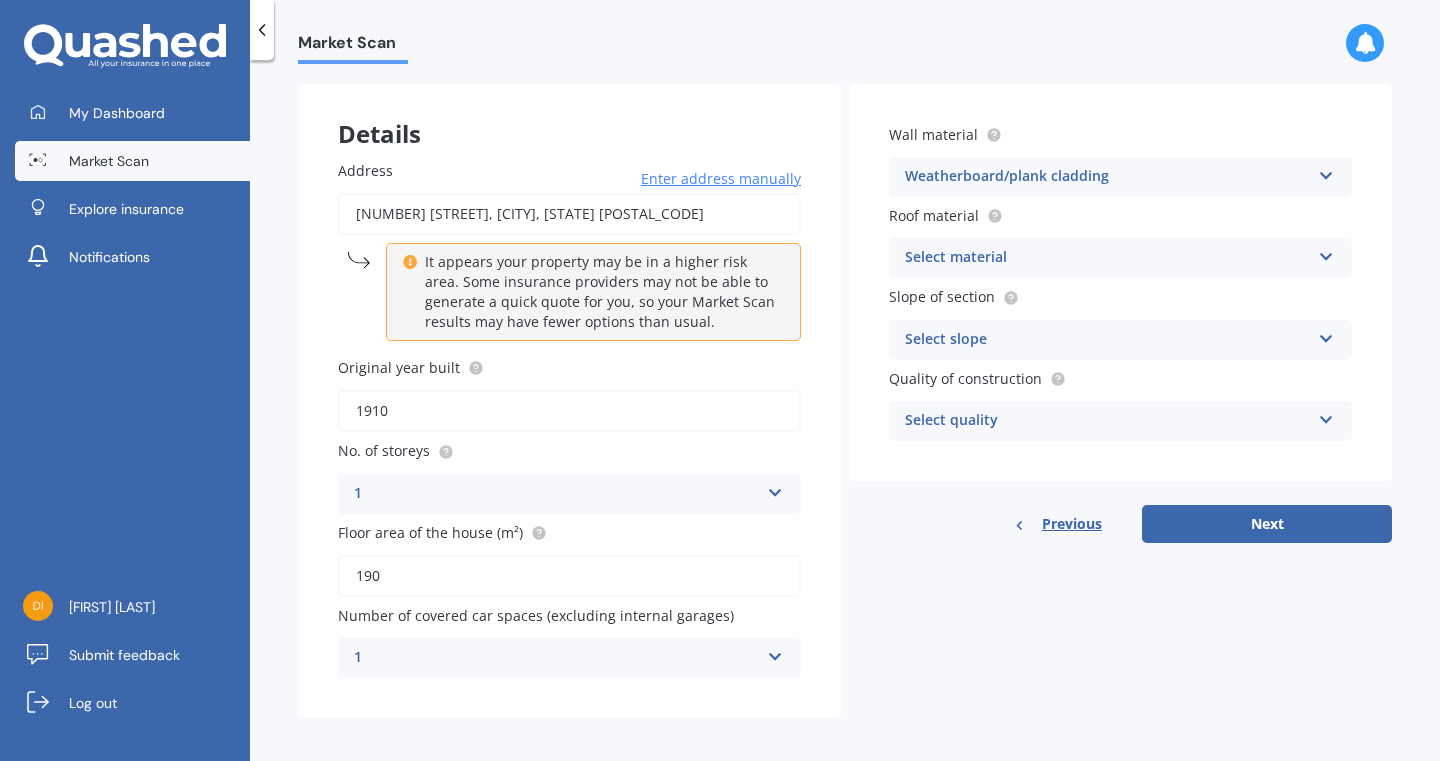 click at bounding box center (1326, 253) 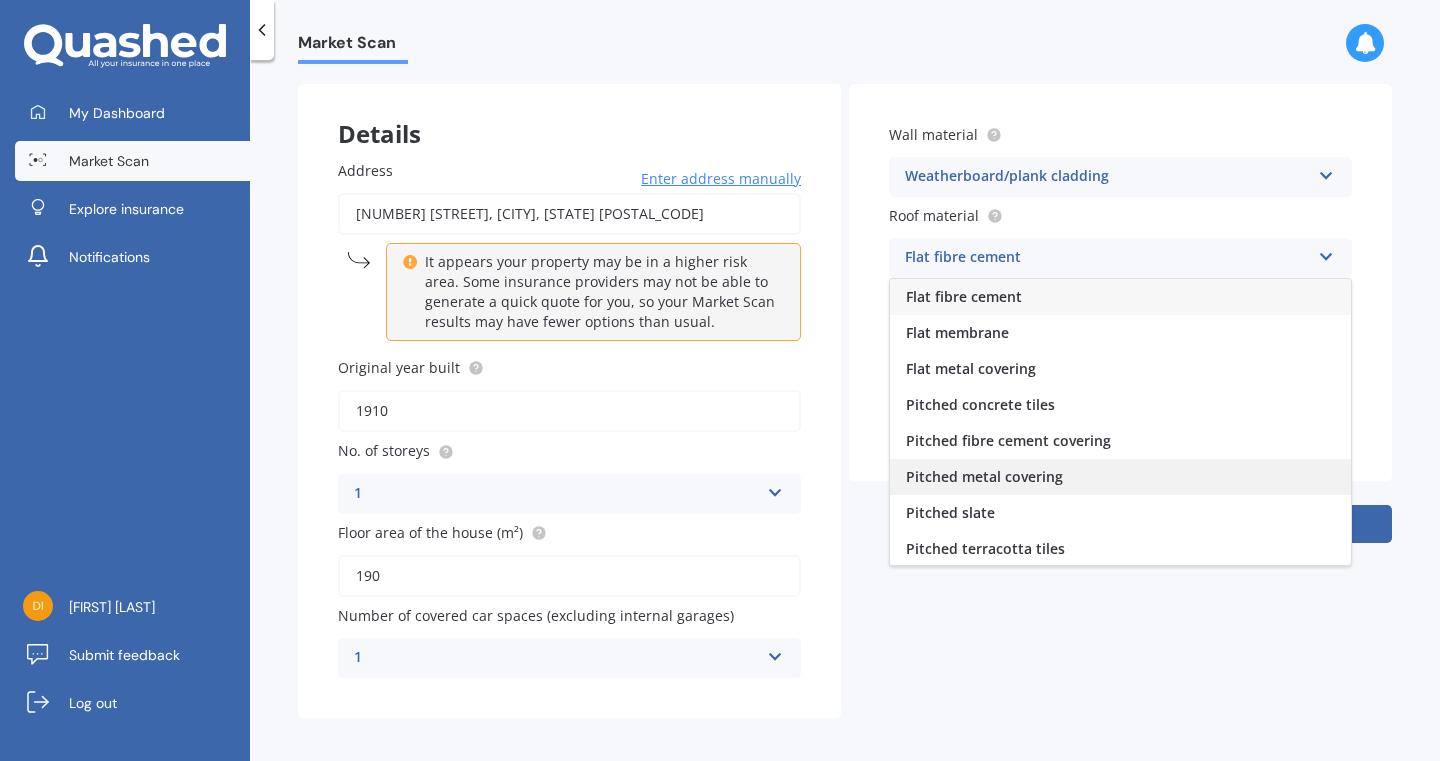 scroll, scrollTop: 0, scrollLeft: 0, axis: both 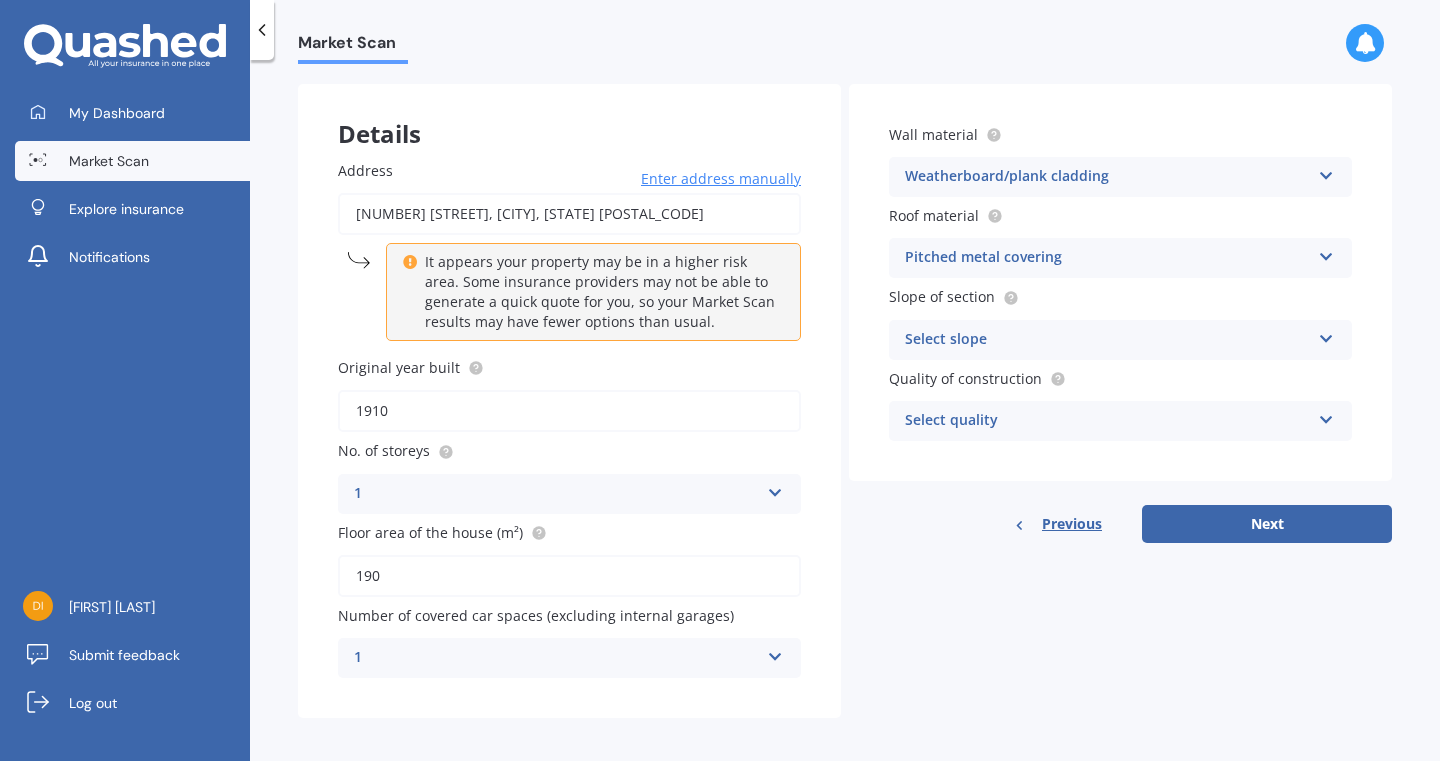 click at bounding box center (1326, 335) 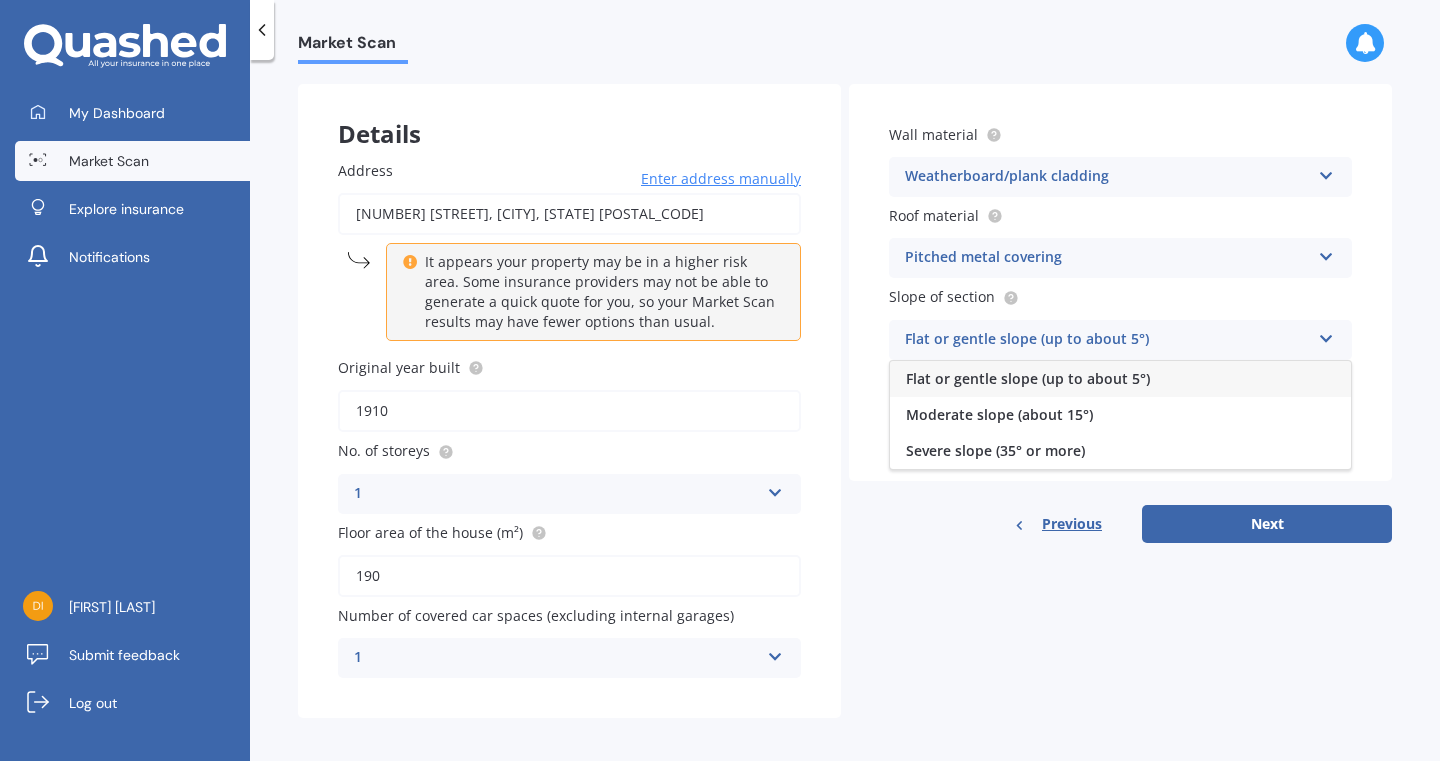 click on "Flat or gentle slope (up to about 5°)" at bounding box center (1028, 378) 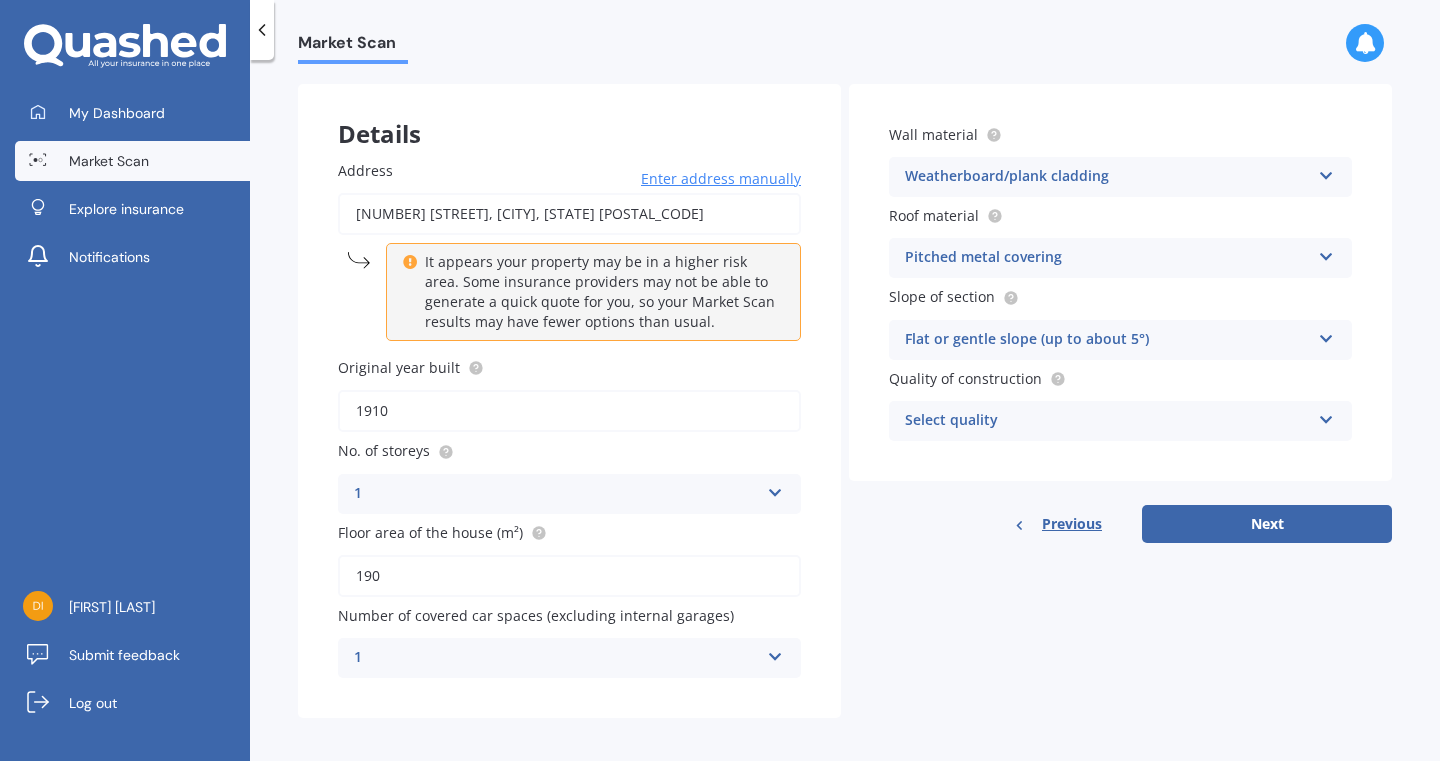 click at bounding box center [1326, 416] 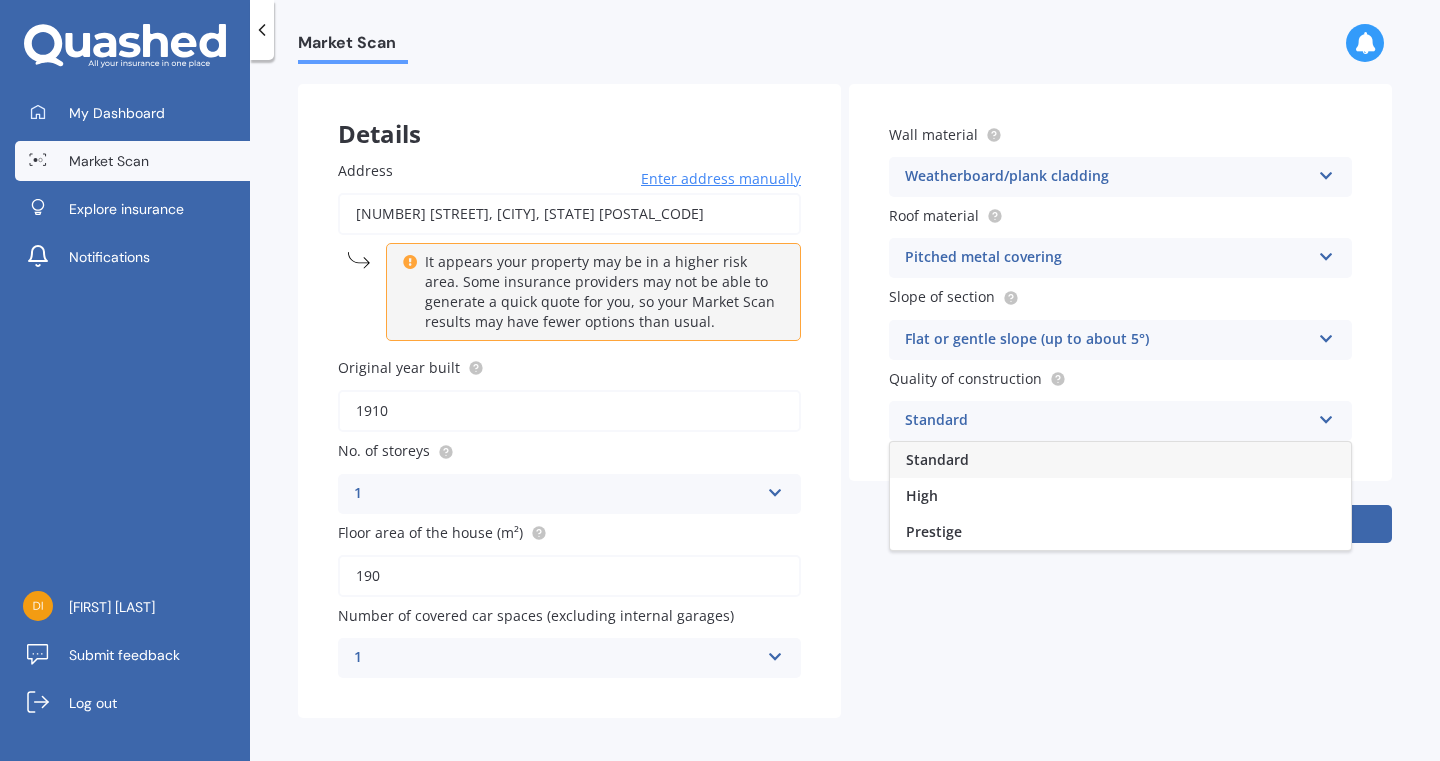 click on "Standard" at bounding box center [937, 459] 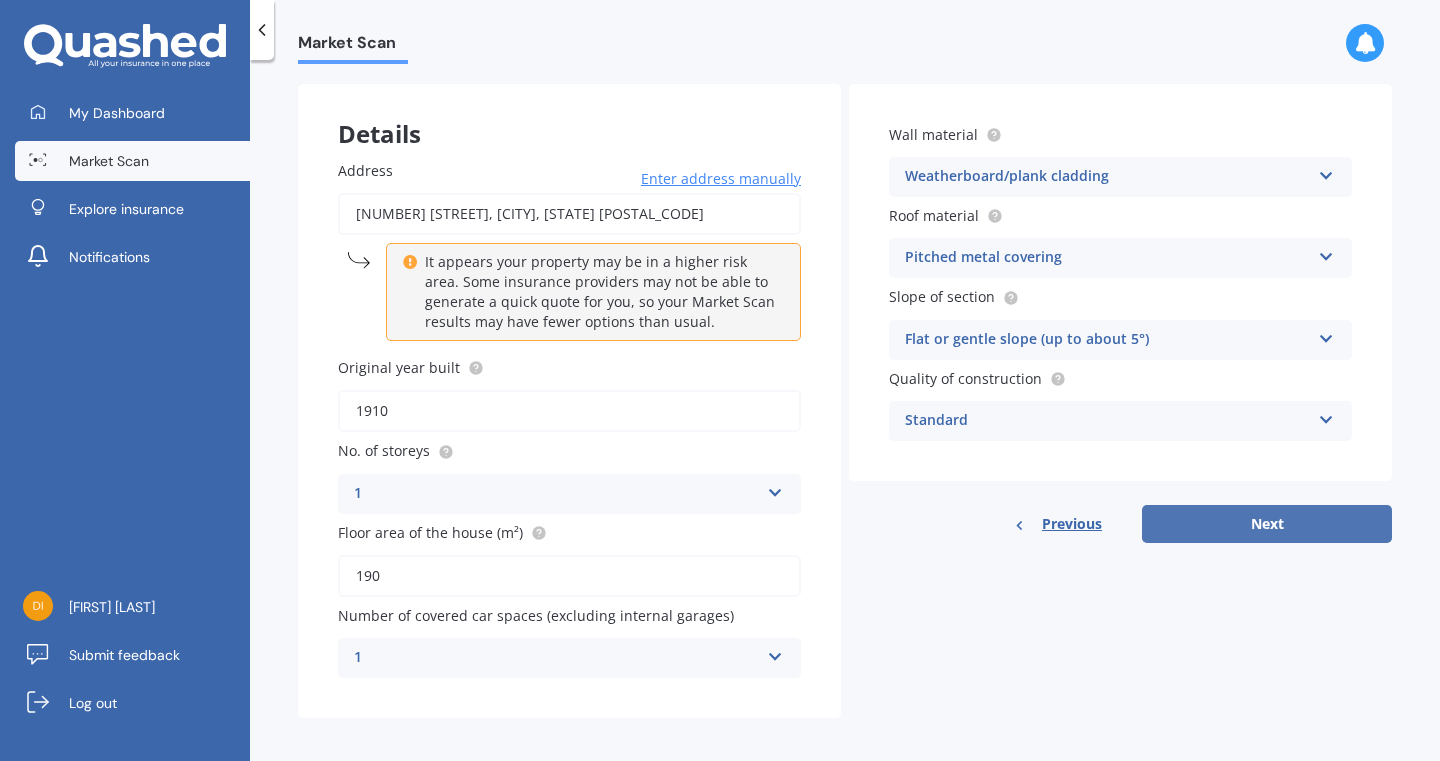 click on "Next" at bounding box center [1267, 524] 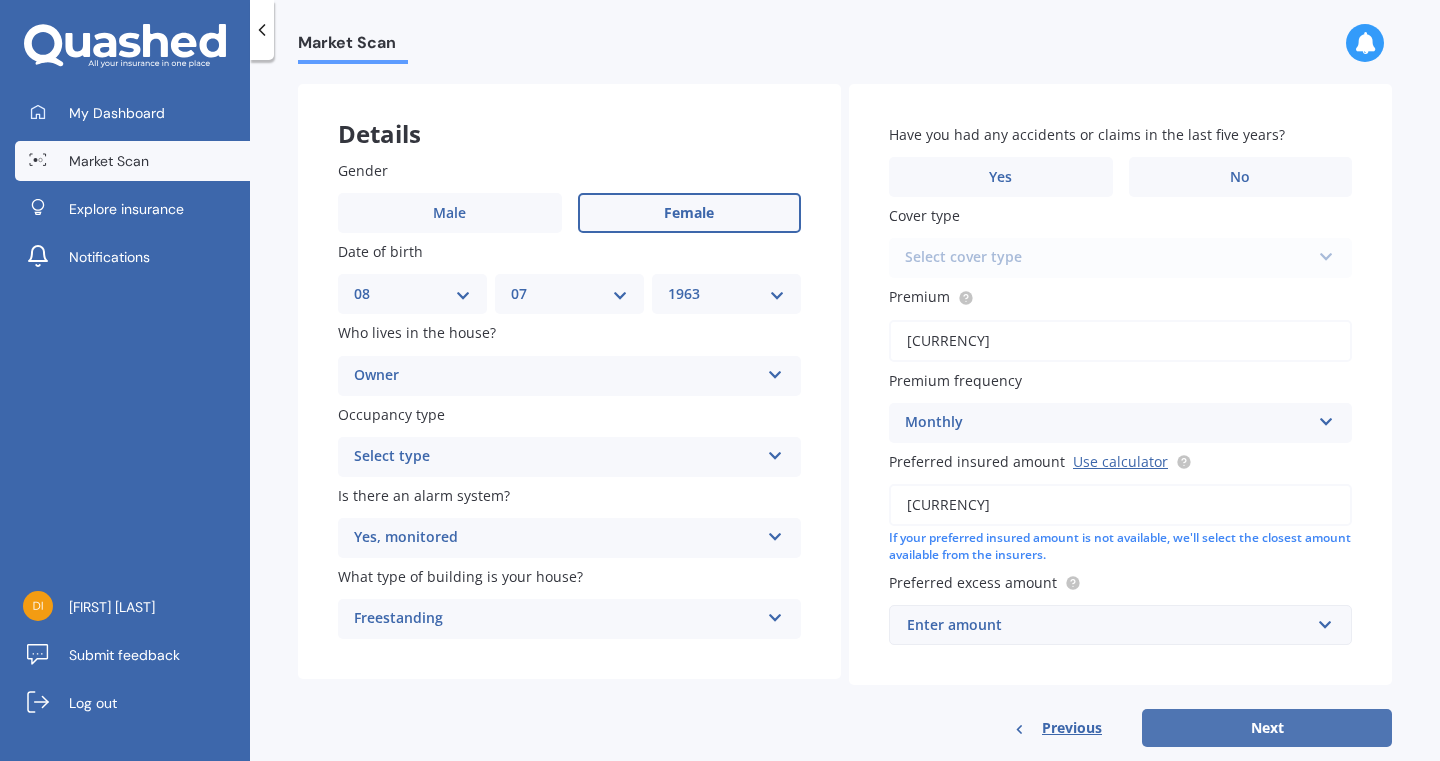 scroll, scrollTop: 0, scrollLeft: 0, axis: both 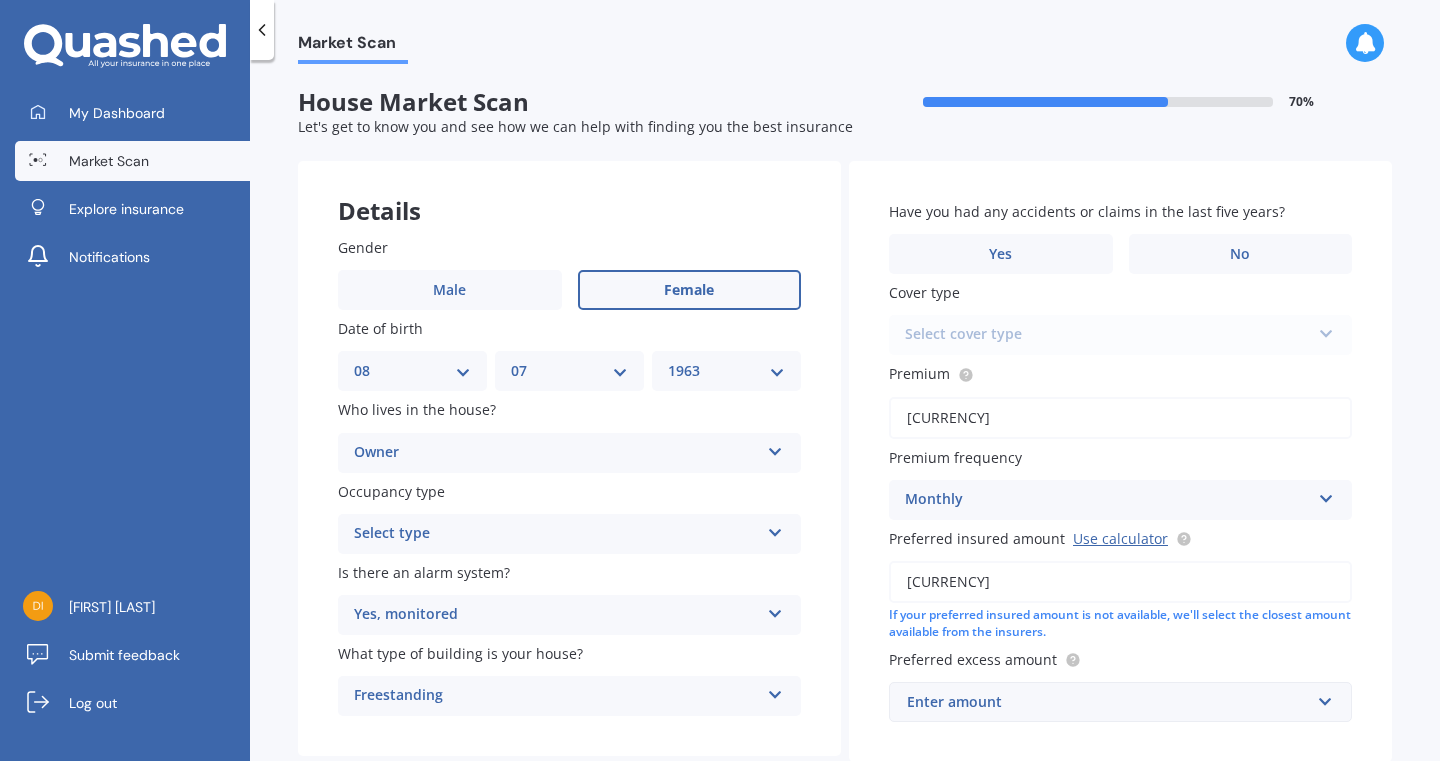 click at bounding box center (775, 529) 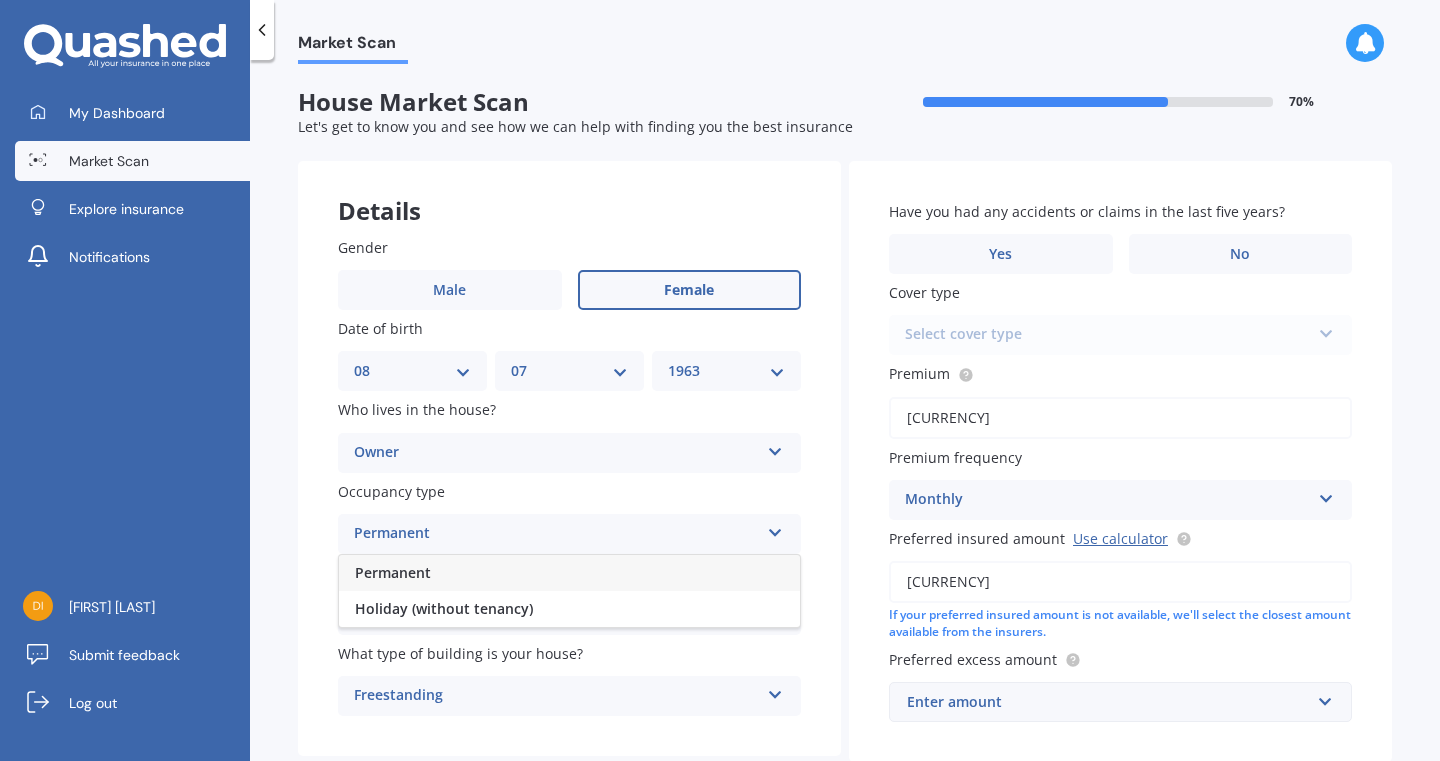 click on "Permanent" at bounding box center [569, 573] 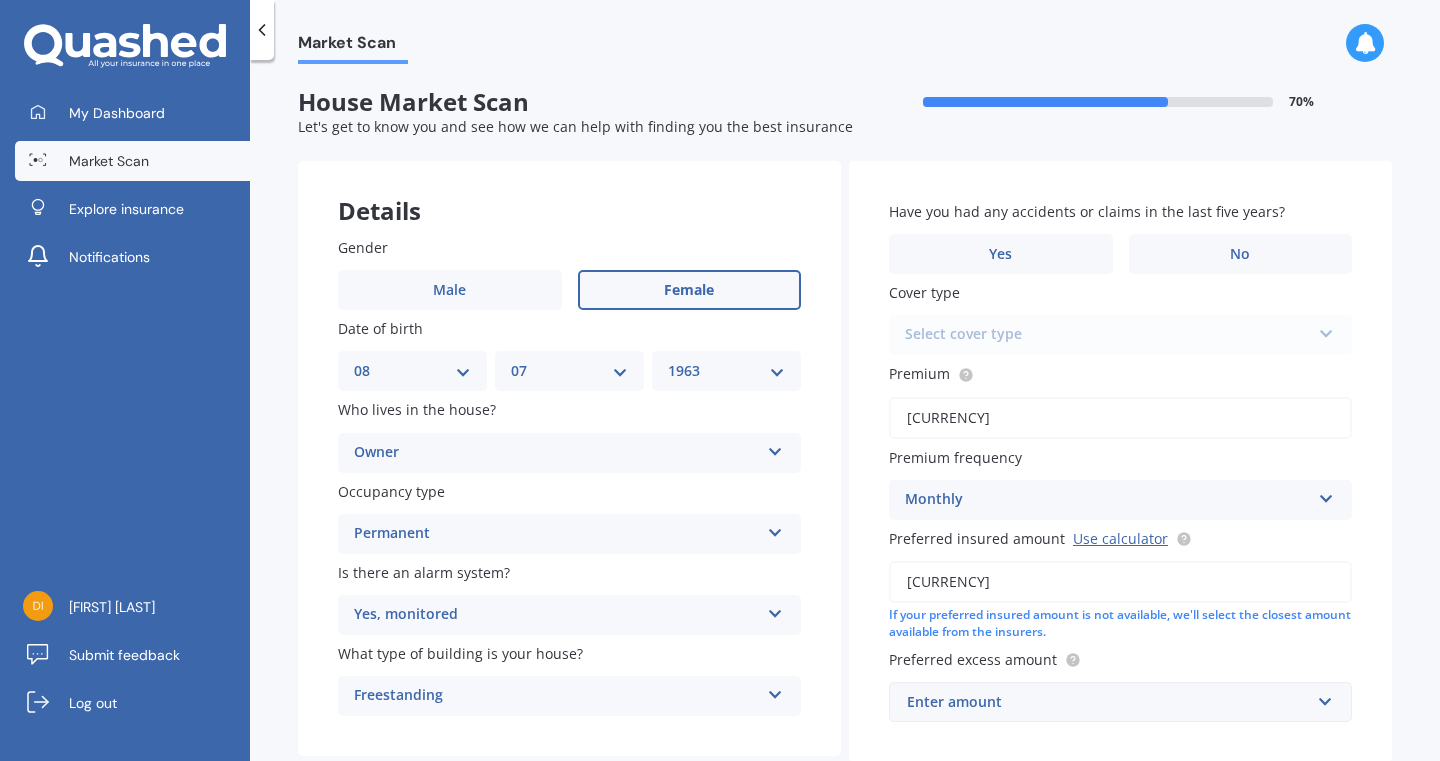 scroll, scrollTop: 0, scrollLeft: 0, axis: both 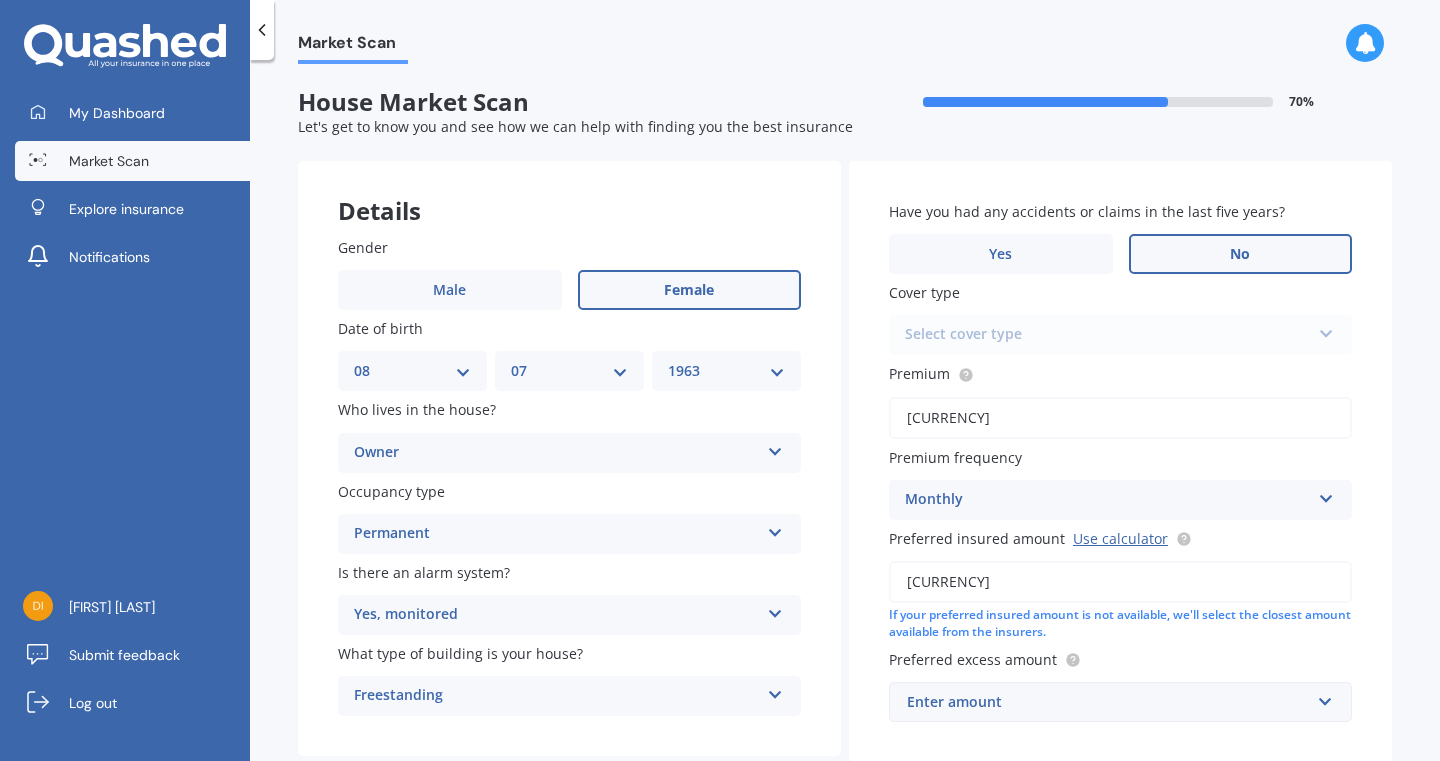 click on "No" at bounding box center (1240, 254) 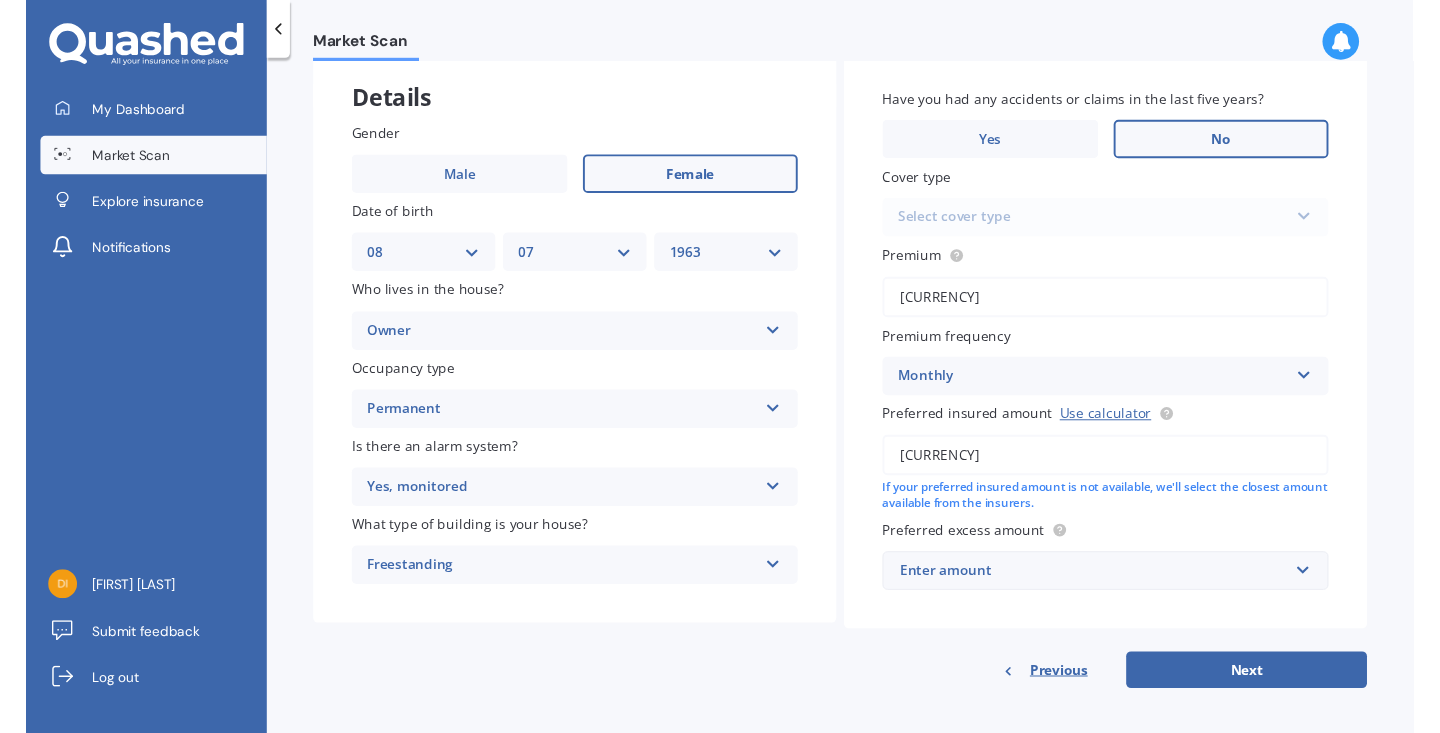 scroll, scrollTop: 109, scrollLeft: 0, axis: vertical 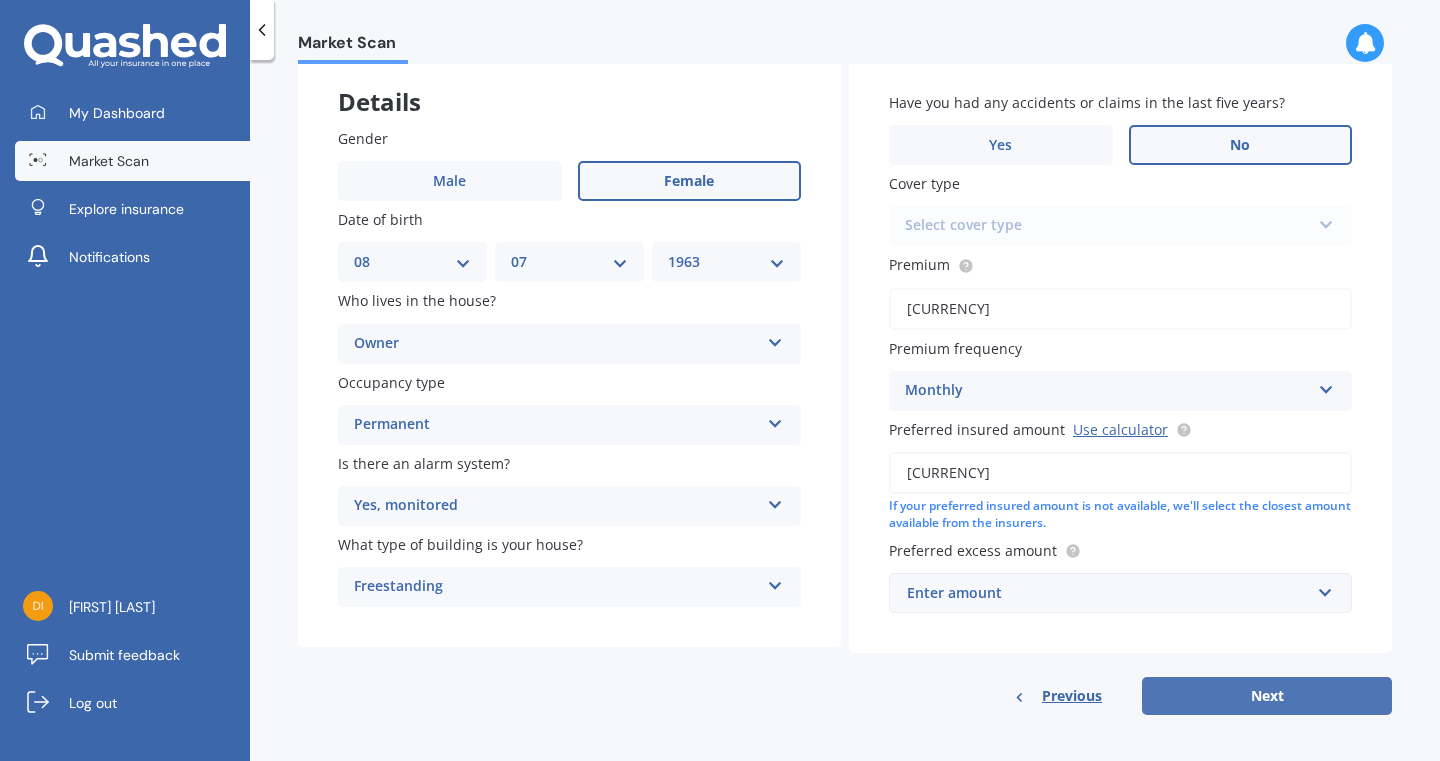 click on "Next" at bounding box center (1267, 696) 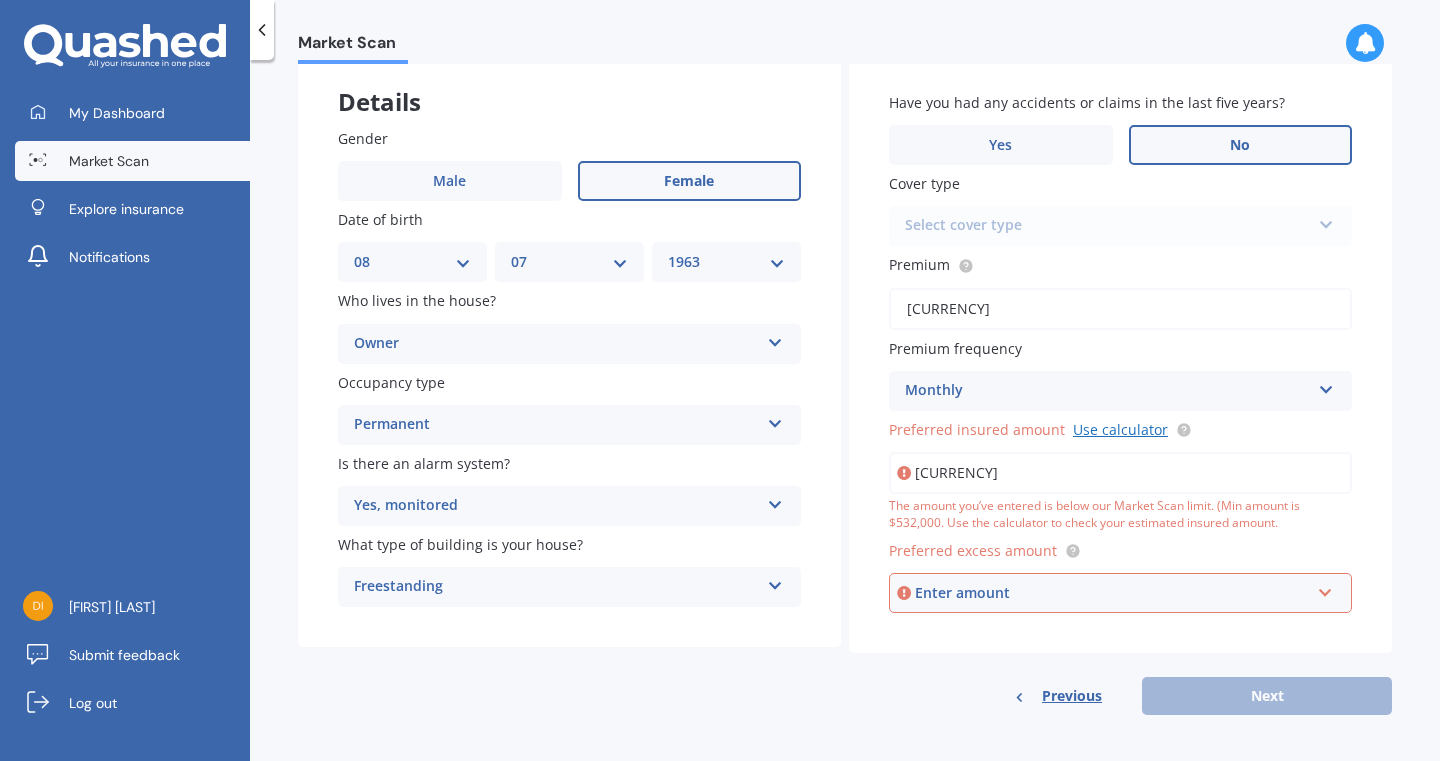 click on "Use calculator" at bounding box center [1120, 429] 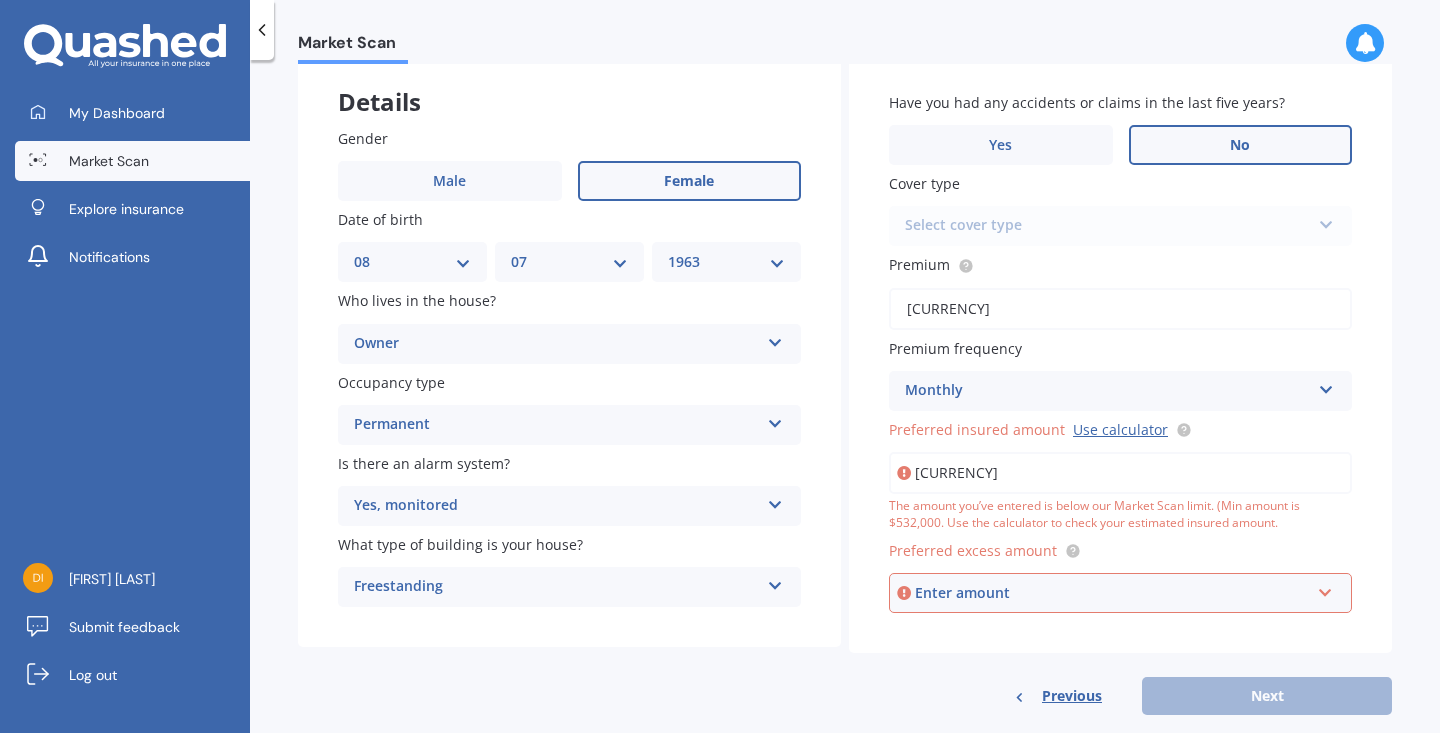 click on "[CURRENCY]" at bounding box center (1120, 473) 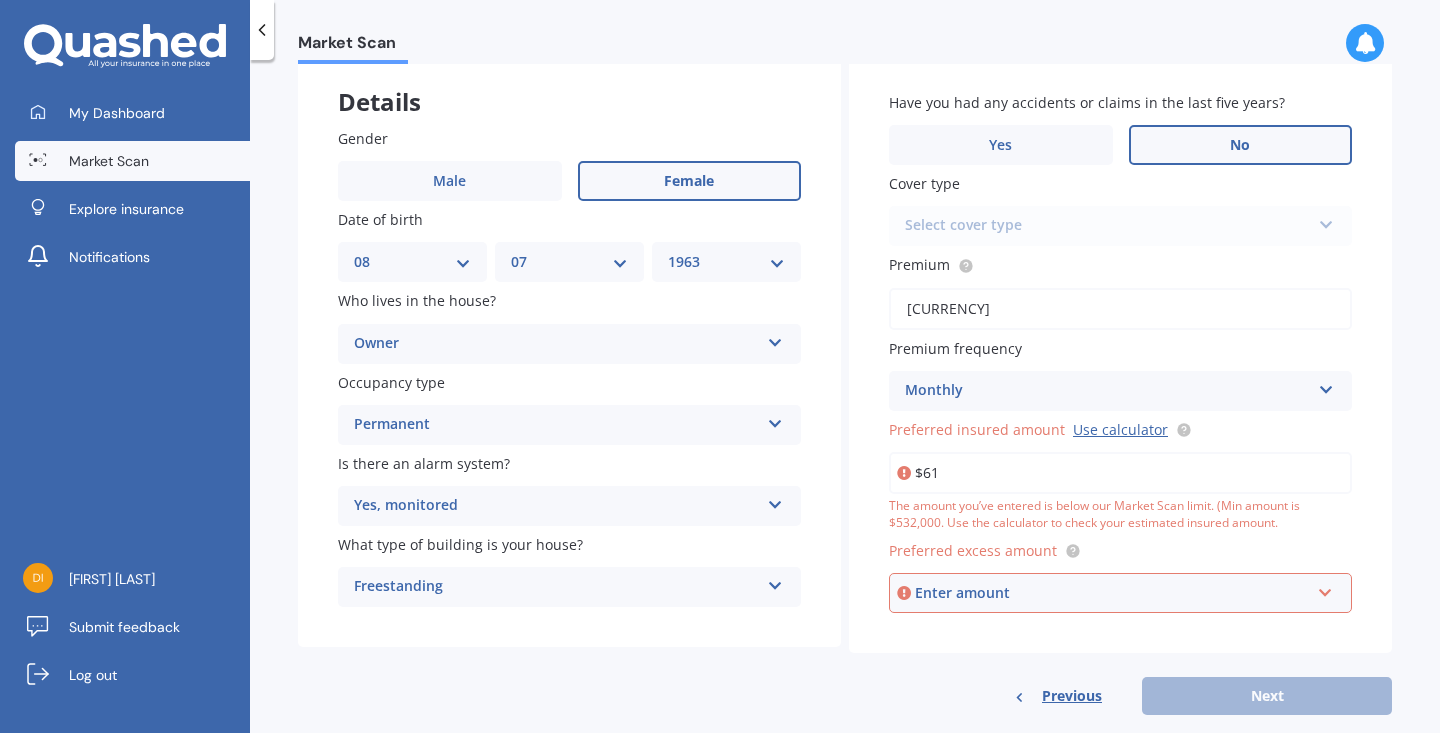 type on "$6" 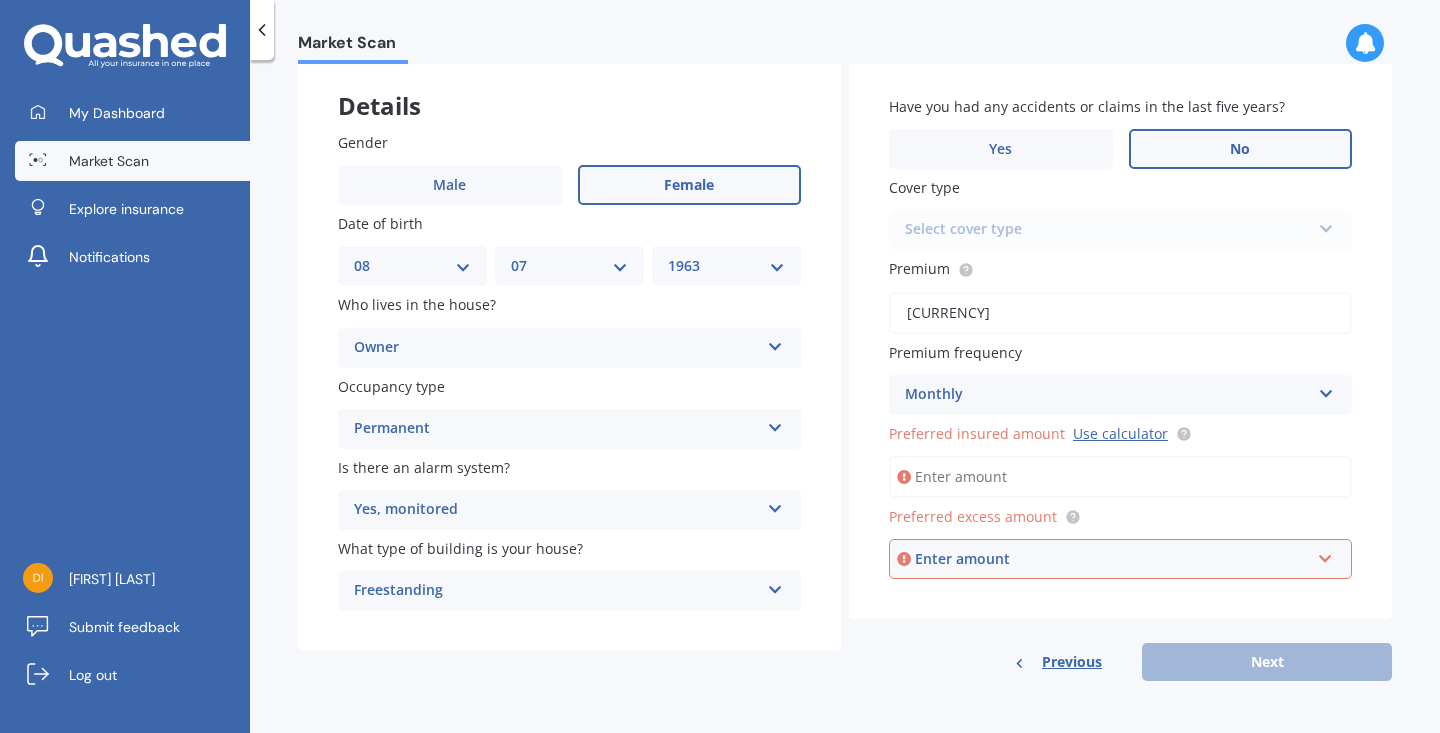 scroll, scrollTop: 101, scrollLeft: 0, axis: vertical 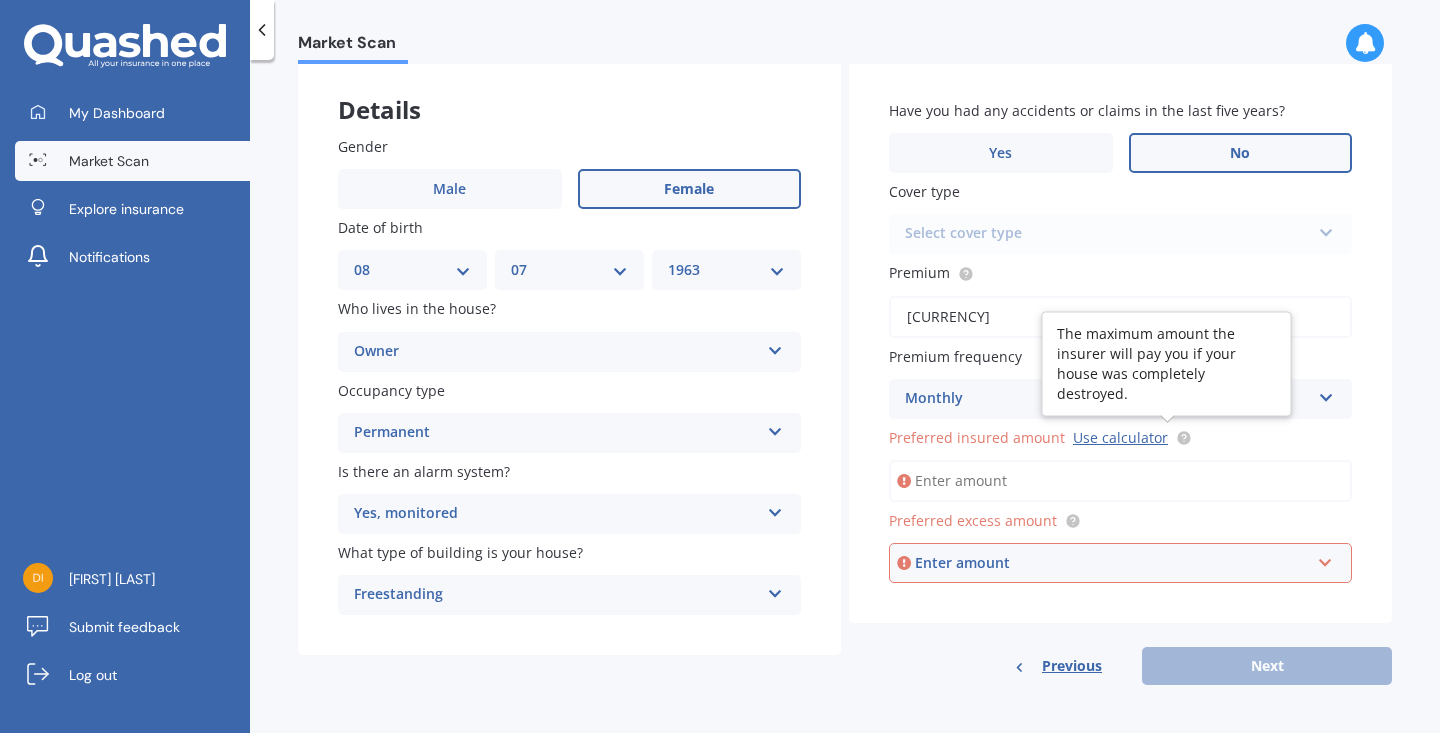 click 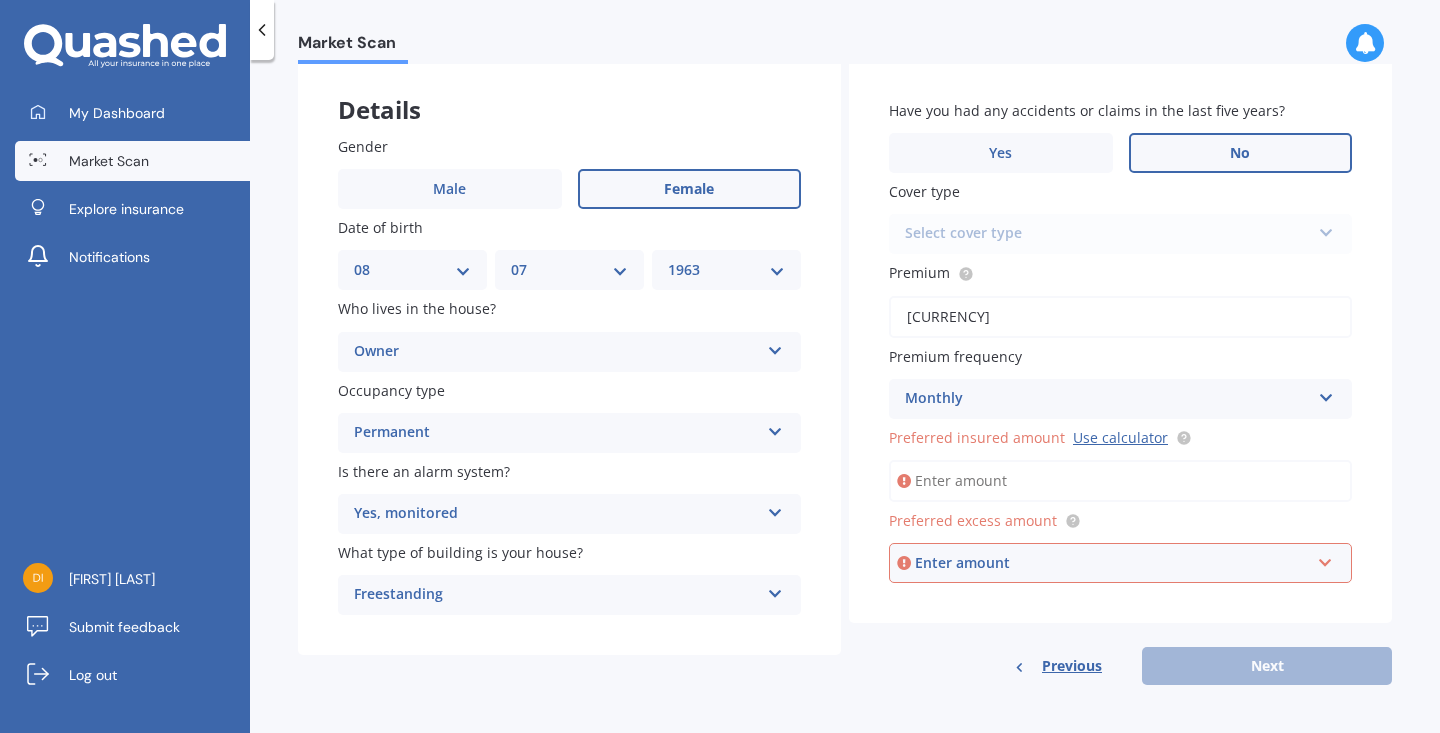 click on "Preferred insured amount Use calculator" at bounding box center [1120, 481] 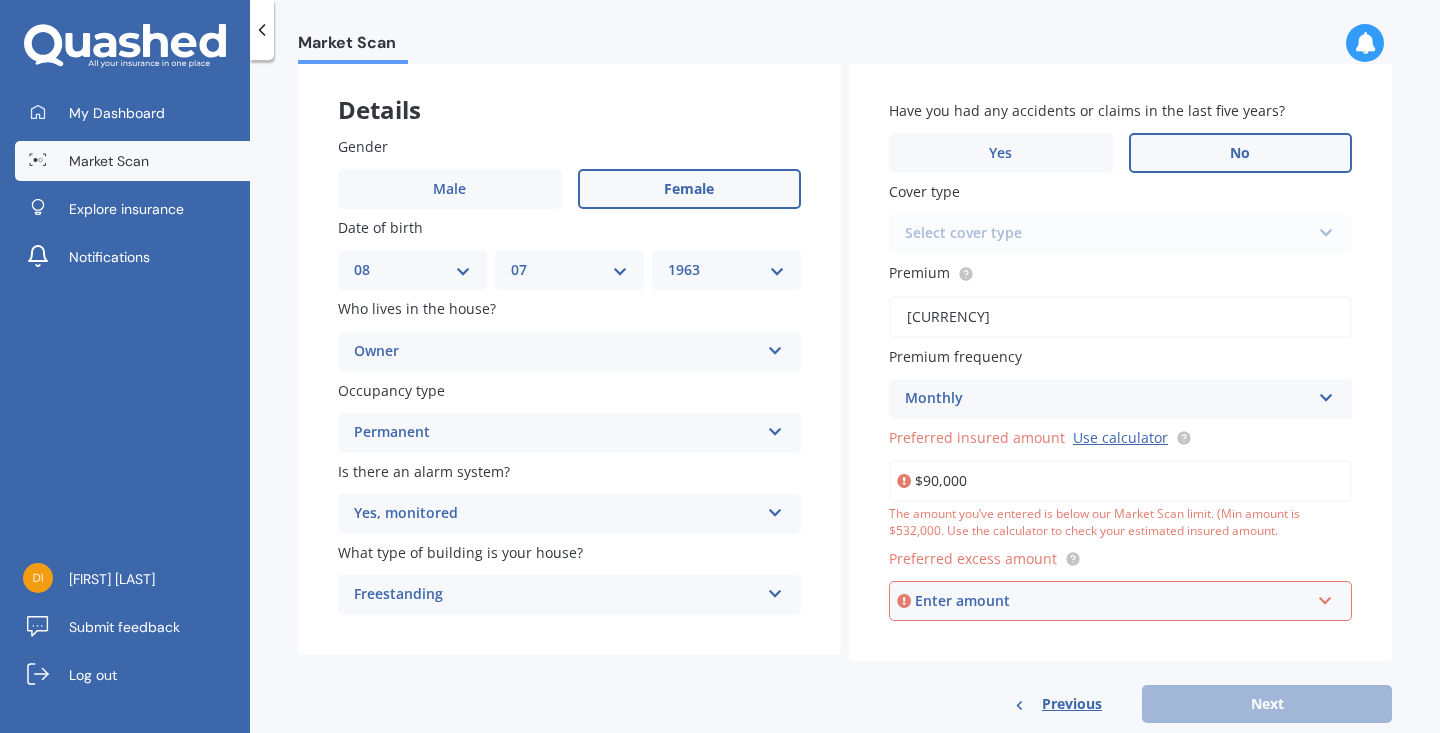 type on "$900,000" 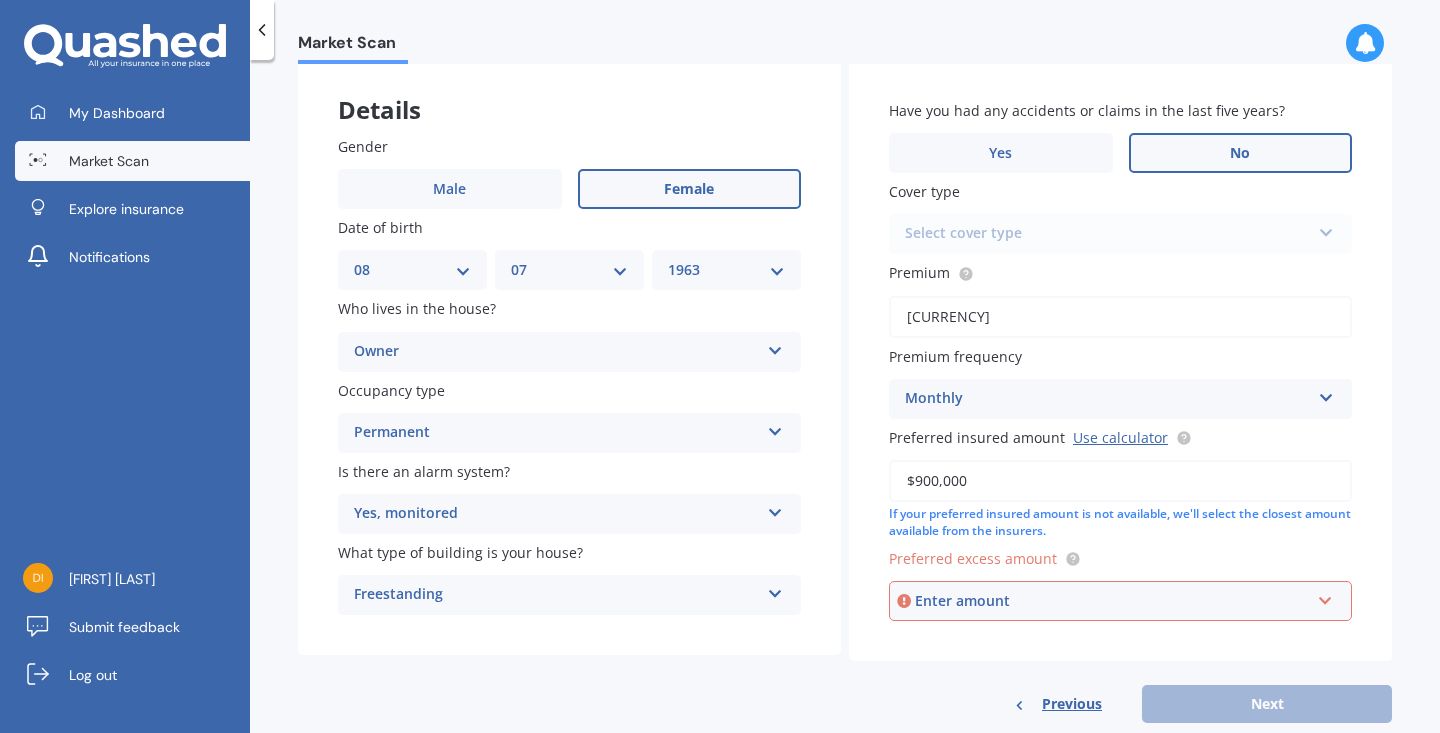 click on "Enter amount" at bounding box center (1112, 601) 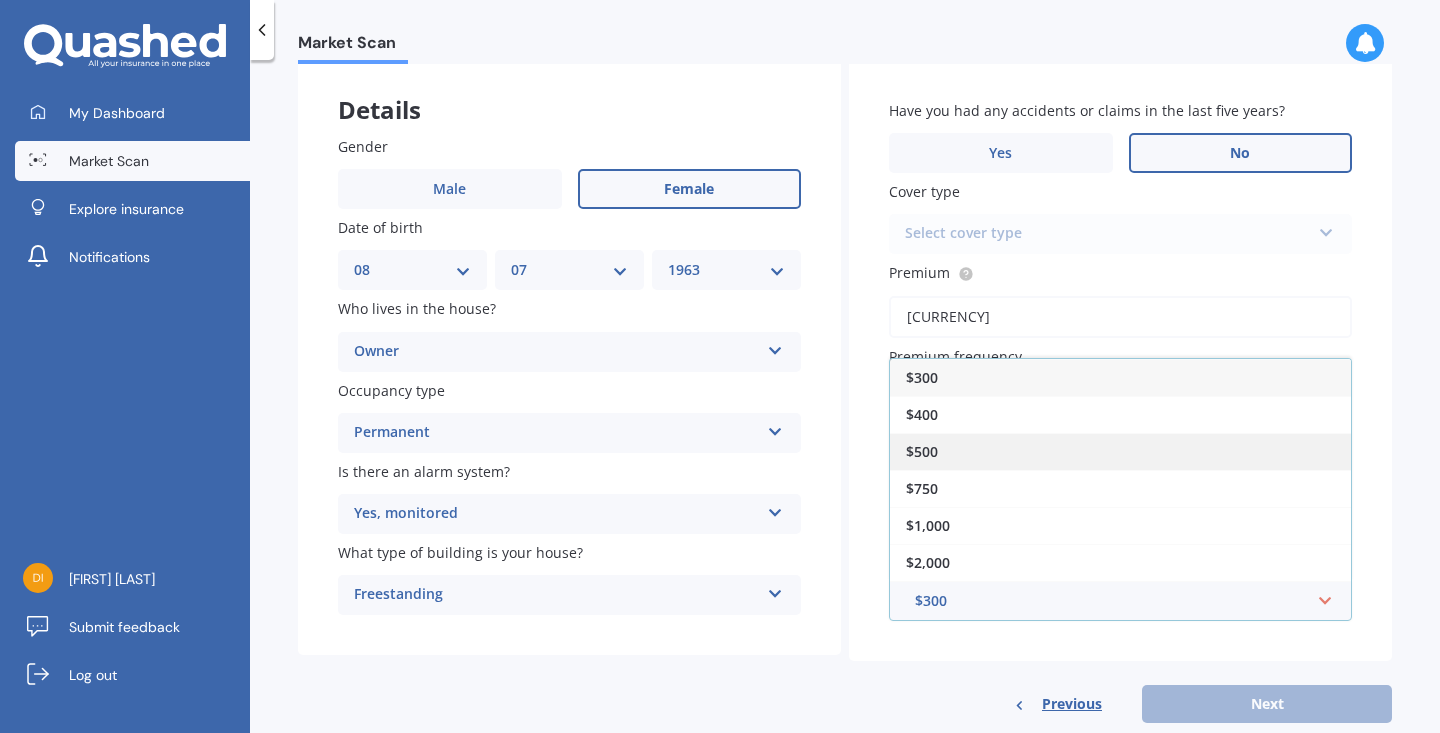 click on "$500" at bounding box center [922, 451] 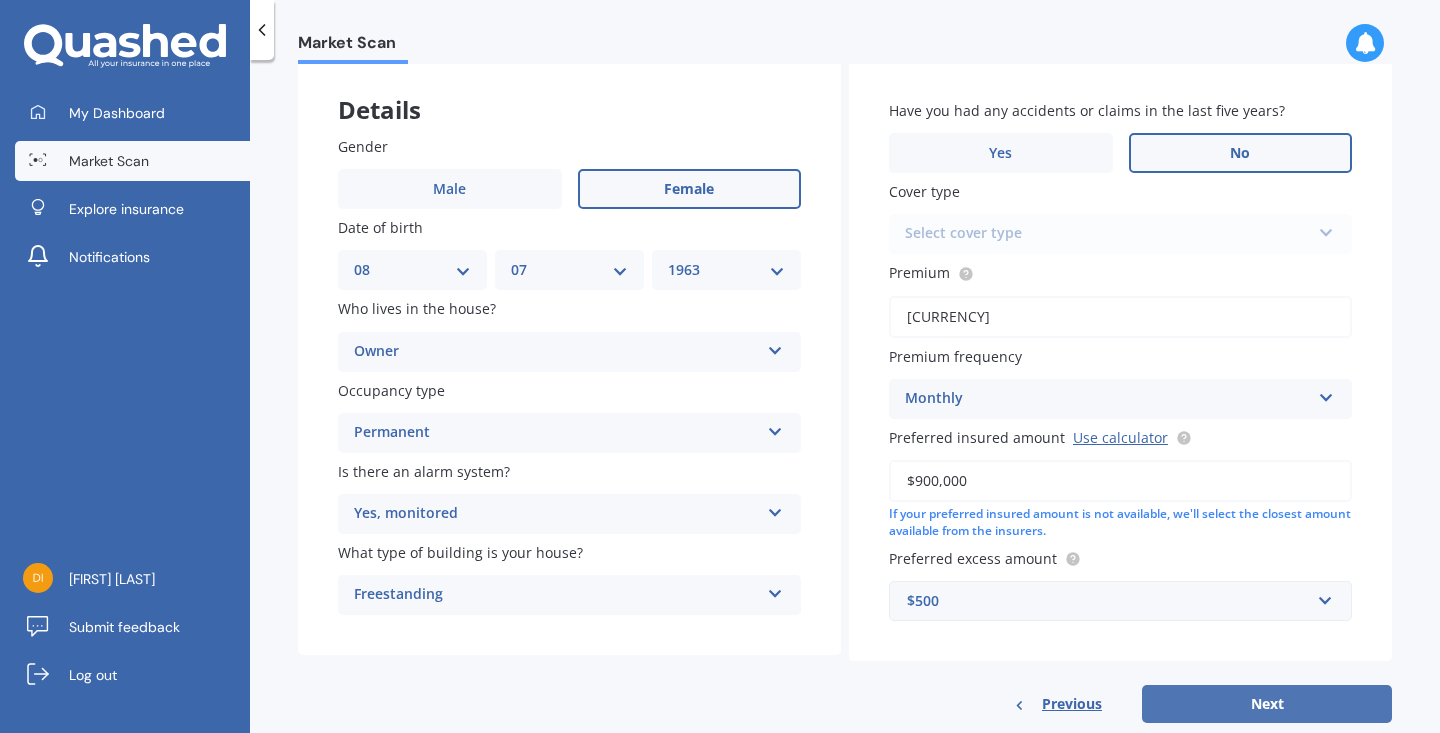 click on "Next" at bounding box center (1267, 704) 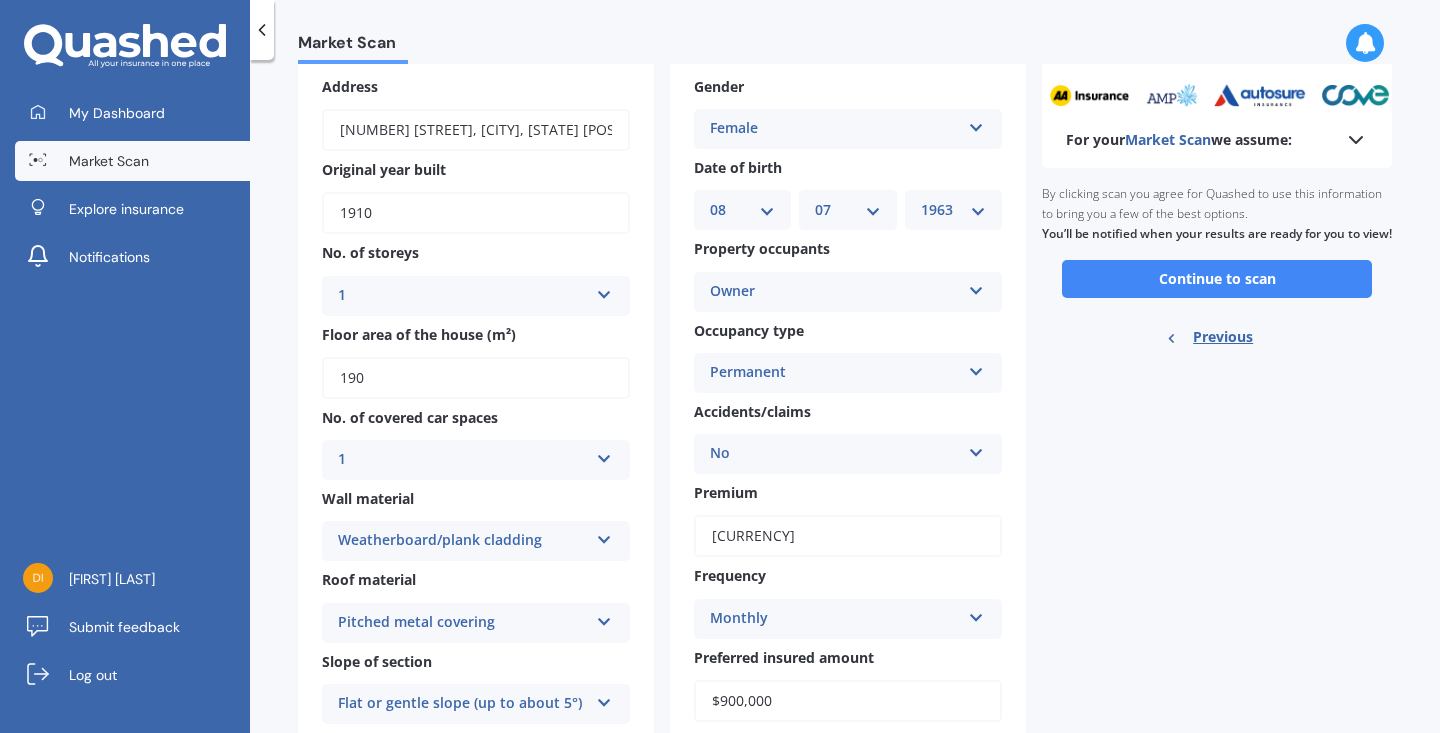 scroll, scrollTop: 0, scrollLeft: 0, axis: both 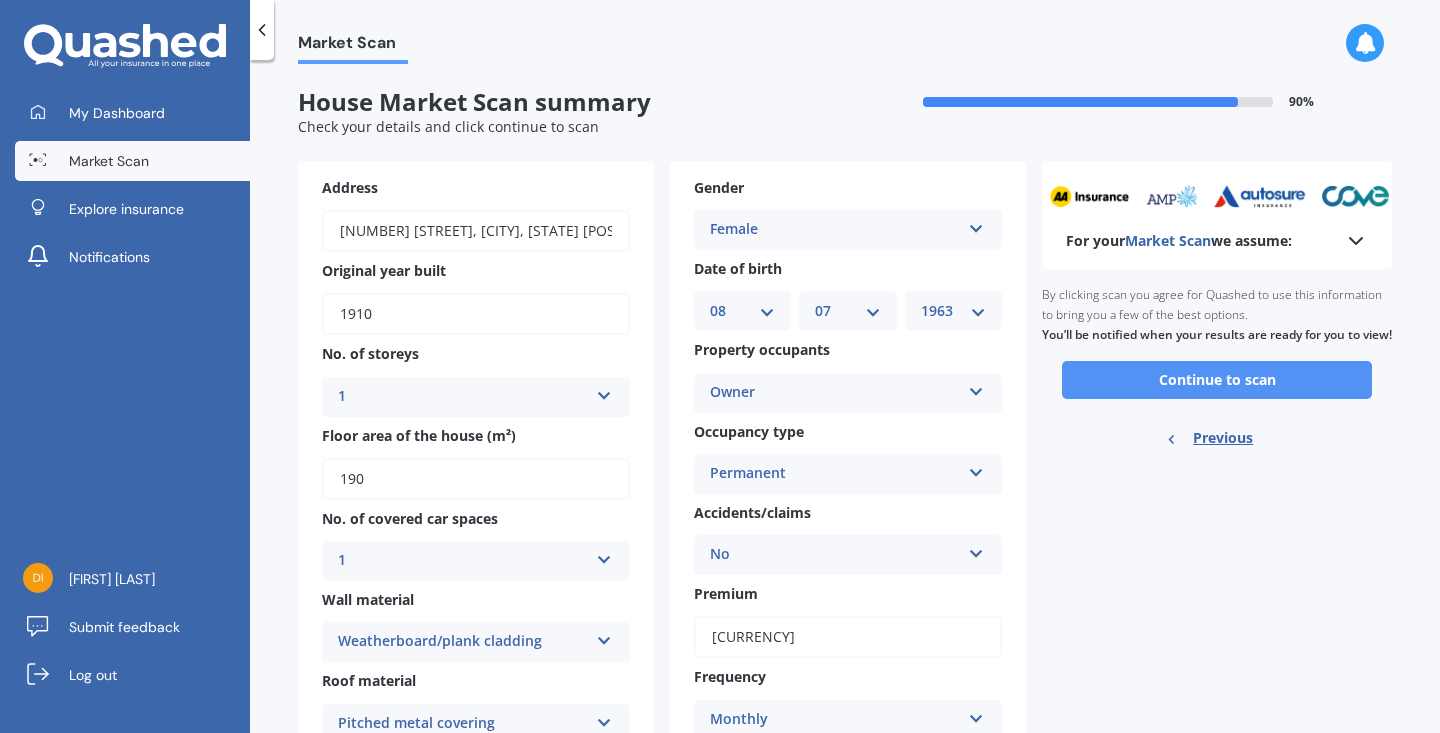 click on "Continue to scan" at bounding box center [1217, 380] 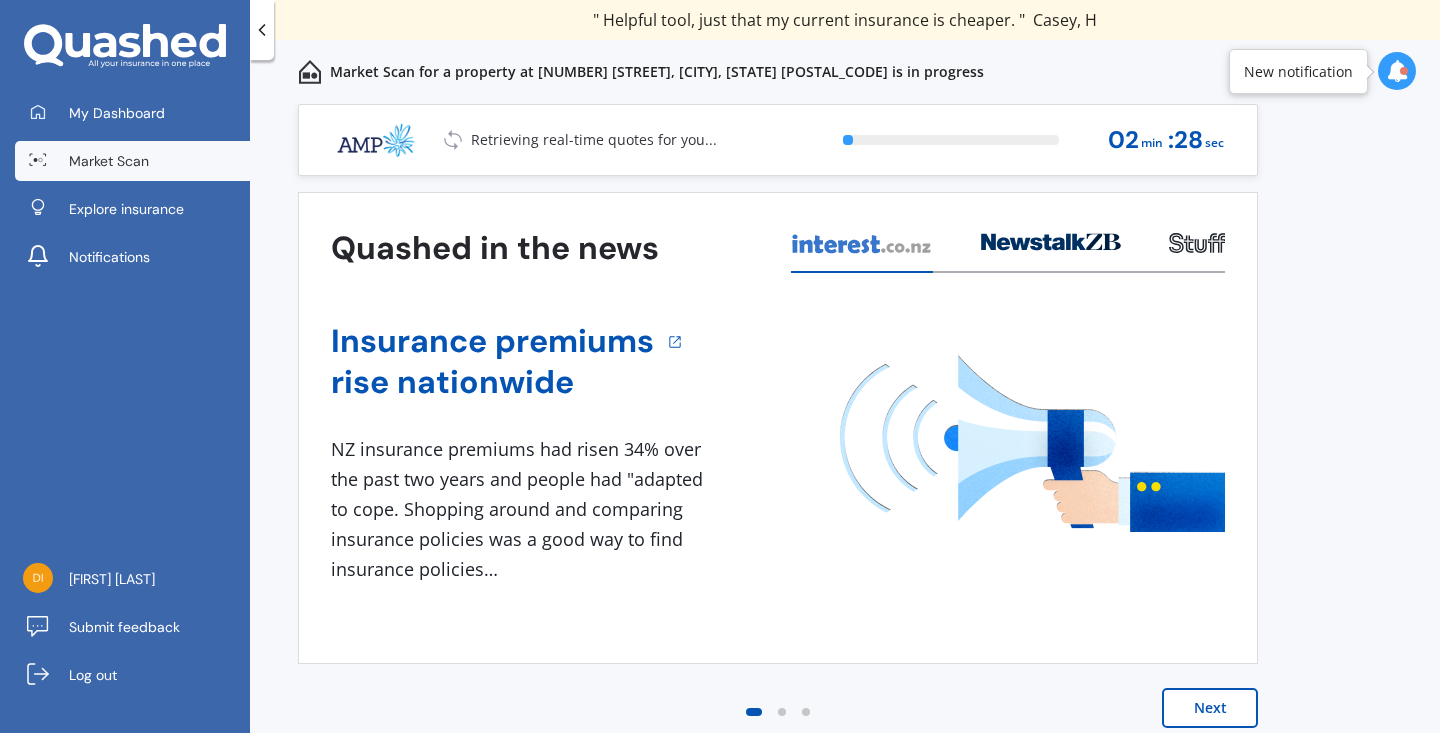 click on "Next" at bounding box center [1210, 708] 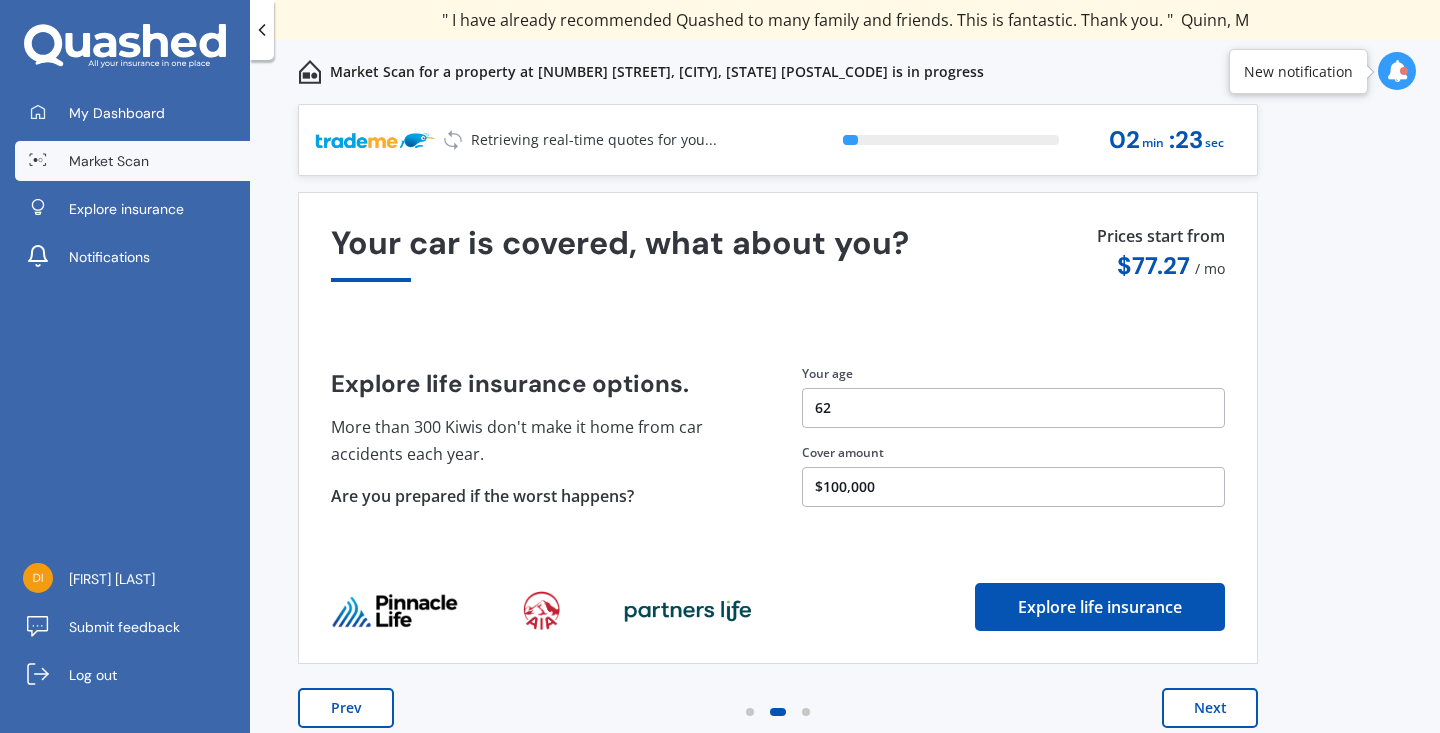 click on "Next" at bounding box center (1210, 708) 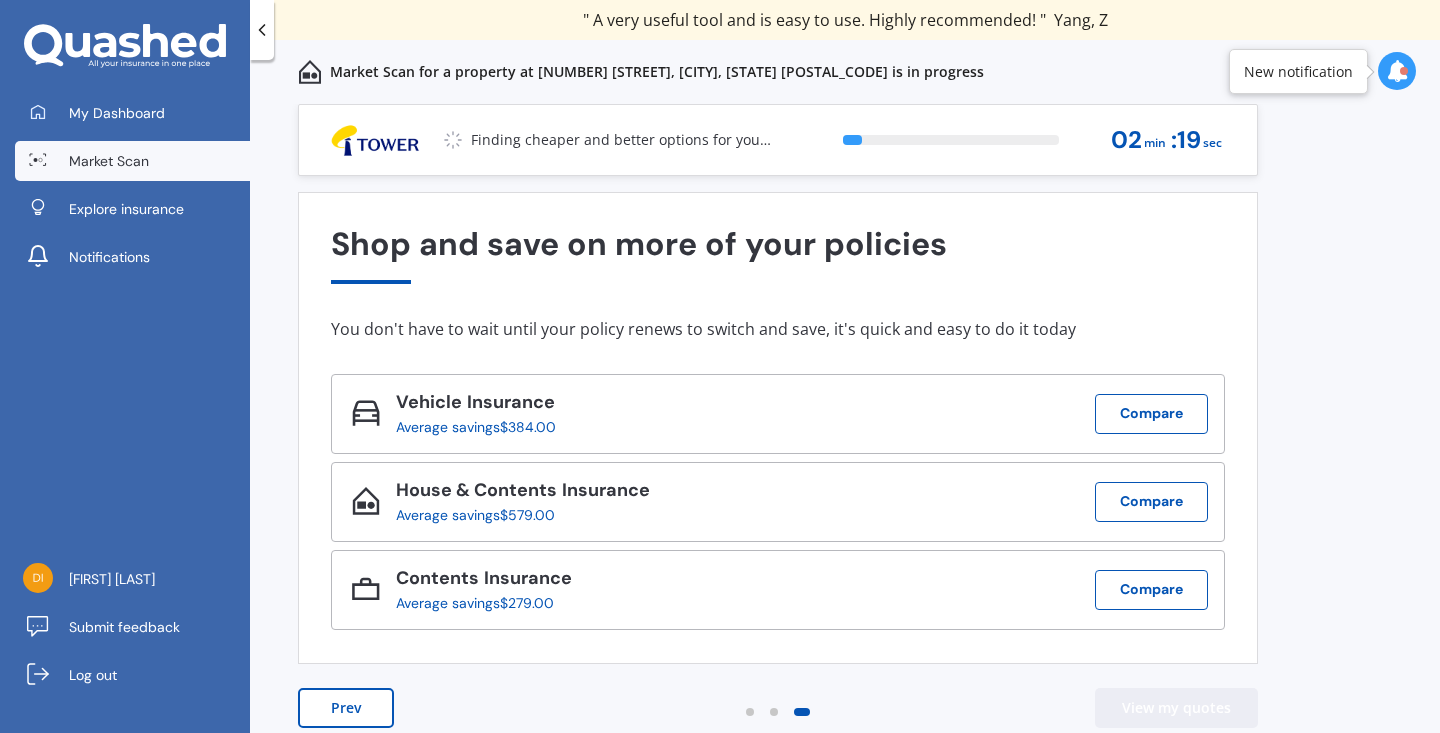 scroll, scrollTop: 0, scrollLeft: 0, axis: both 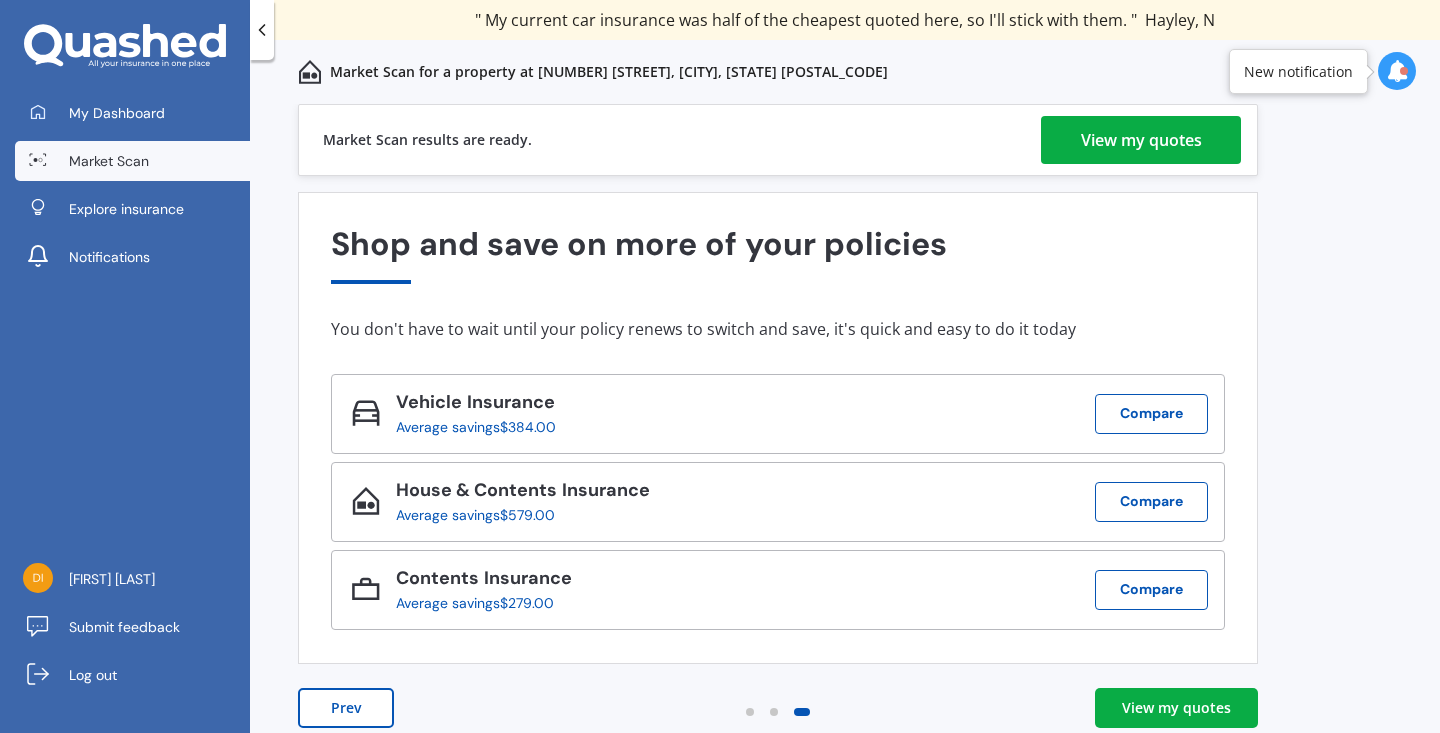 click on "View my quotes" at bounding box center (1141, 140) 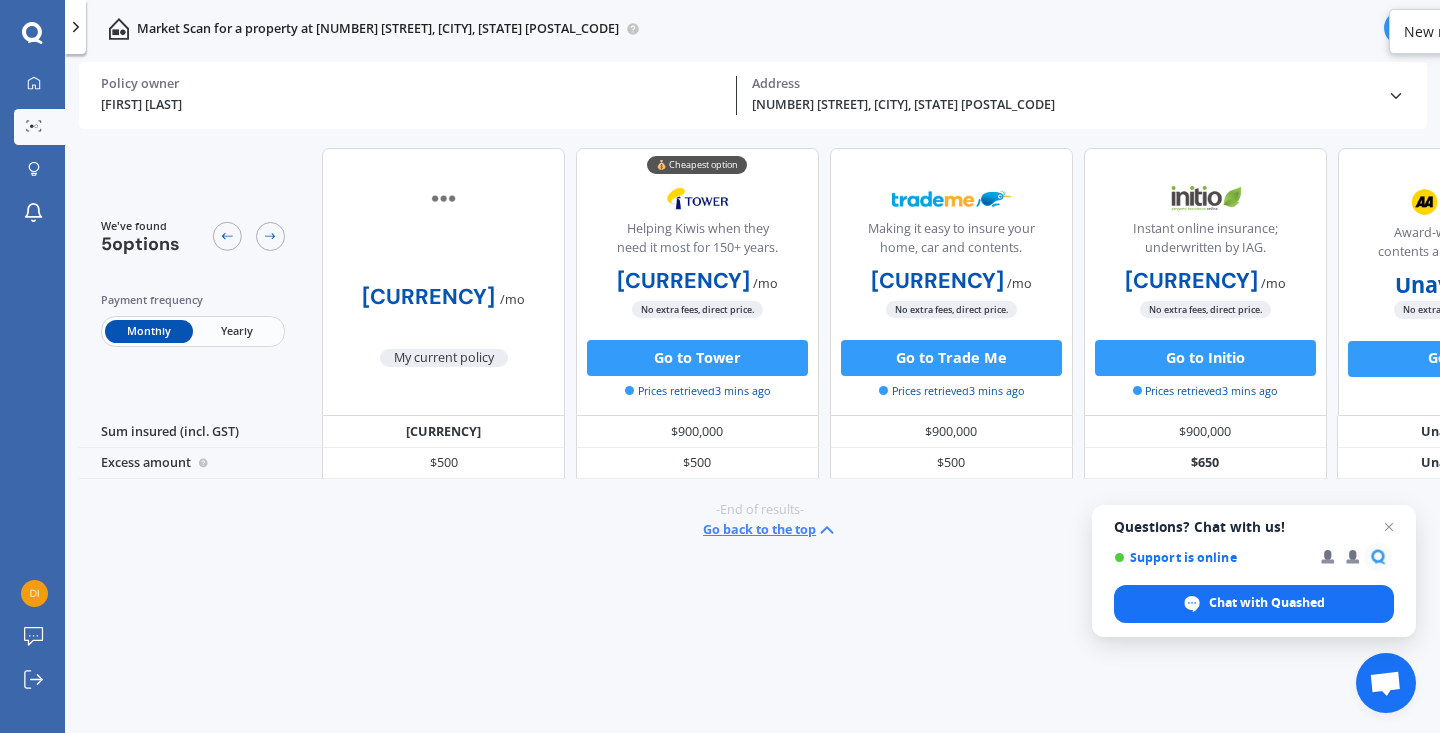 scroll, scrollTop: 0, scrollLeft: 0, axis: both 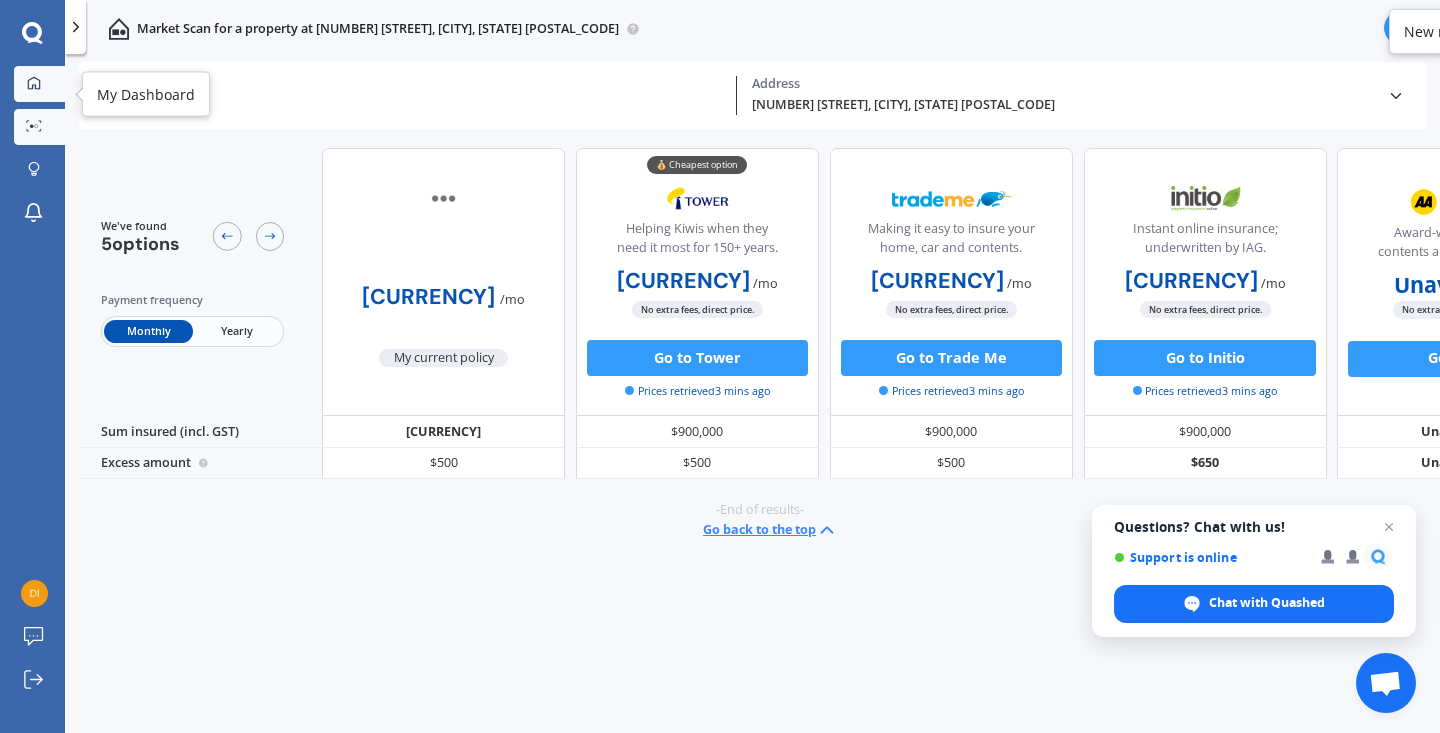 click 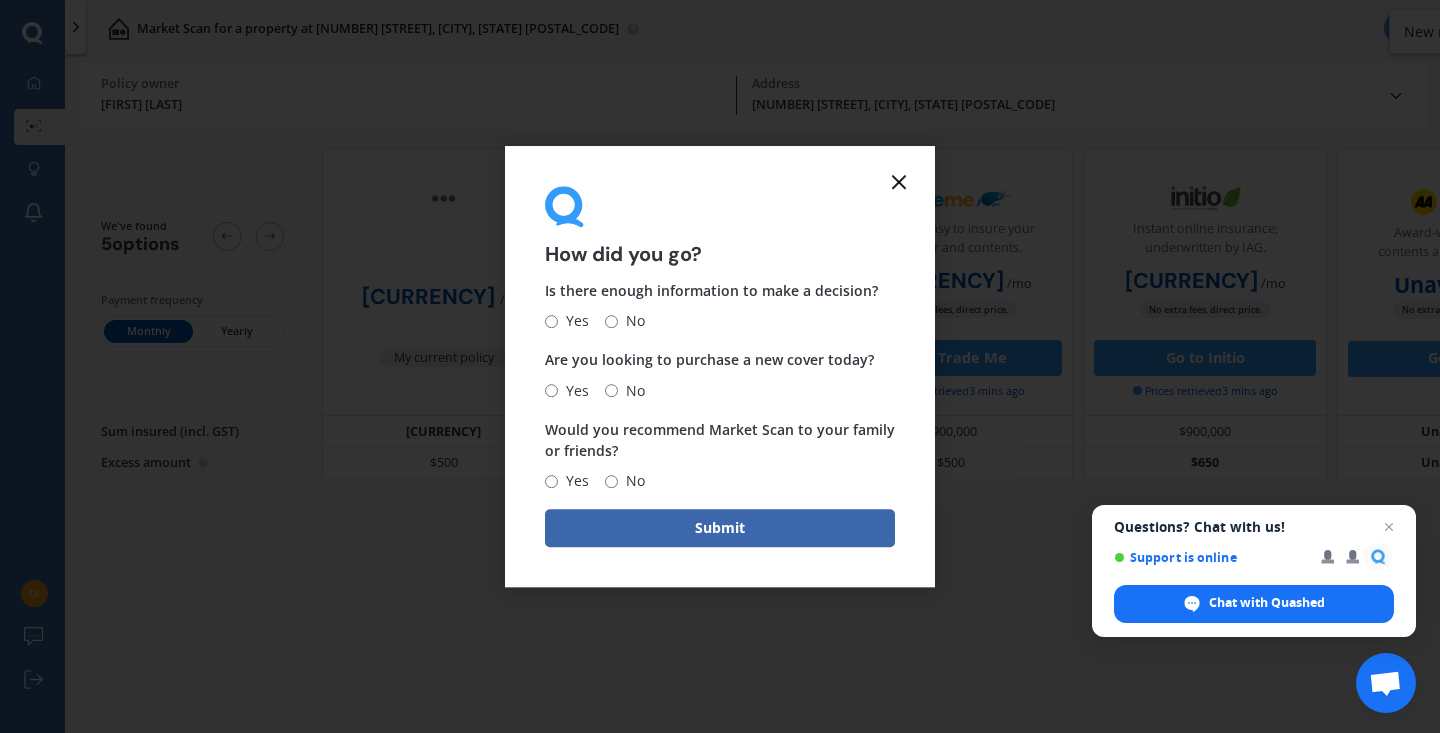 click on "Yes" at bounding box center (573, 322) 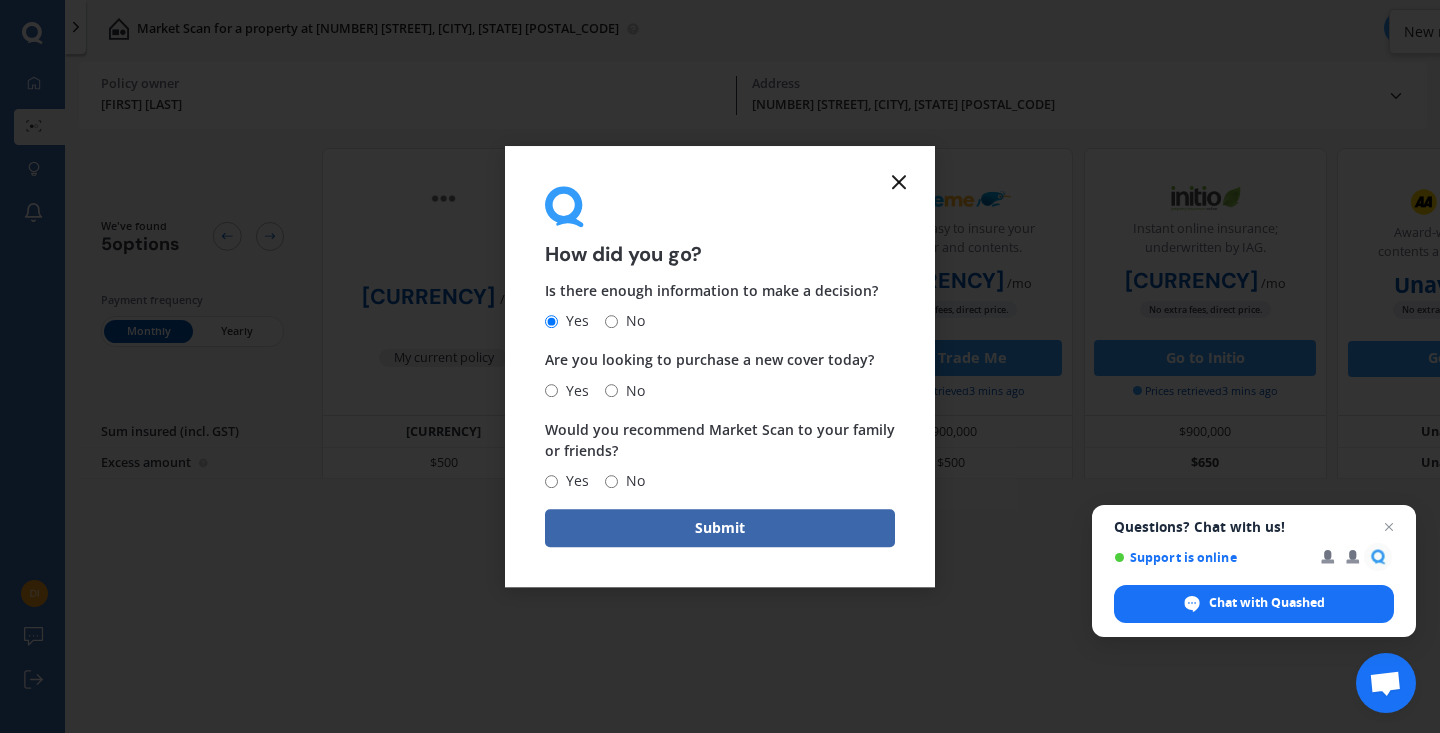click on "No" at bounding box center [611, 390] 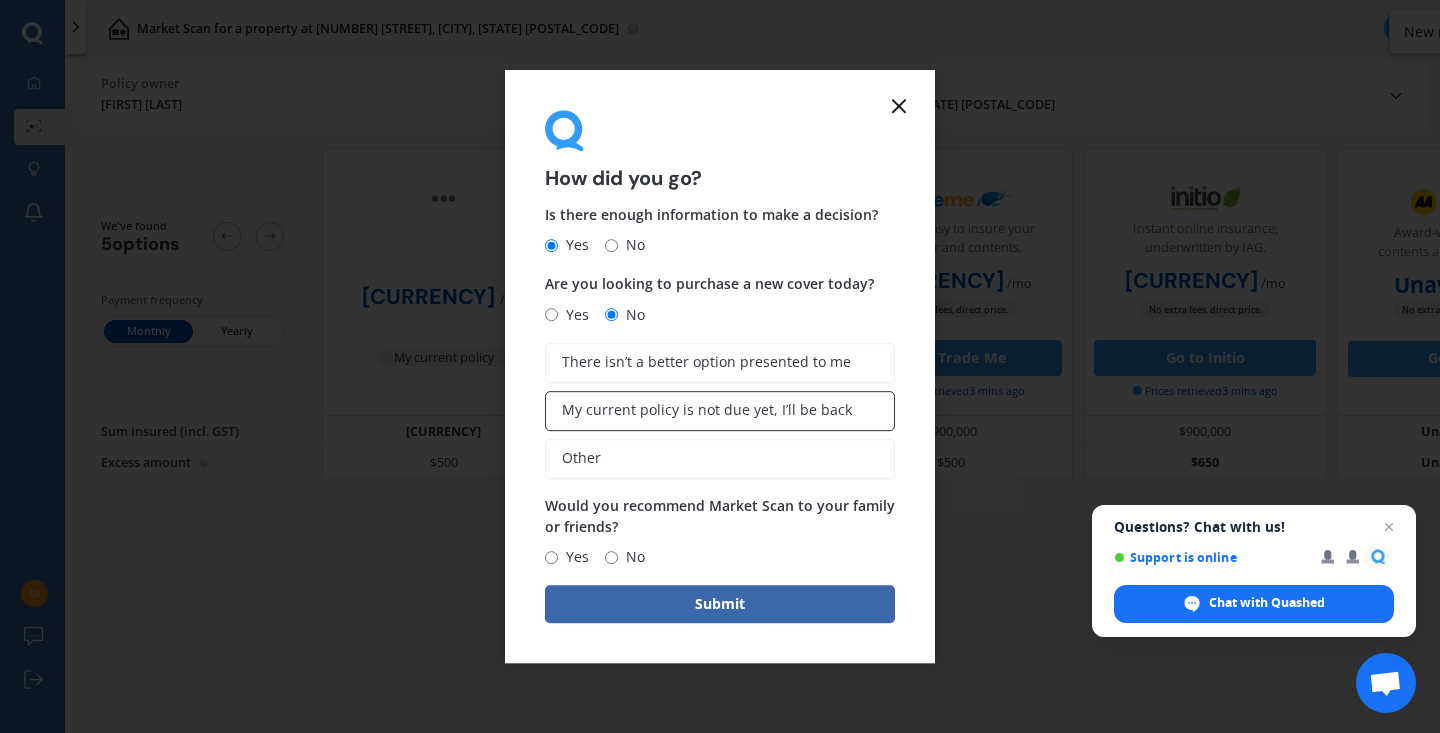 click on "My current policy is not due yet, I’ll be back" at bounding box center (720, 411) 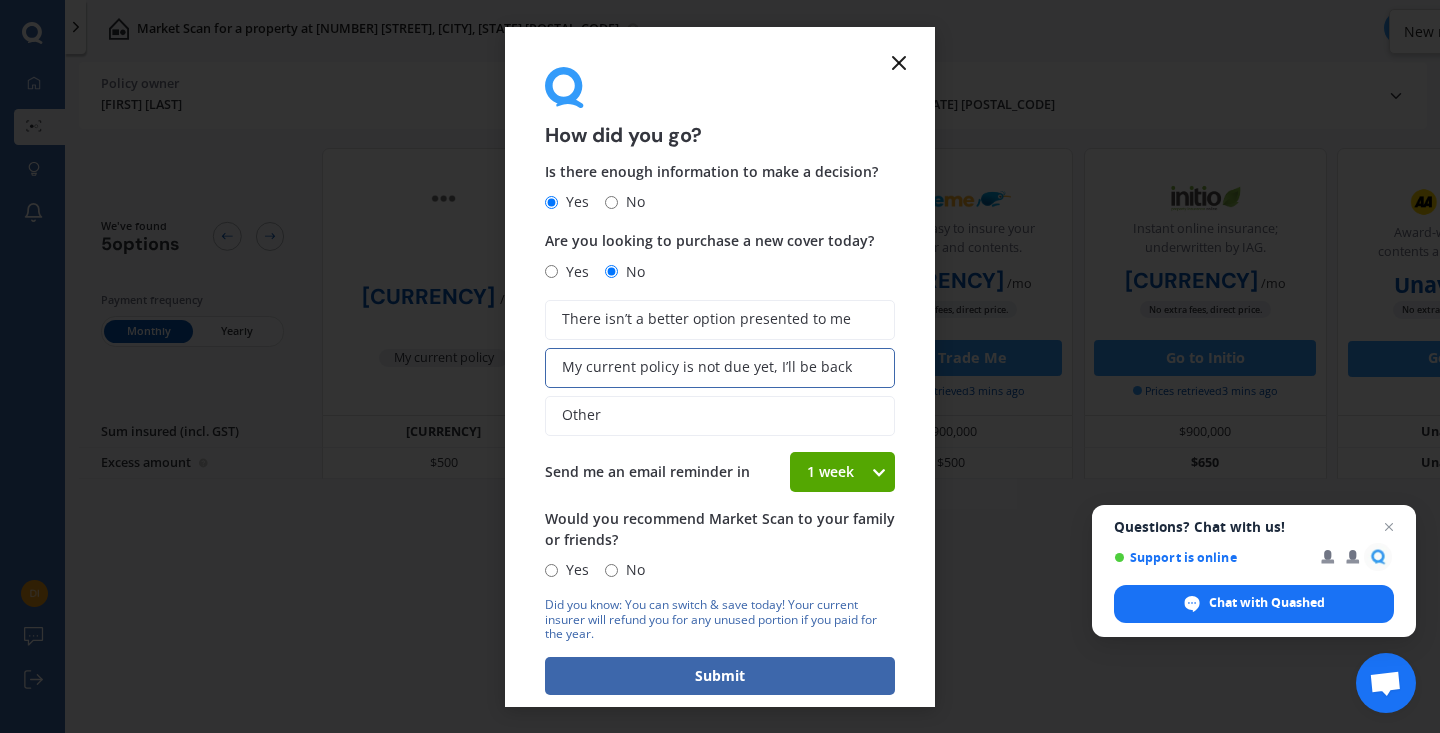 click 